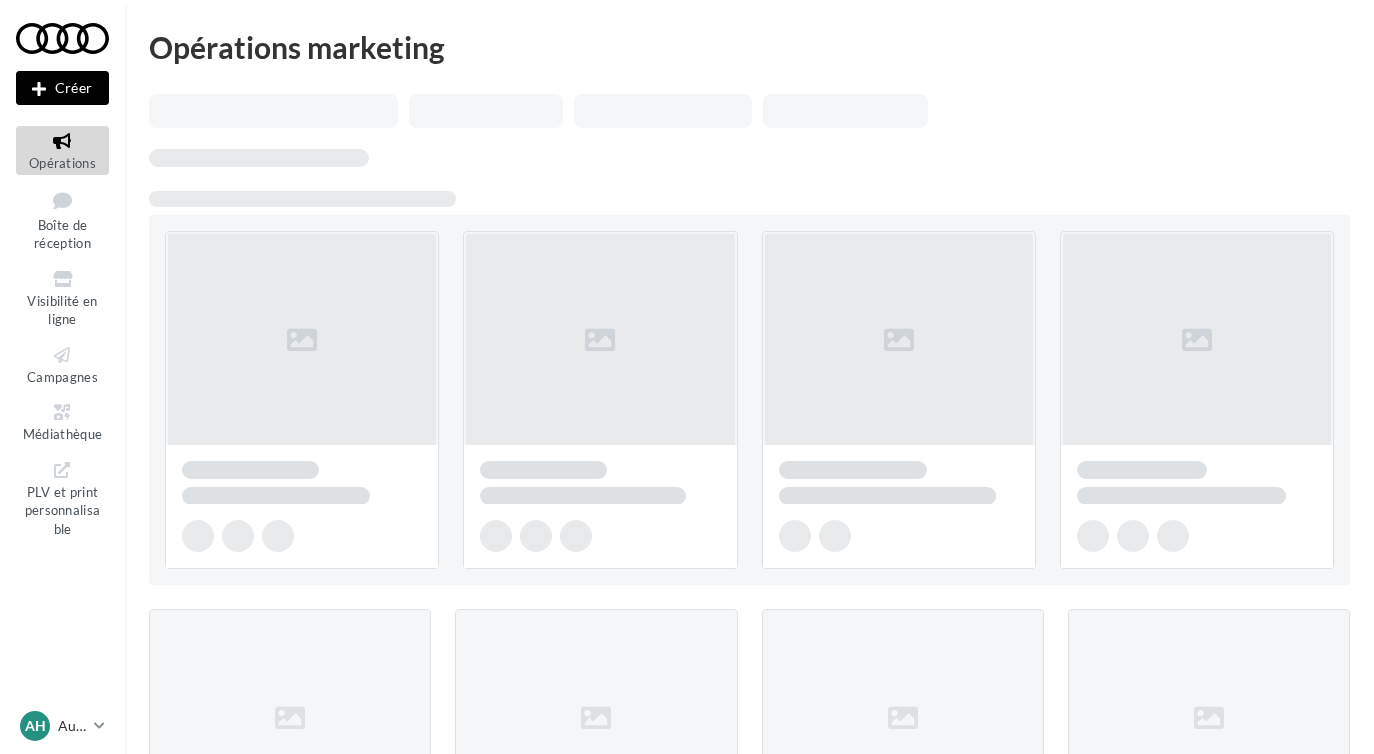 scroll, scrollTop: 0, scrollLeft: 0, axis: both 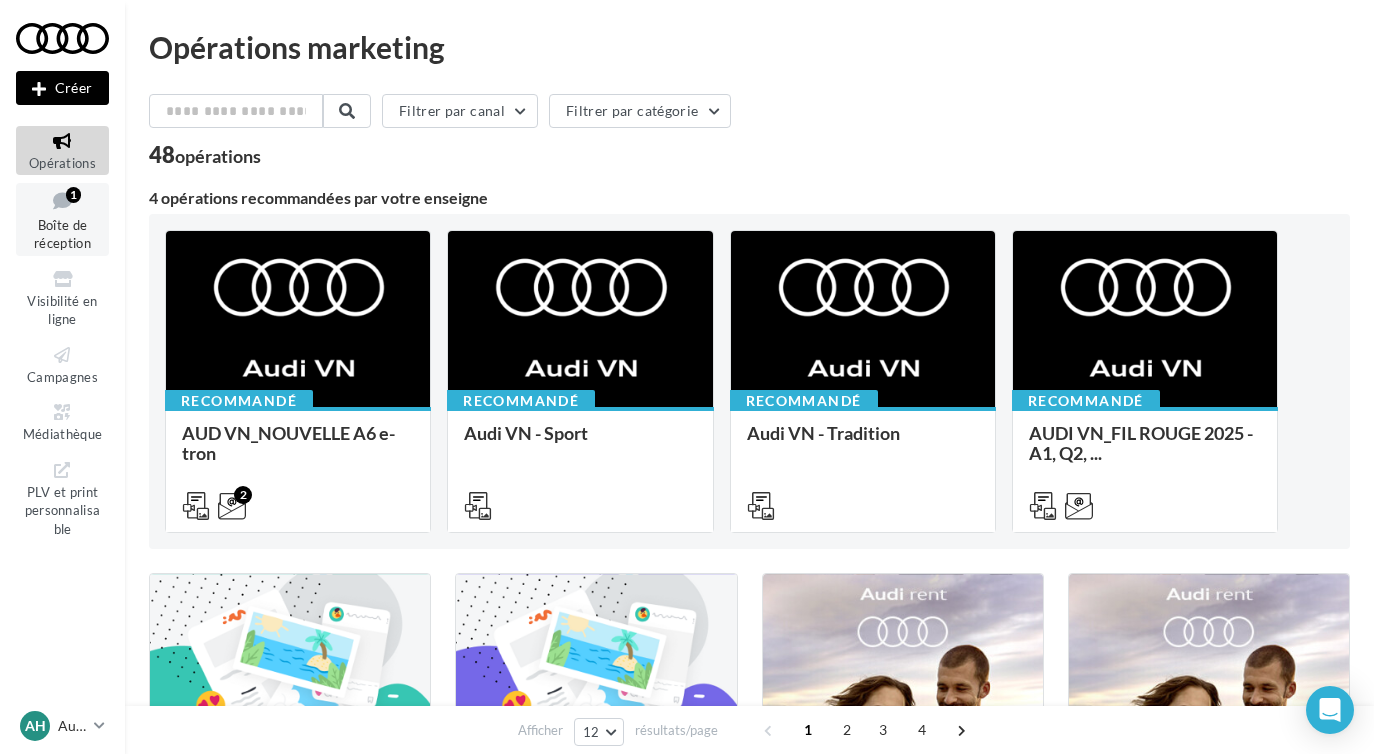 click at bounding box center [62, 200] 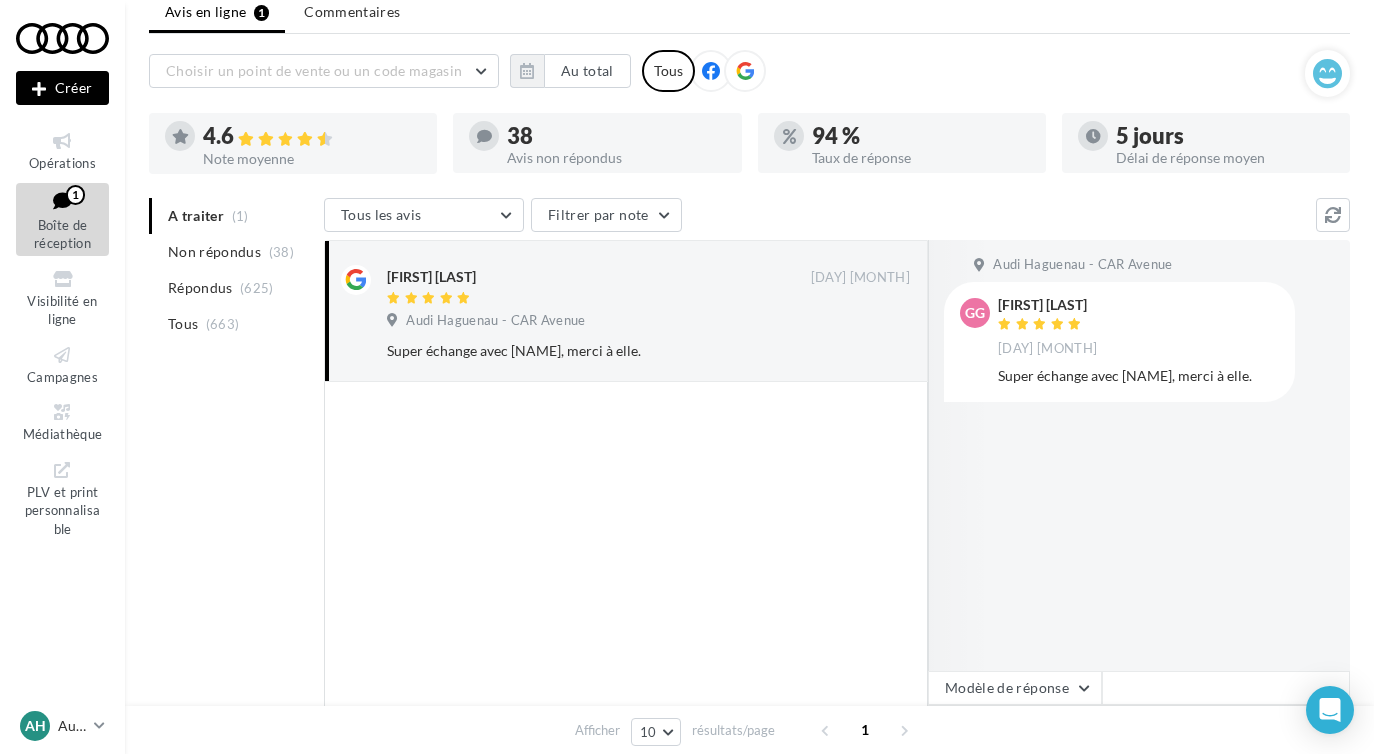 scroll, scrollTop: 222, scrollLeft: 0, axis: vertical 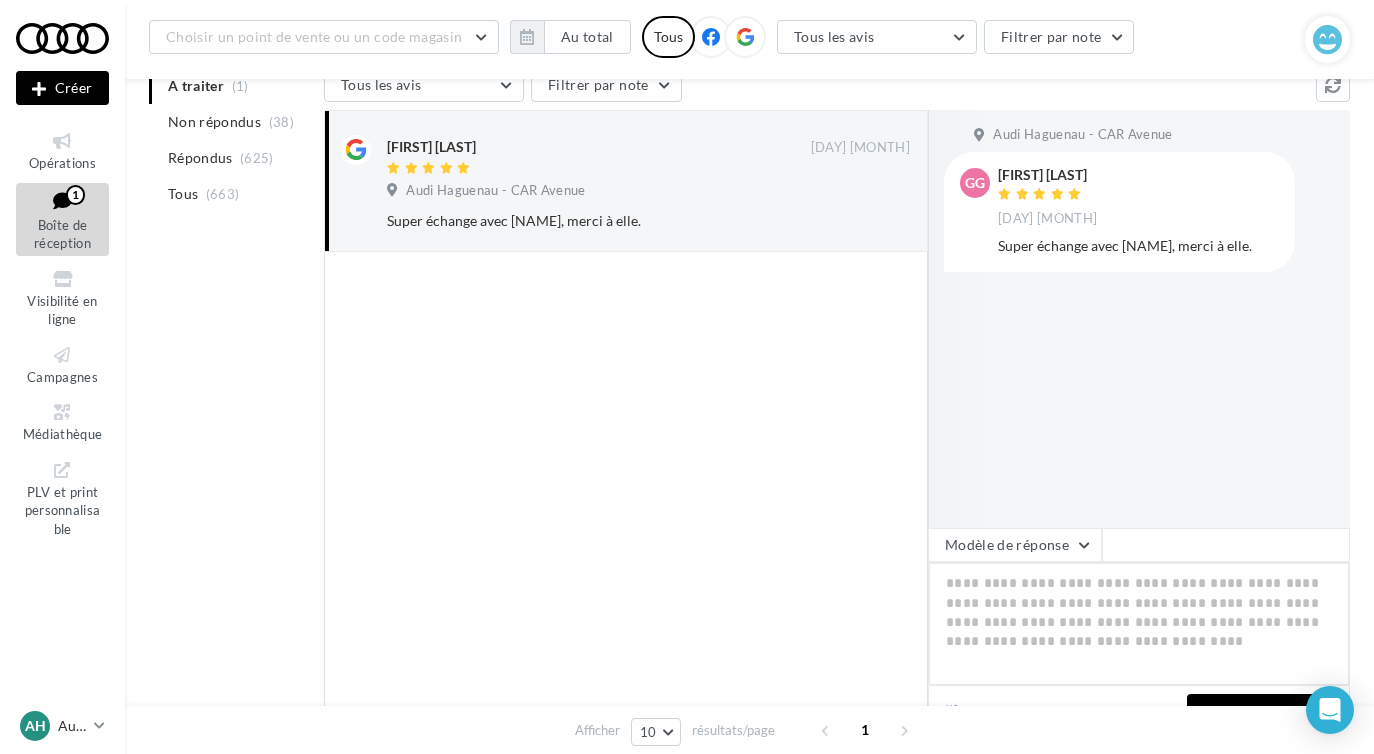 click at bounding box center (1139, 624) 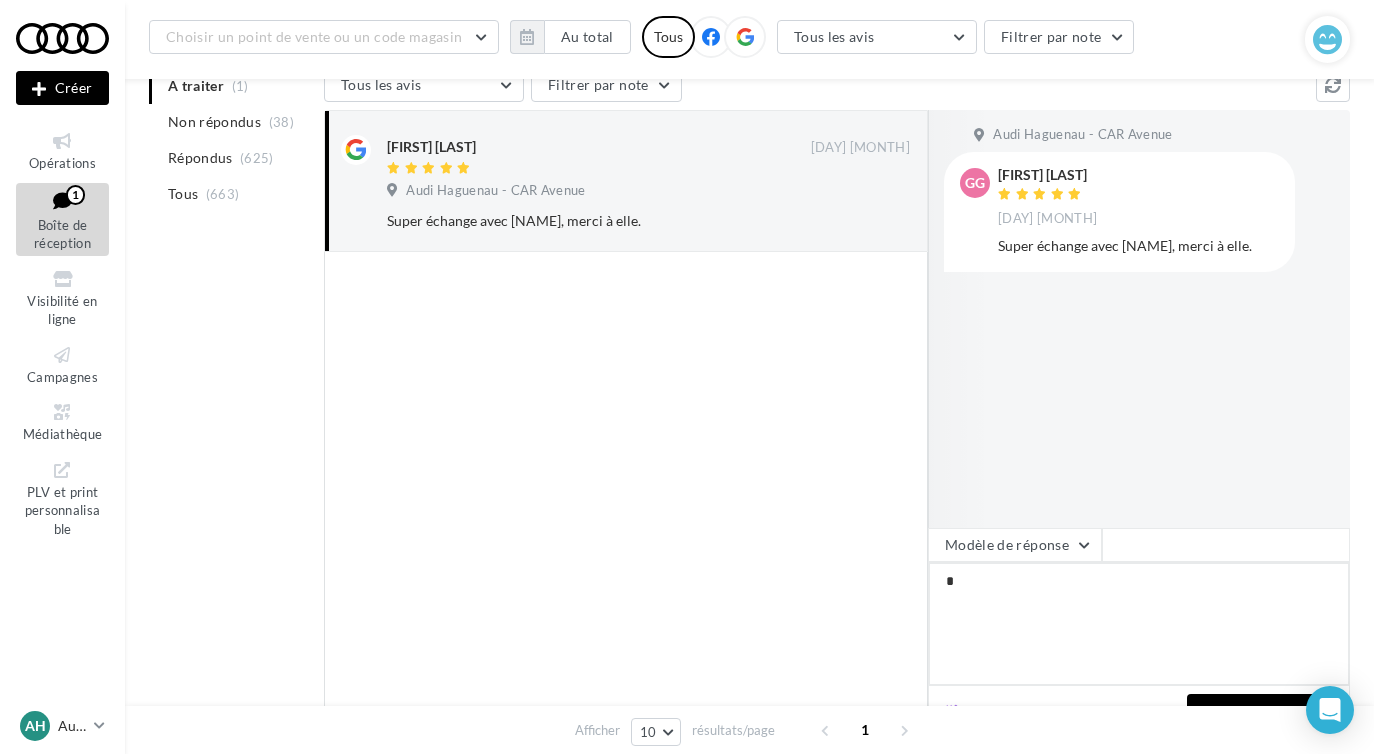 type on "**" 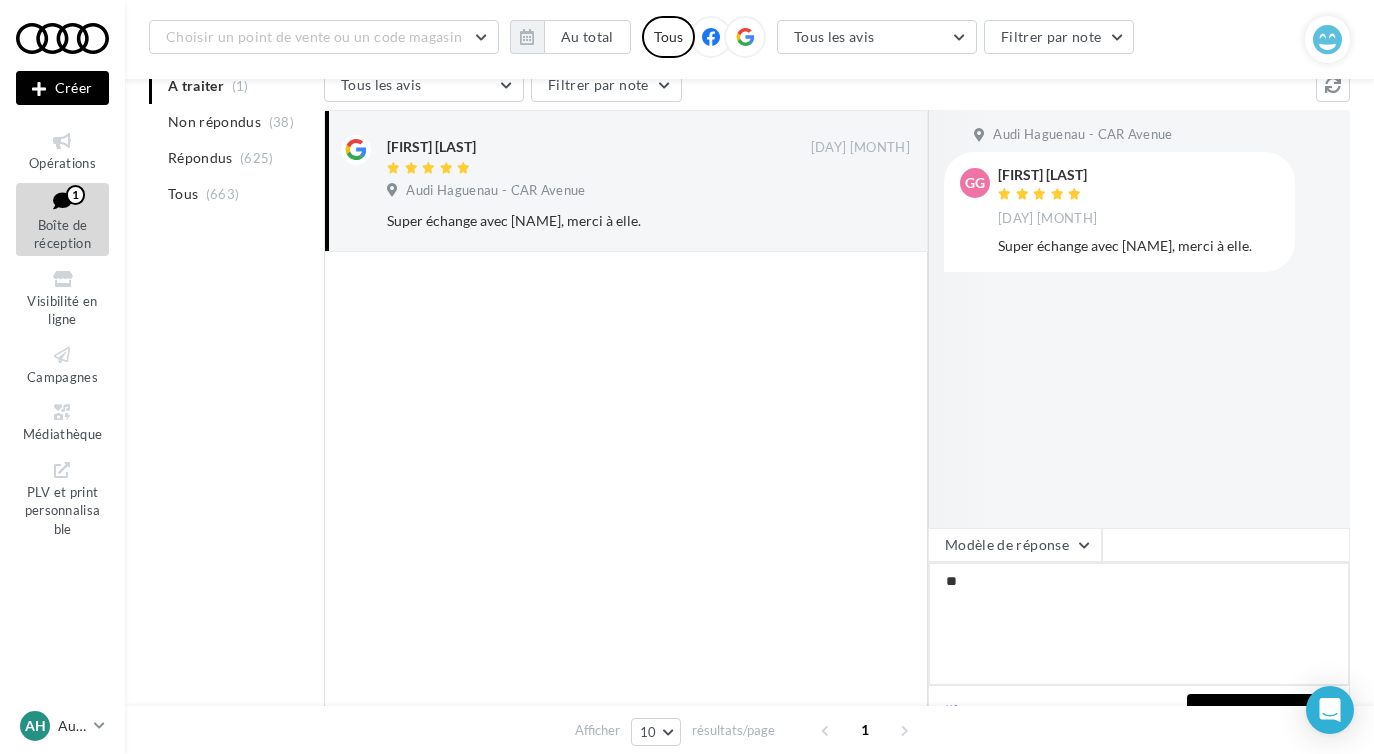 type on "***" 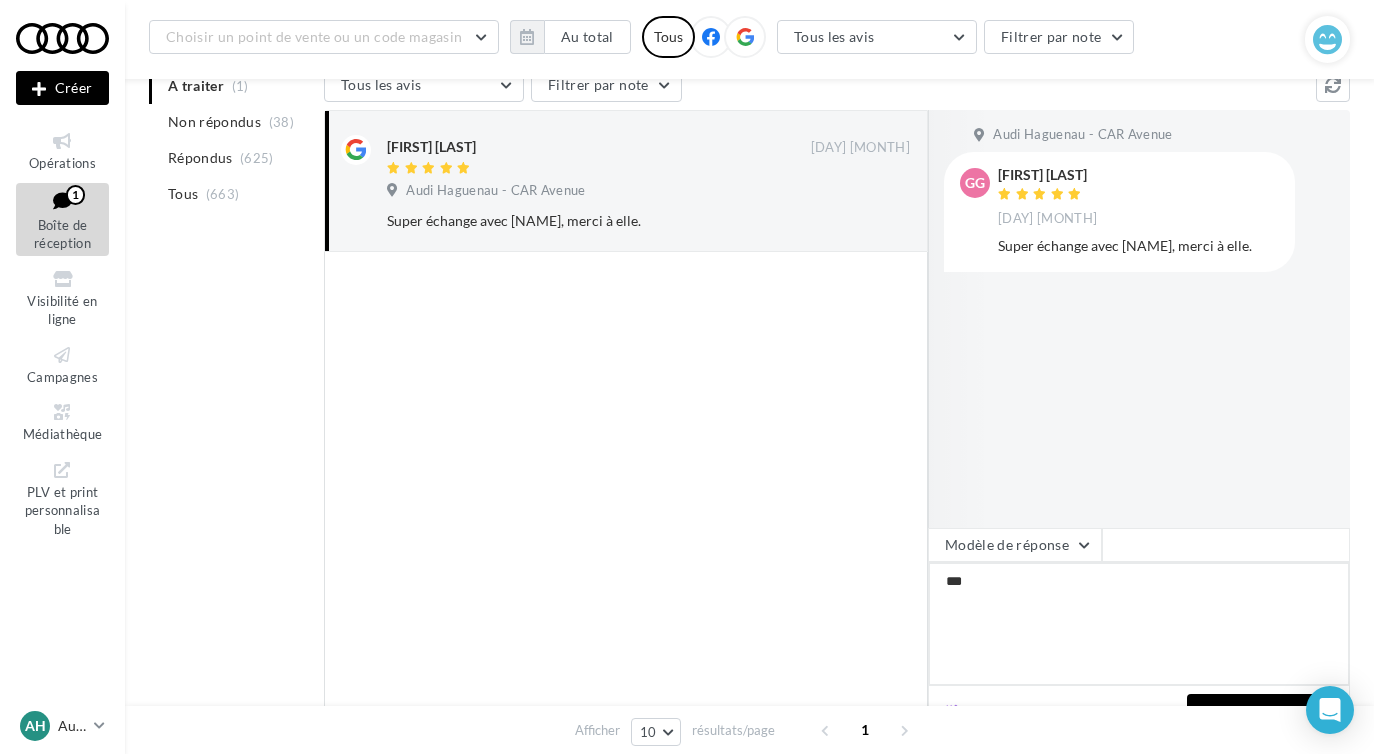 type on "****" 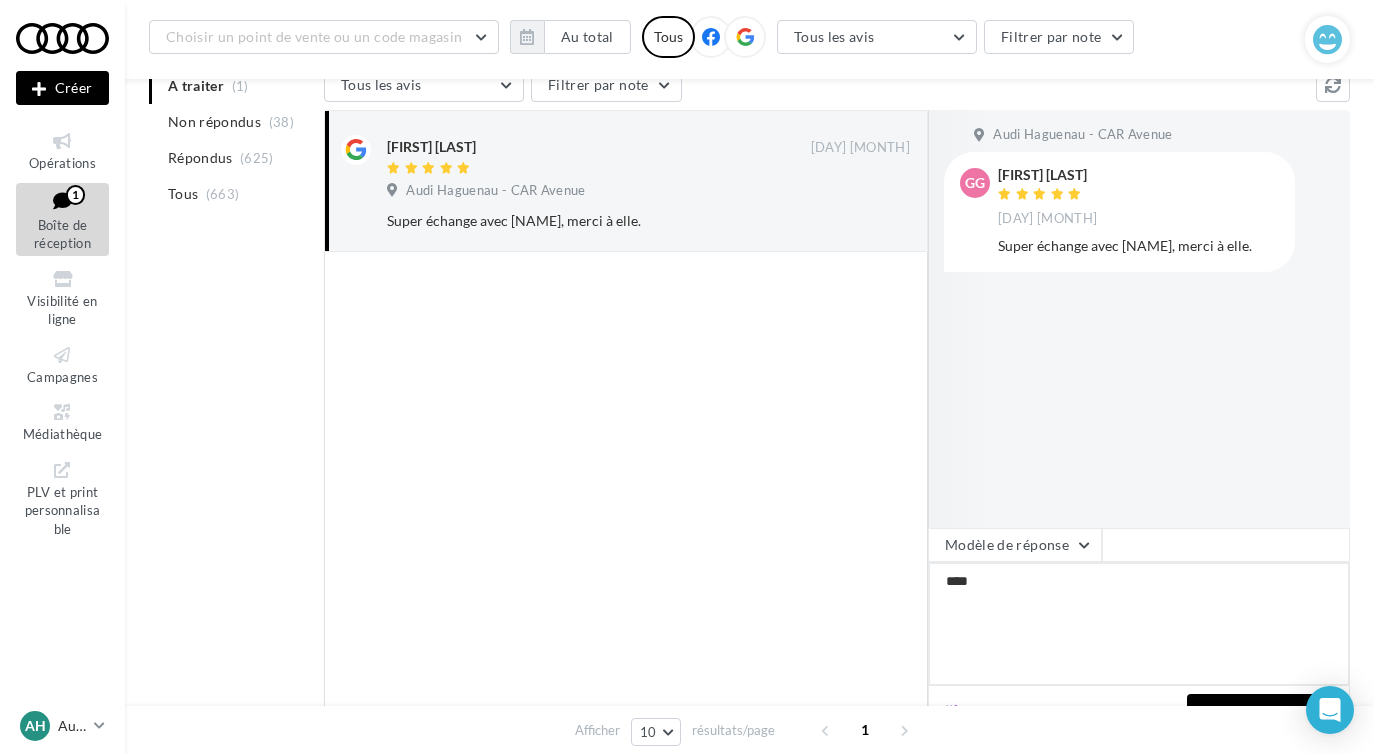 type on "*****" 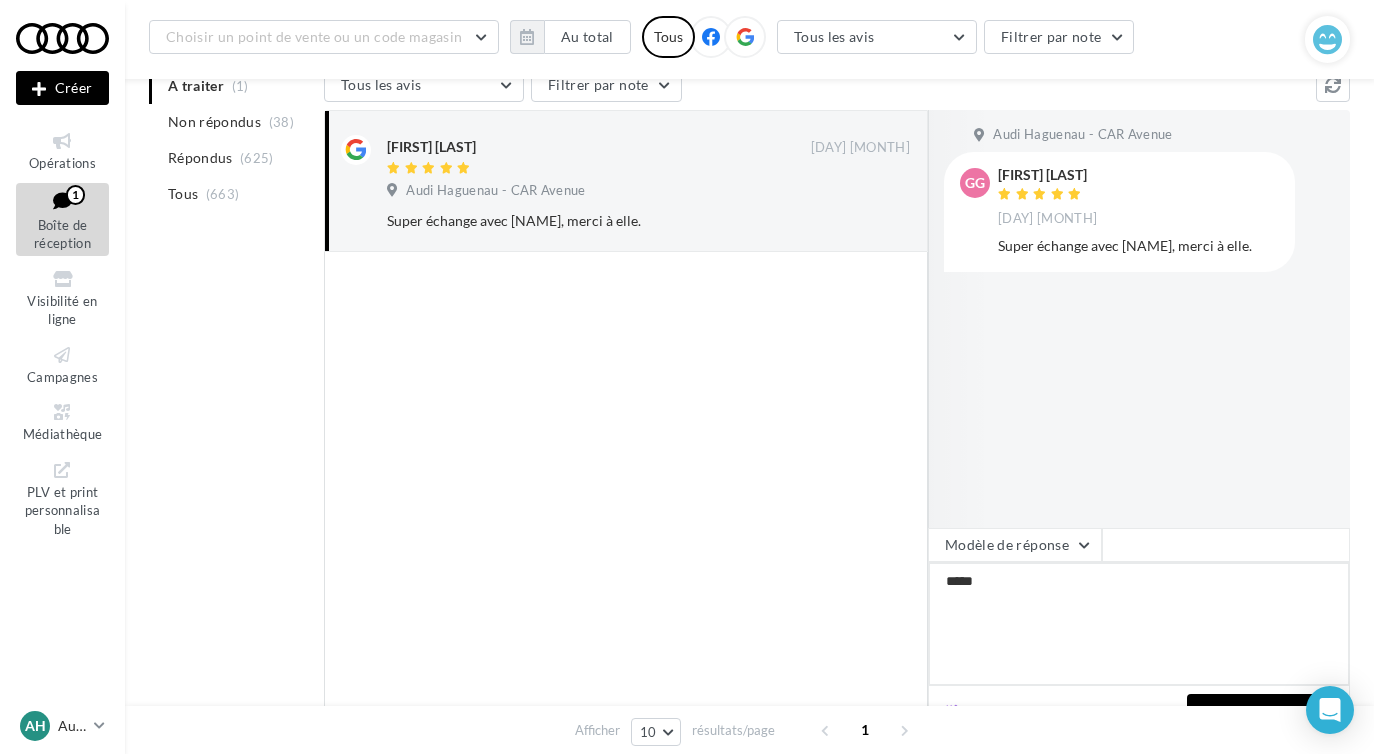 type on "******" 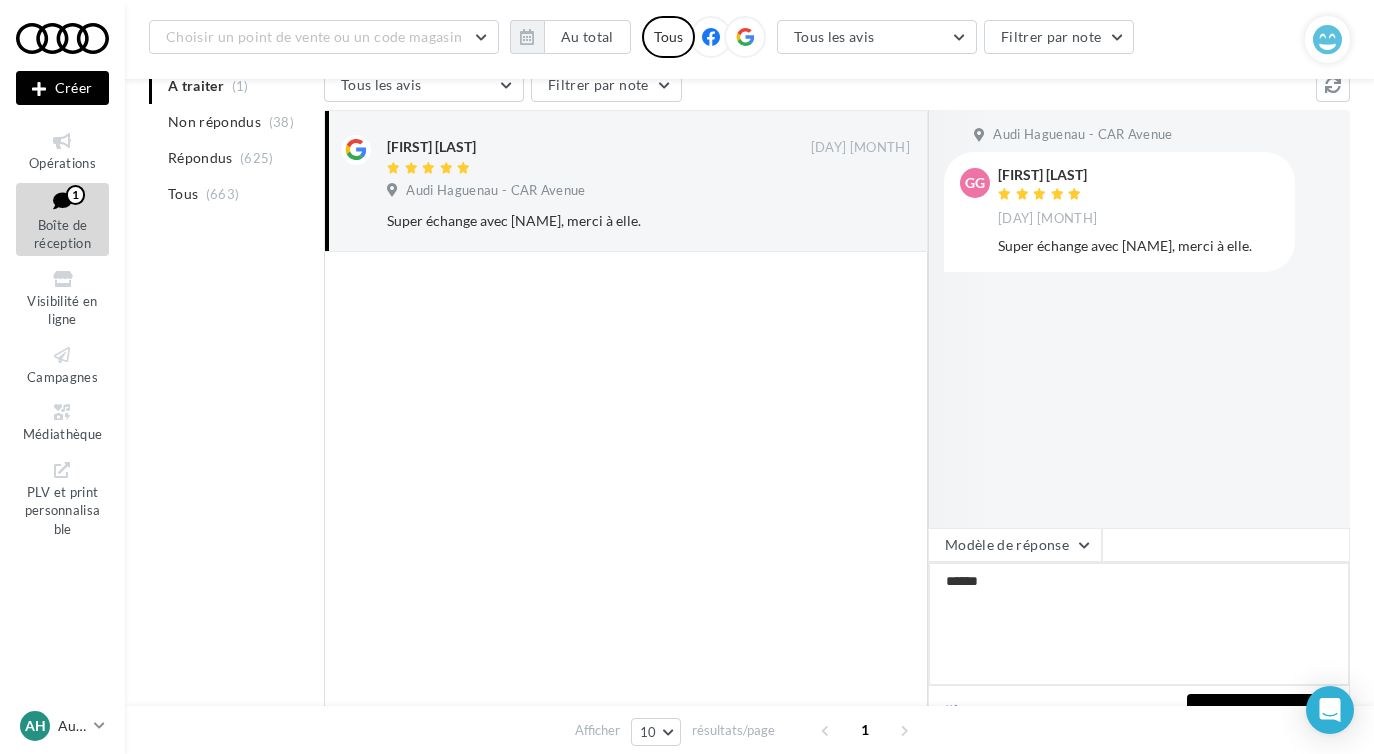 type on "*******" 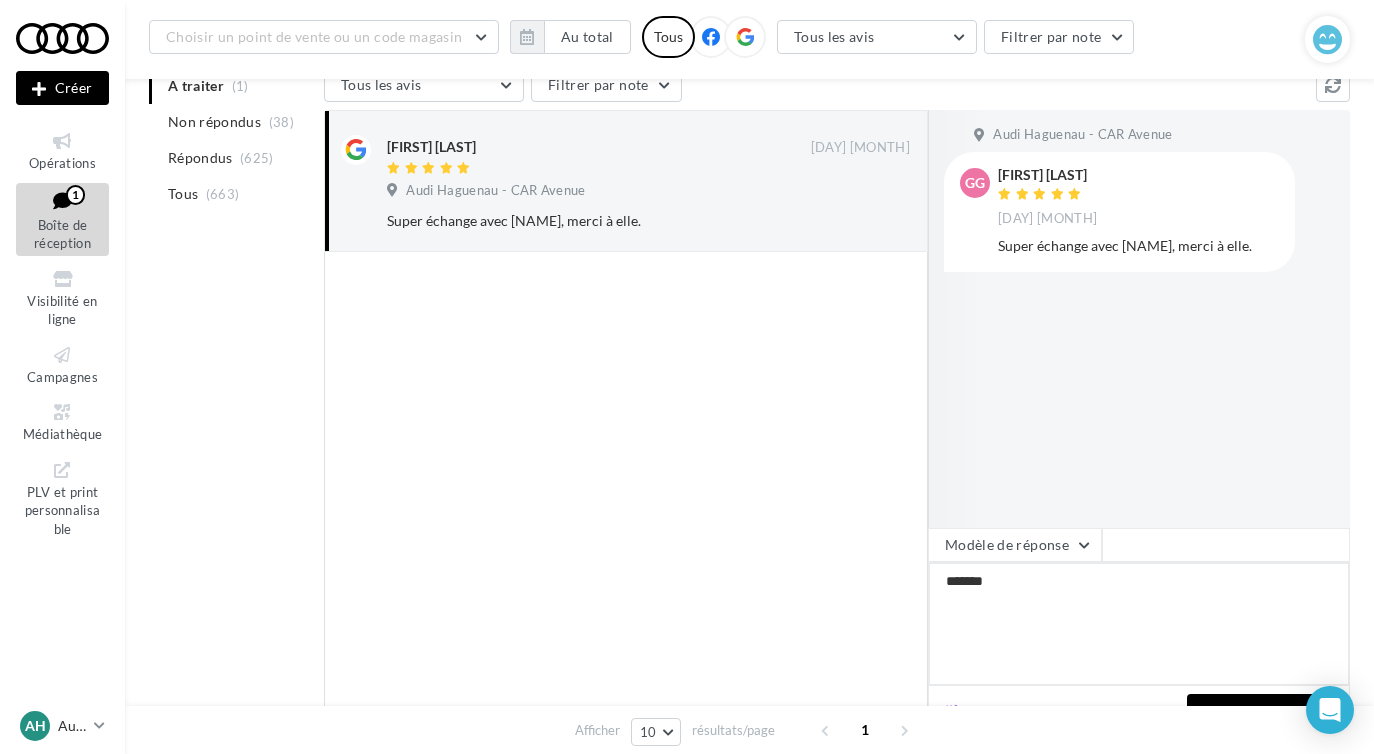 type on "*******" 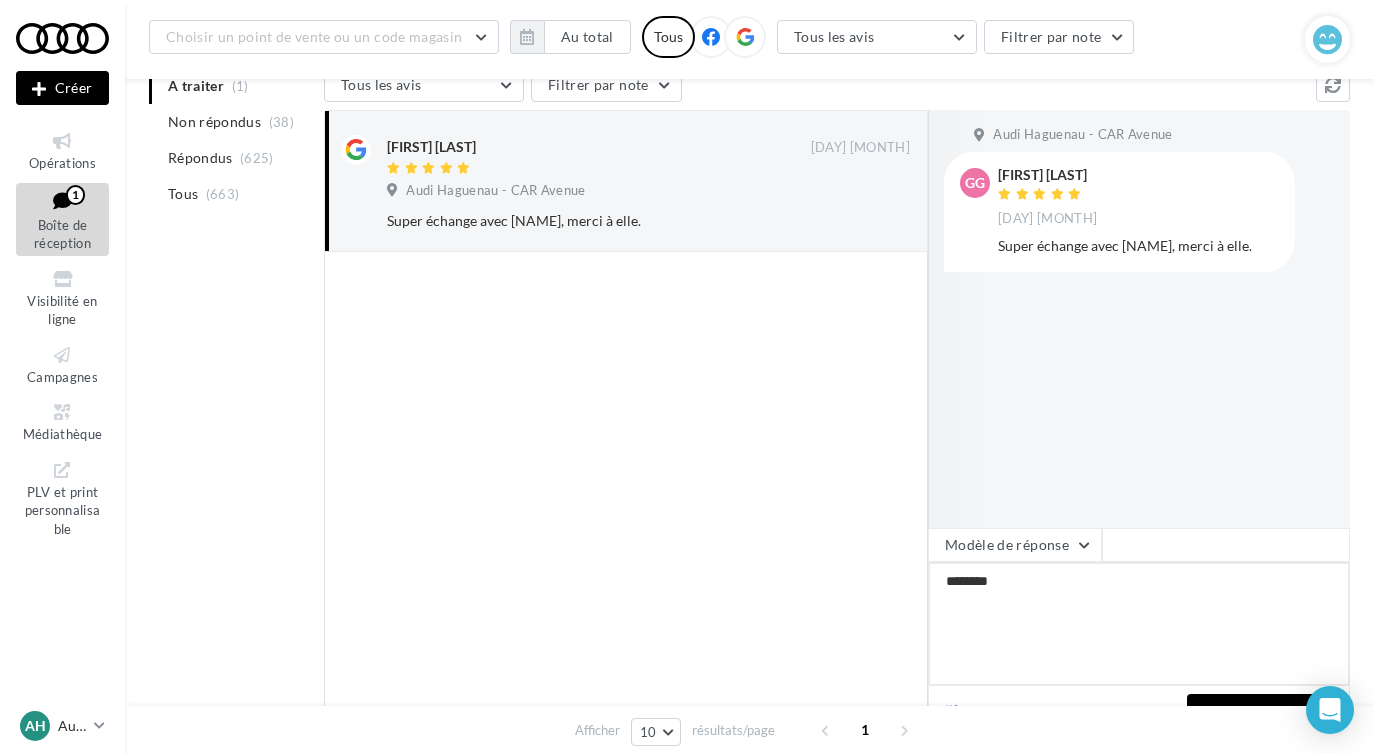 type on "*********" 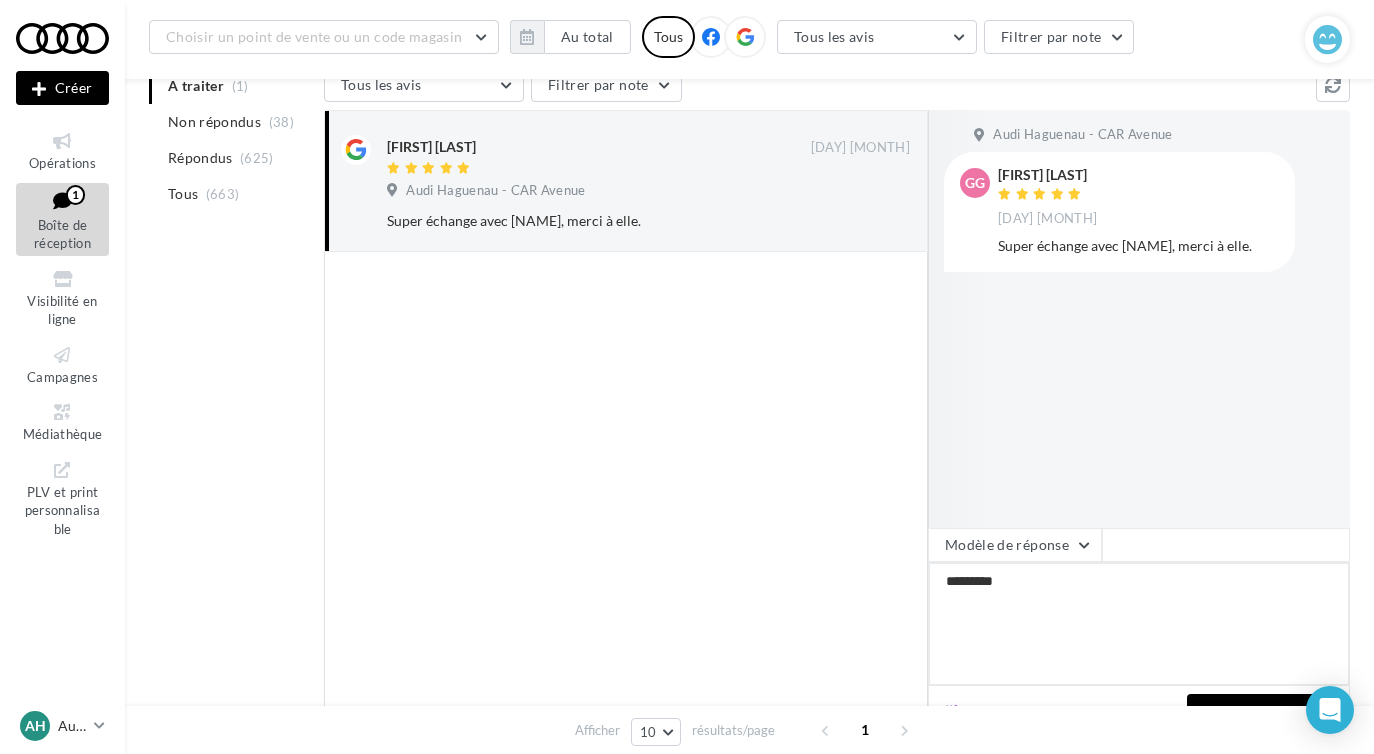 type on "*********" 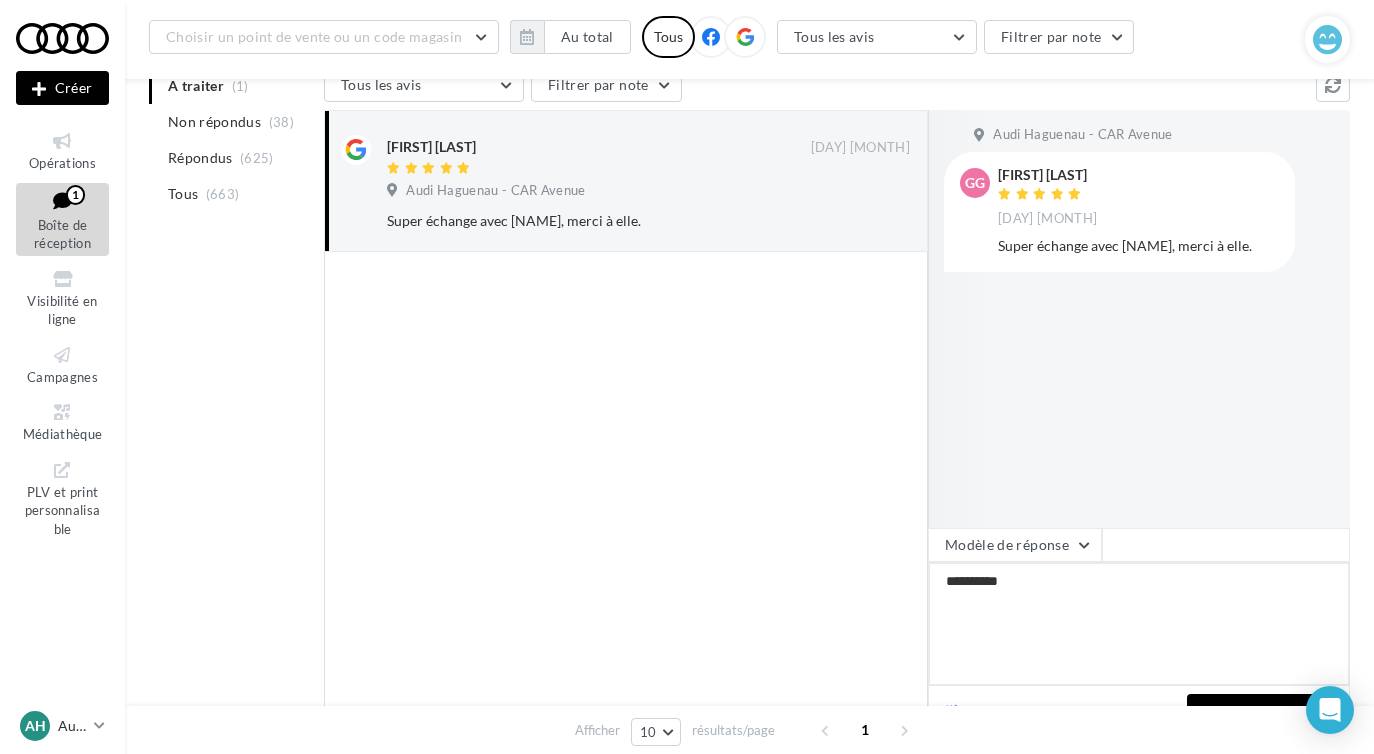 type on "*********" 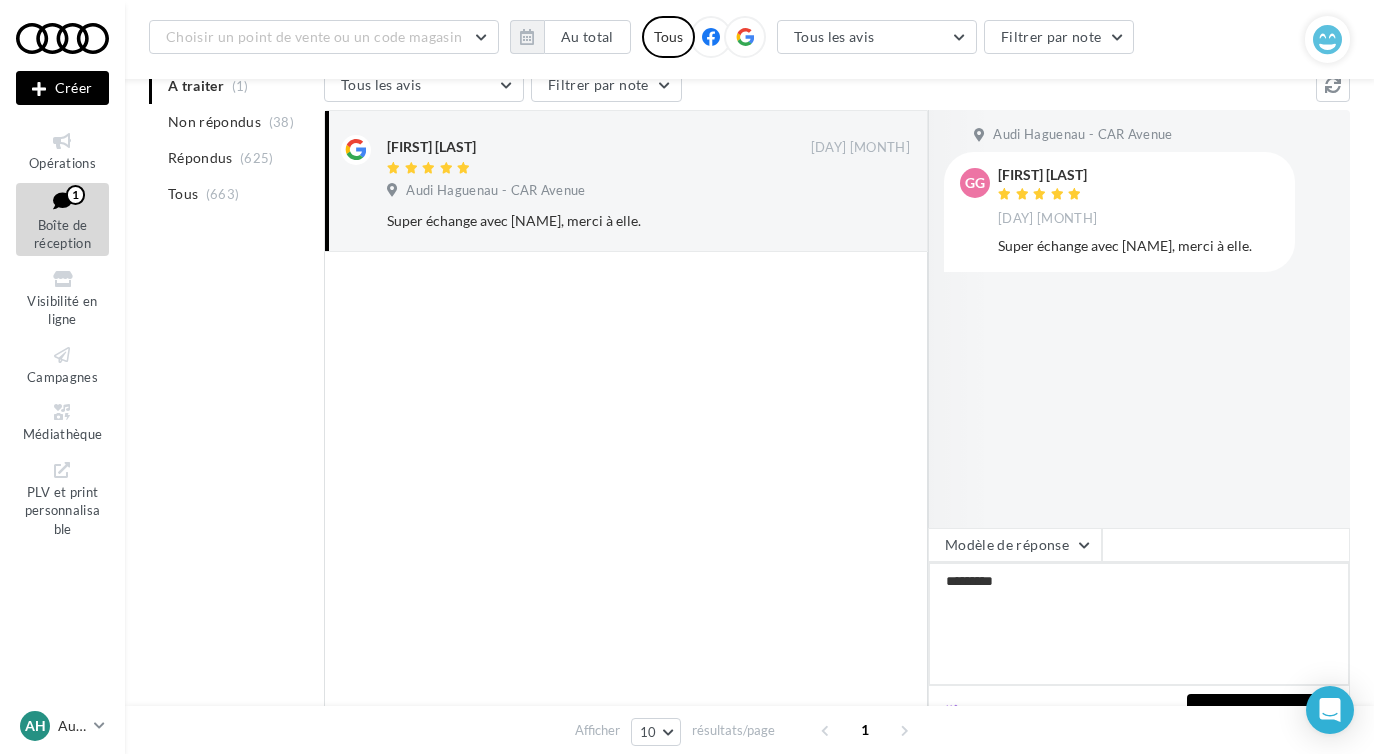 type on "**********" 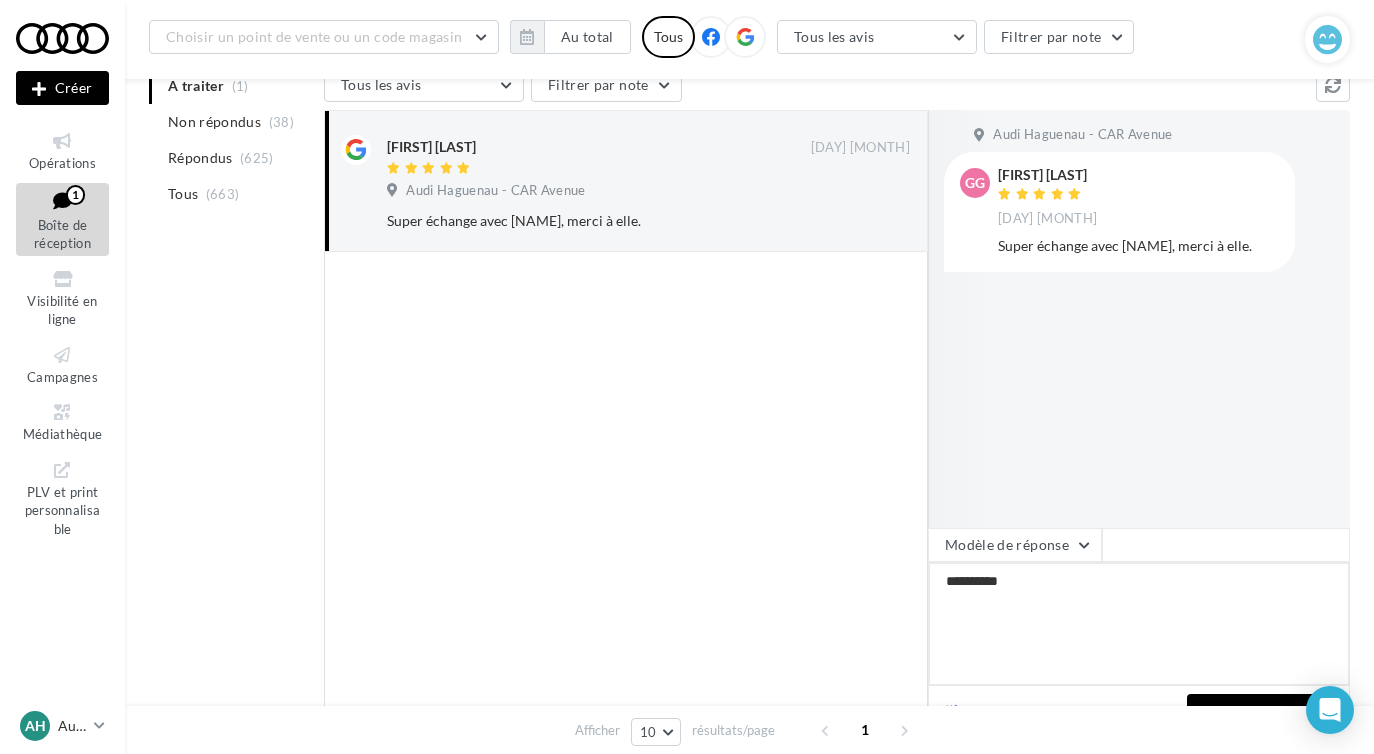 type on "**********" 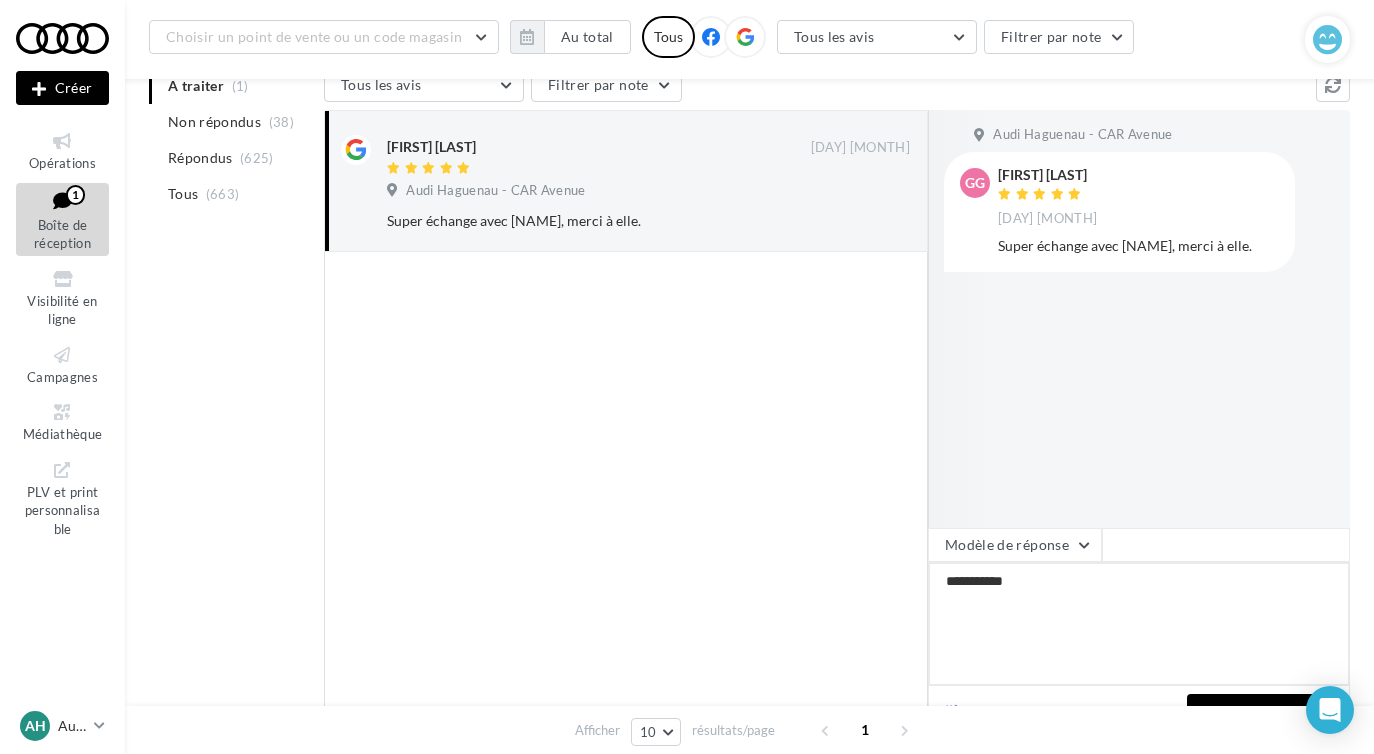 type on "**********" 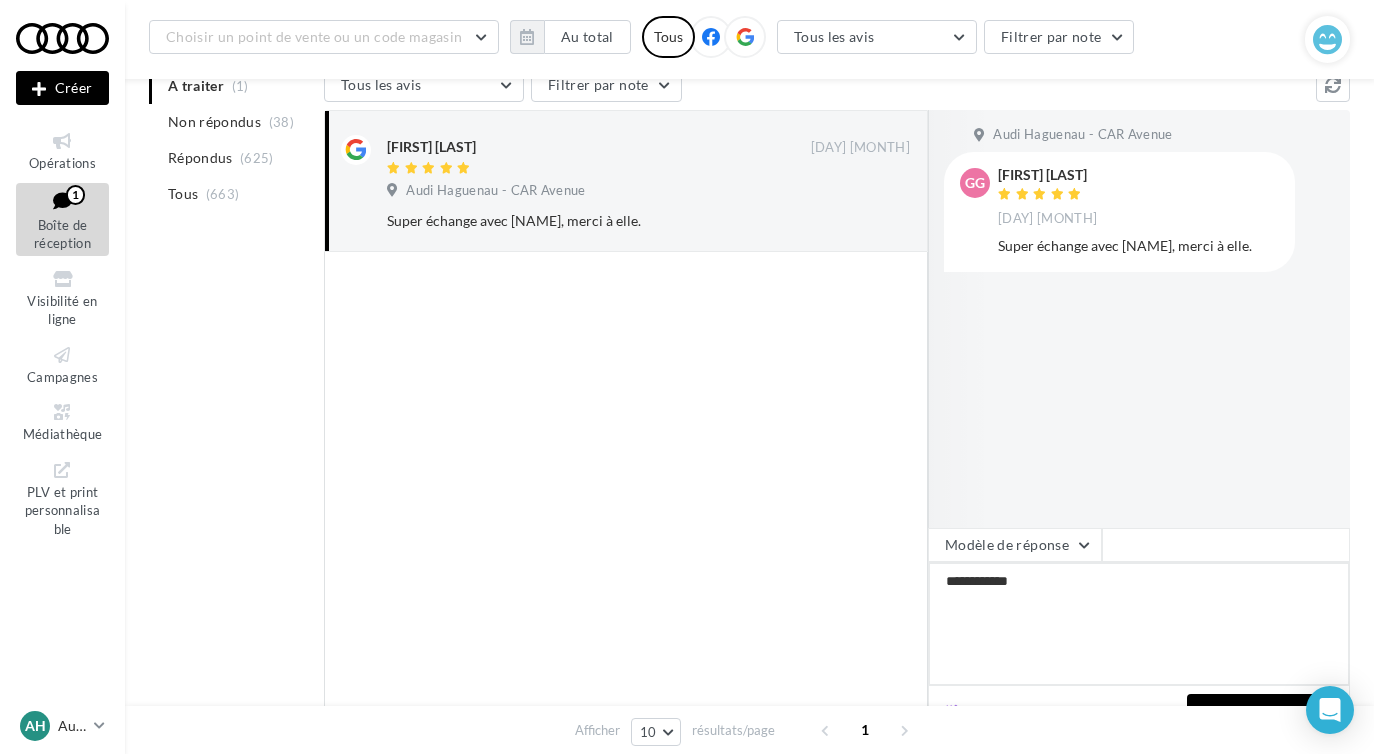 type on "**********" 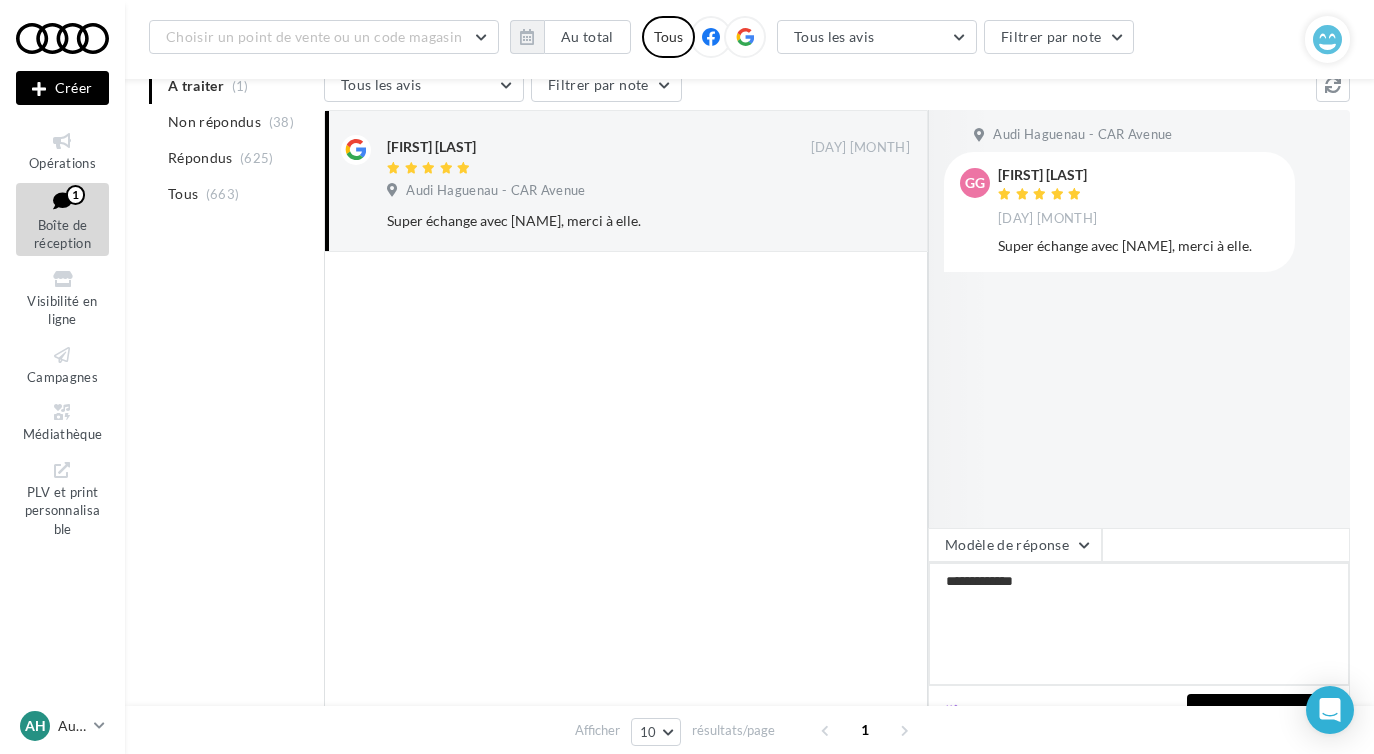 type on "**********" 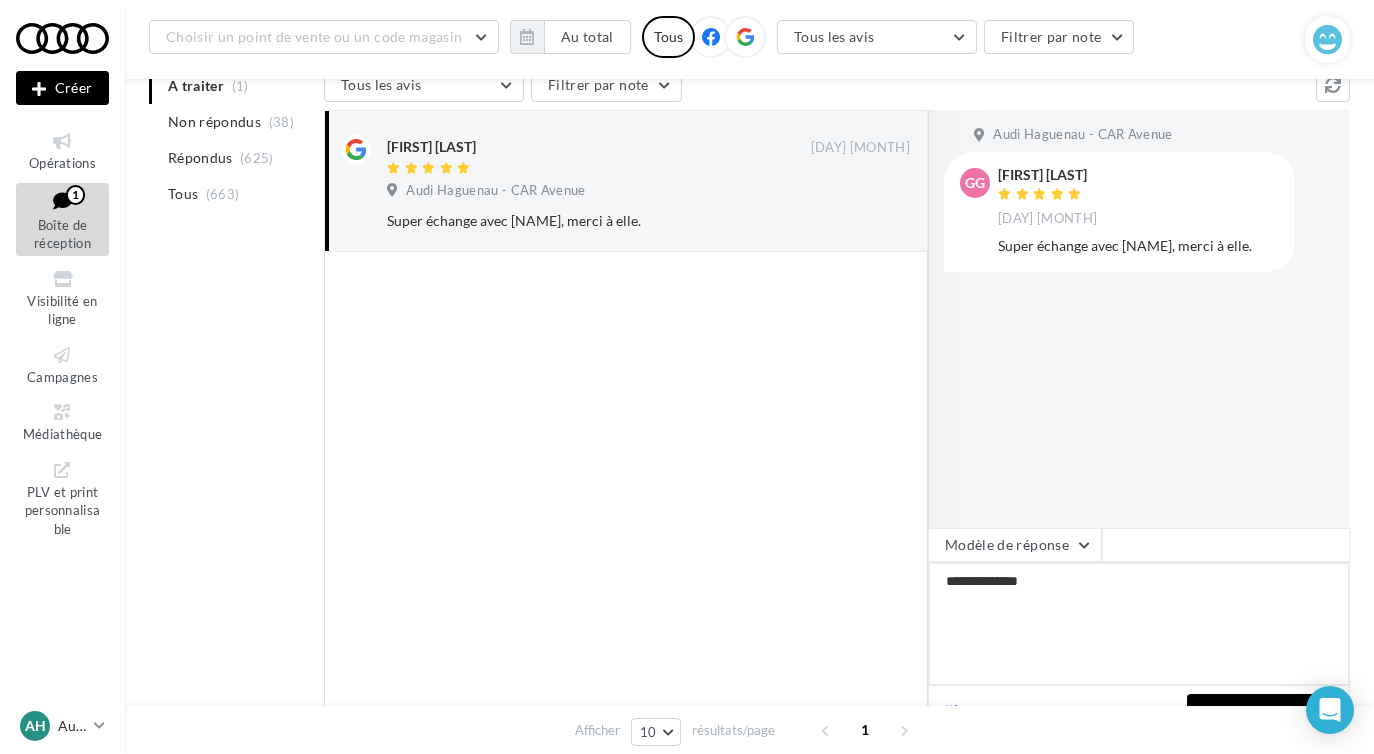 type on "**********" 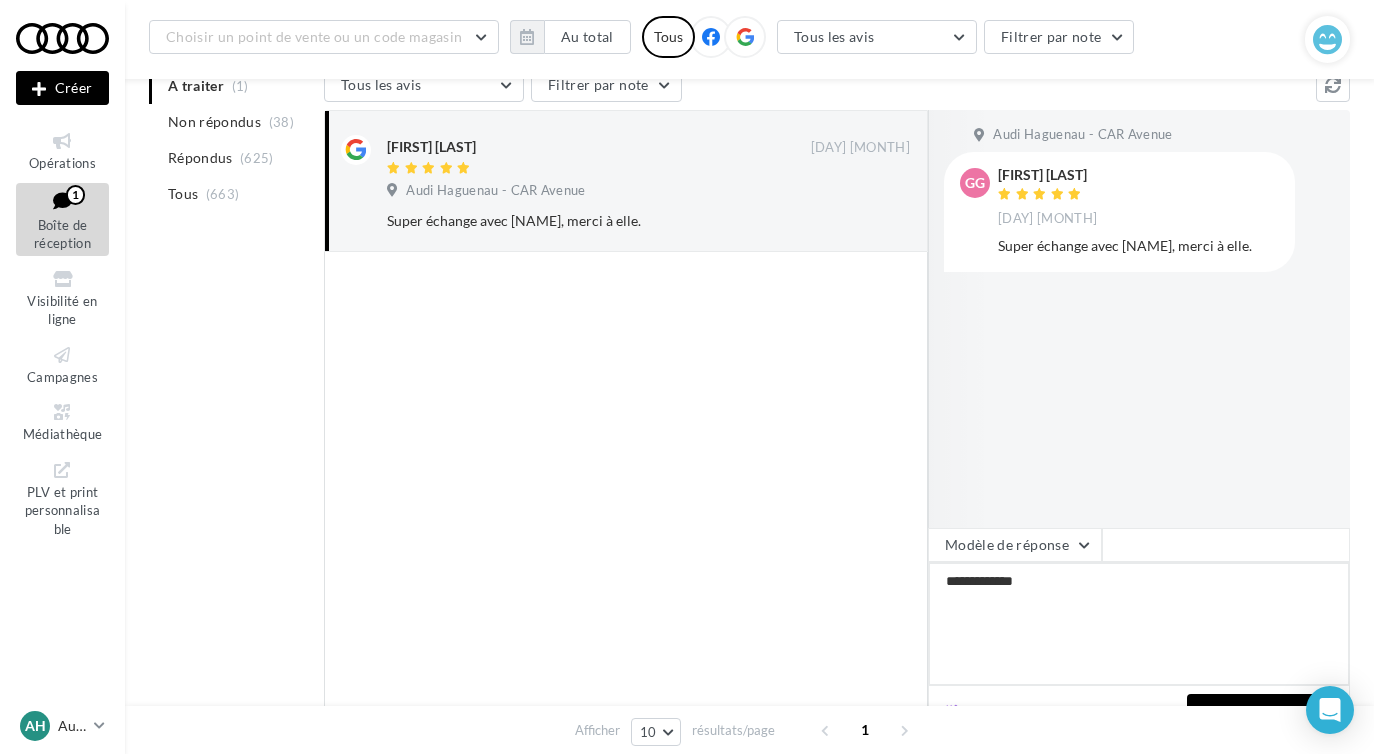 type on "**********" 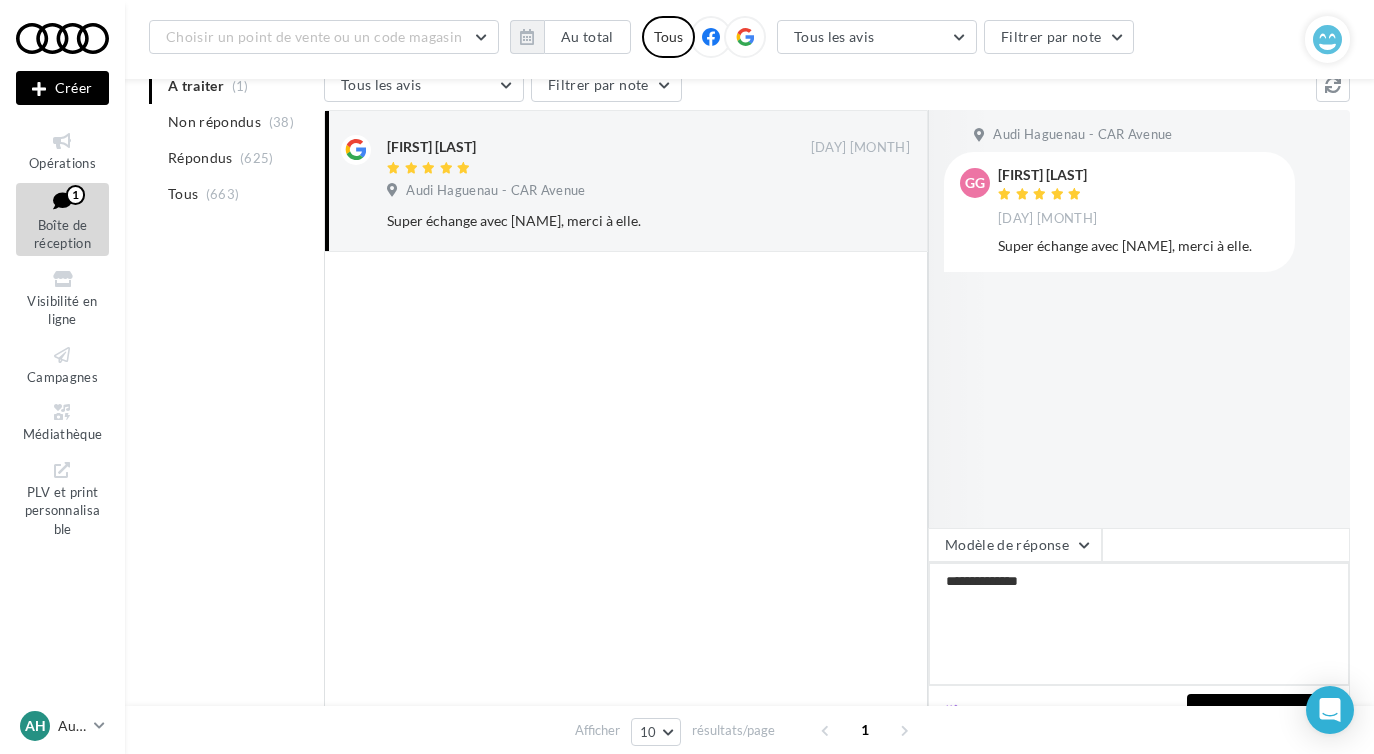 type on "**********" 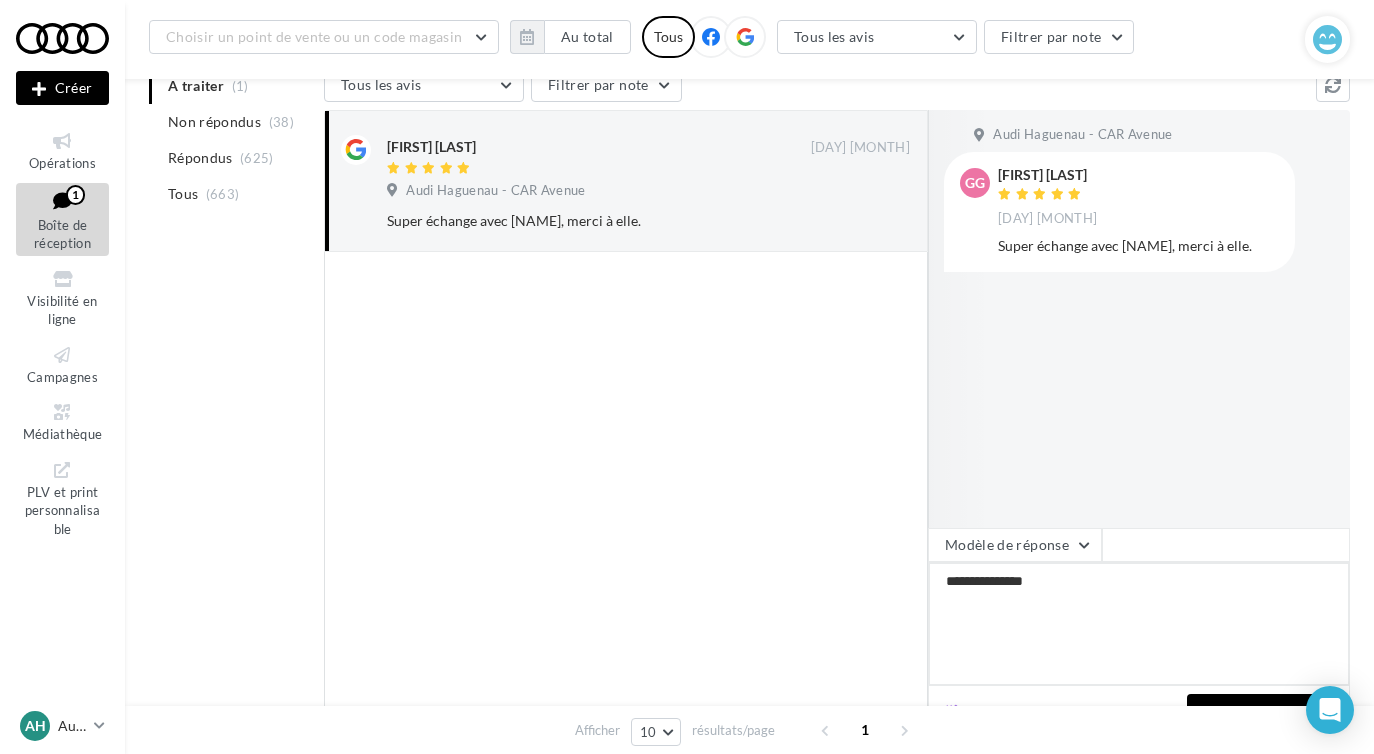 type on "**********" 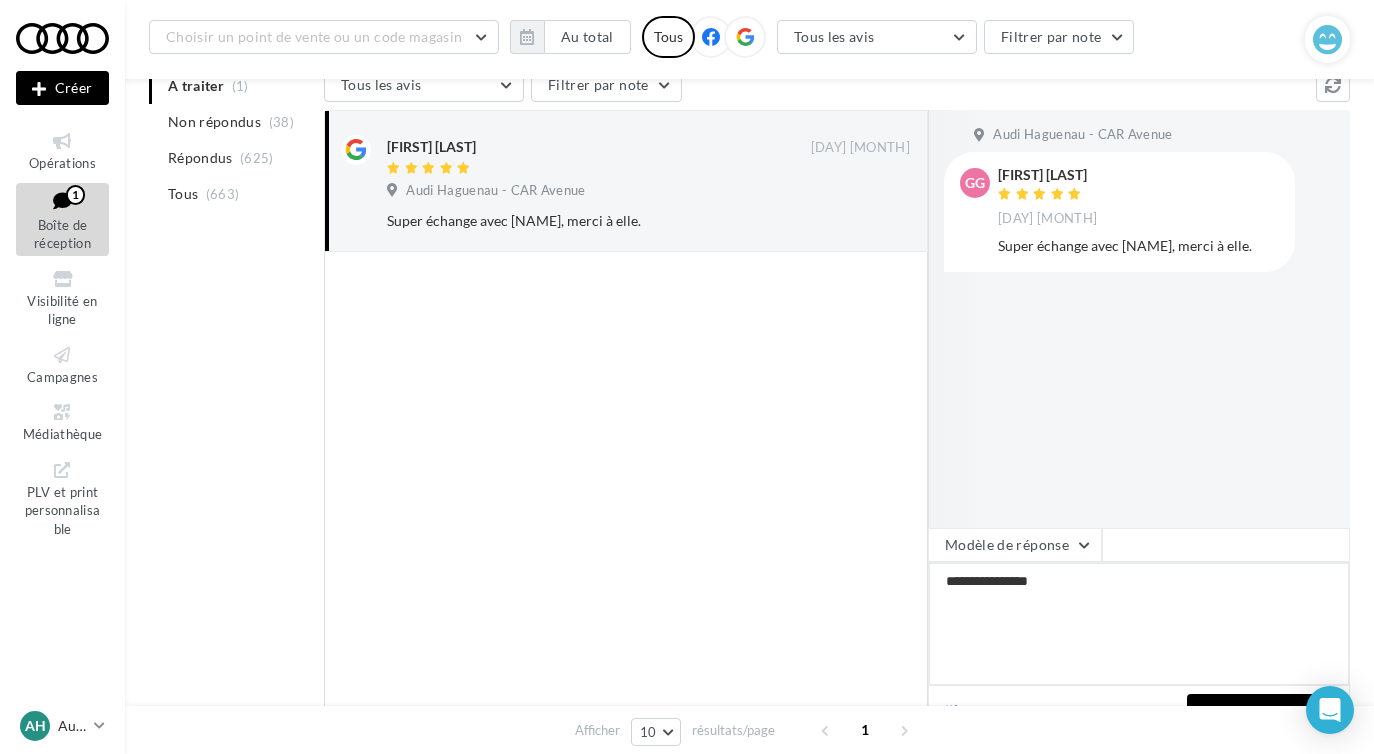 type on "**********" 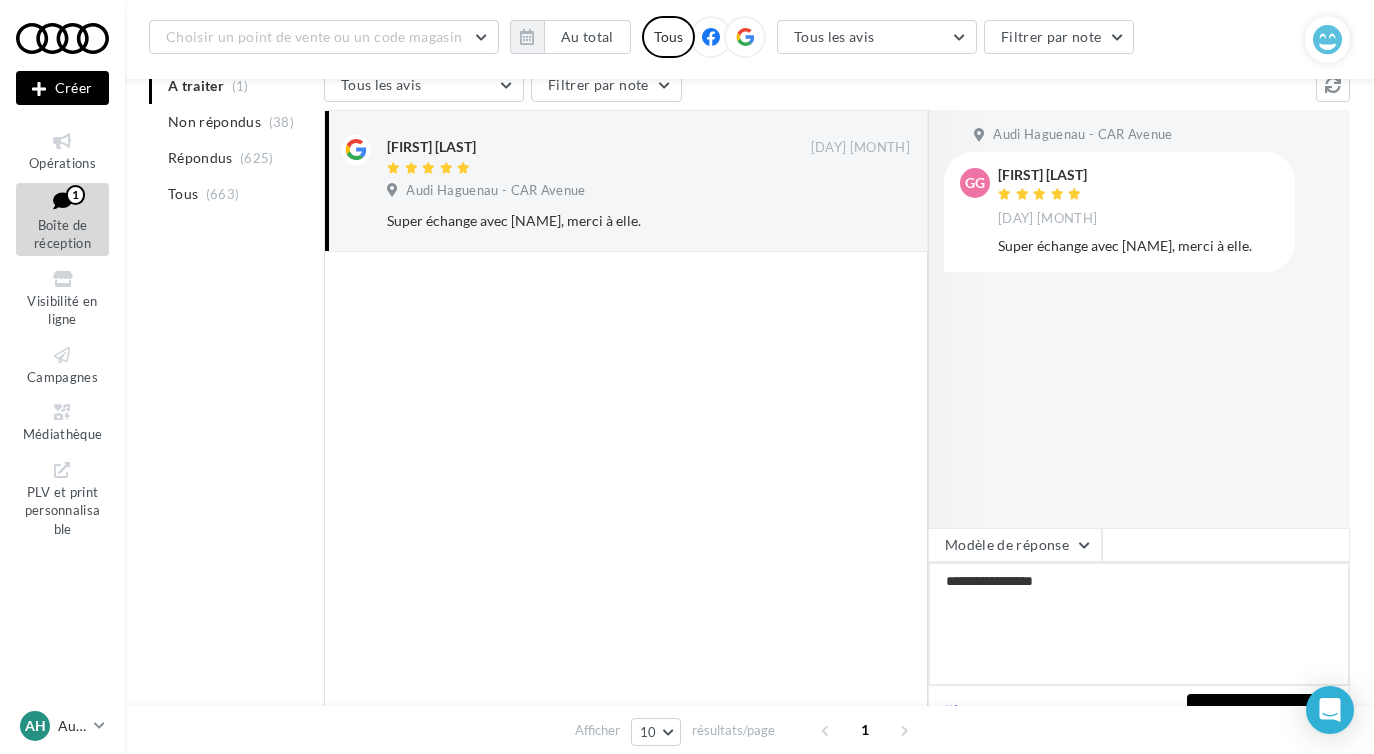 type on "**********" 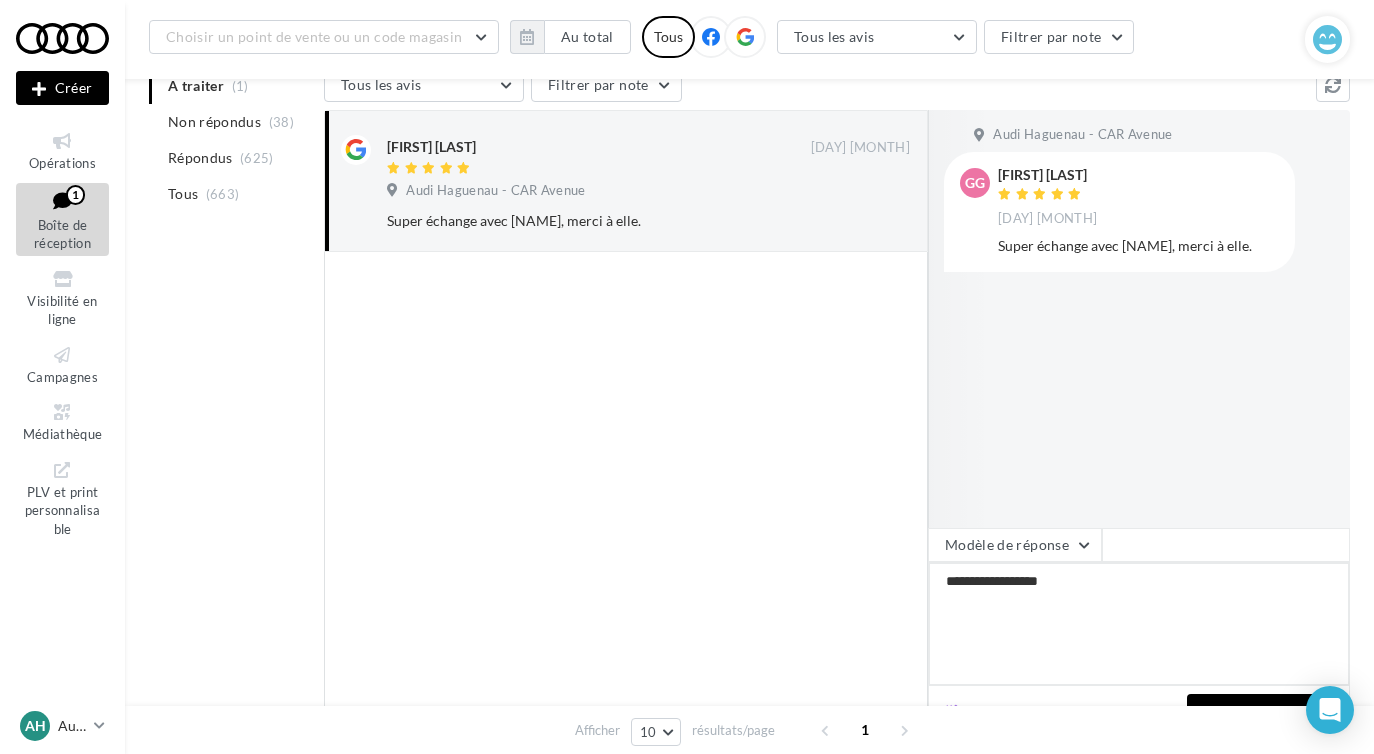 type on "**********" 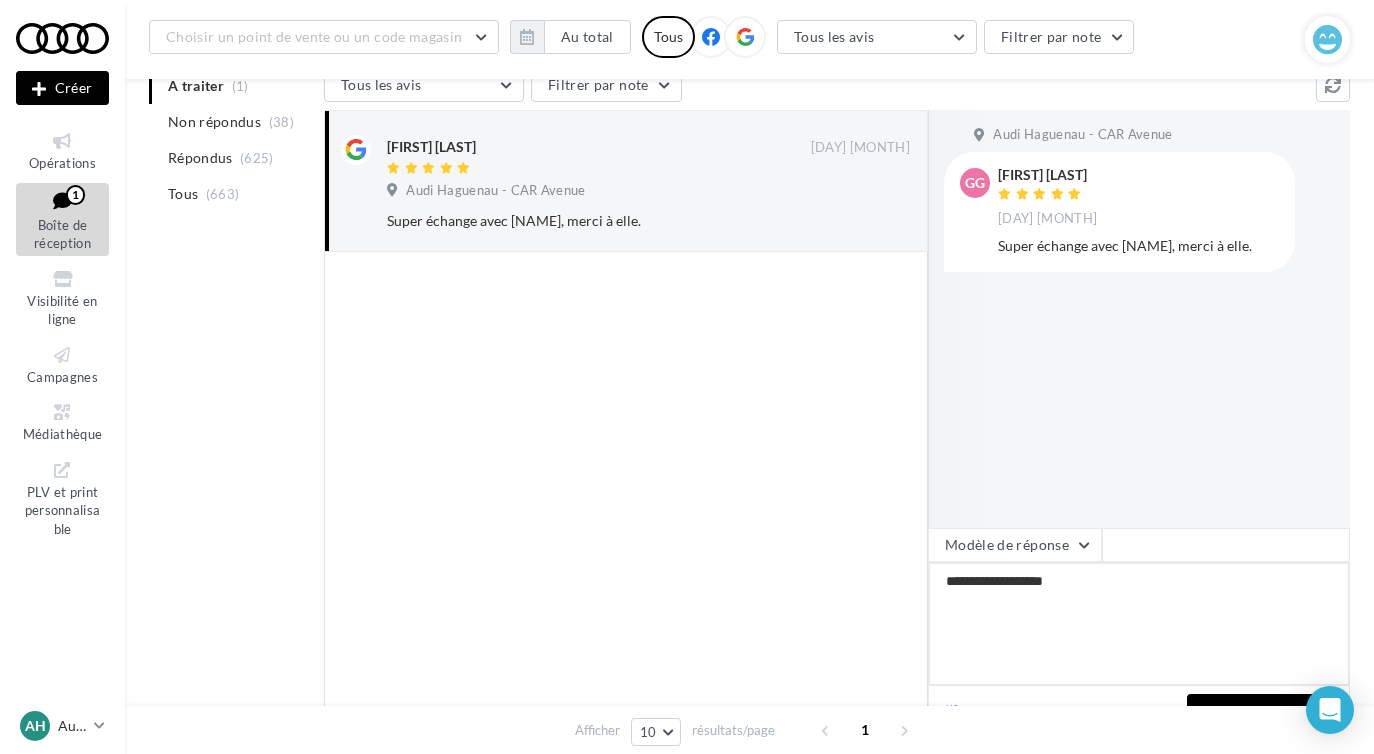 type on "**********" 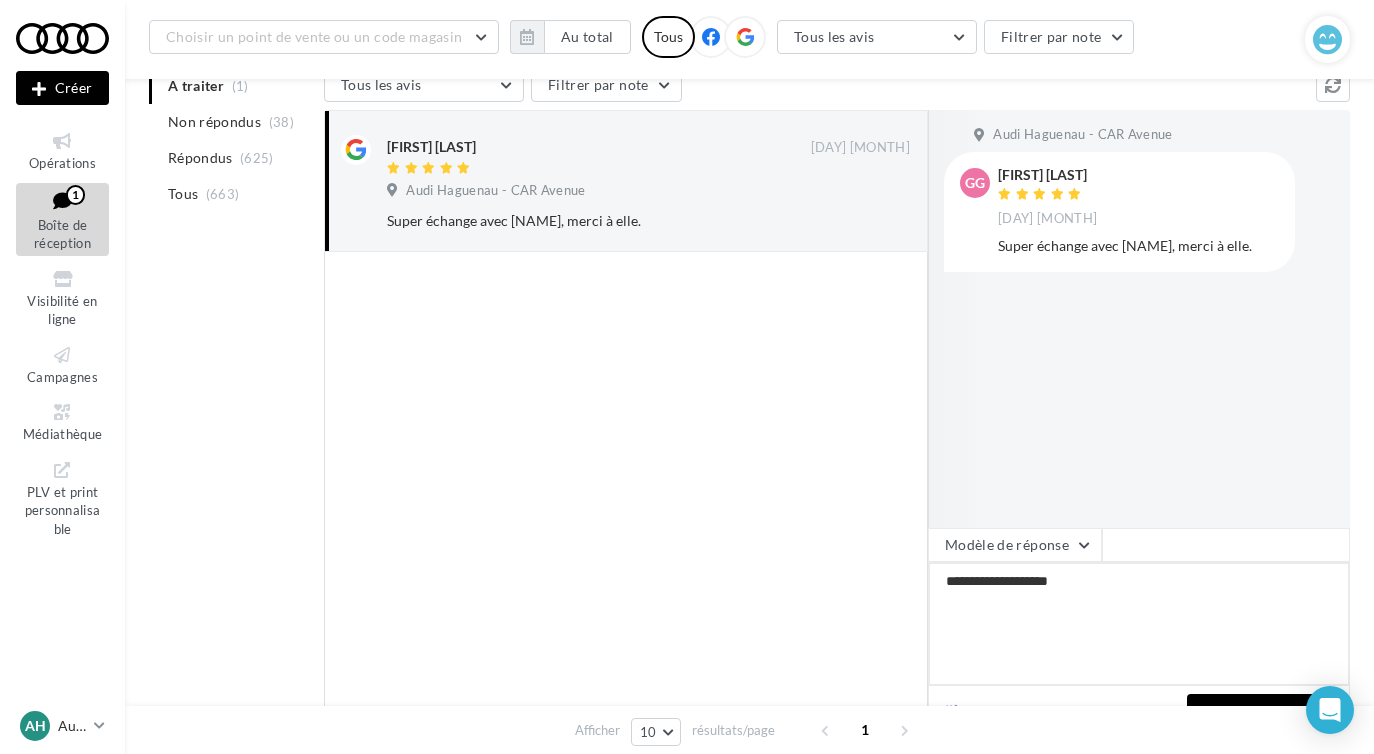 type on "**********" 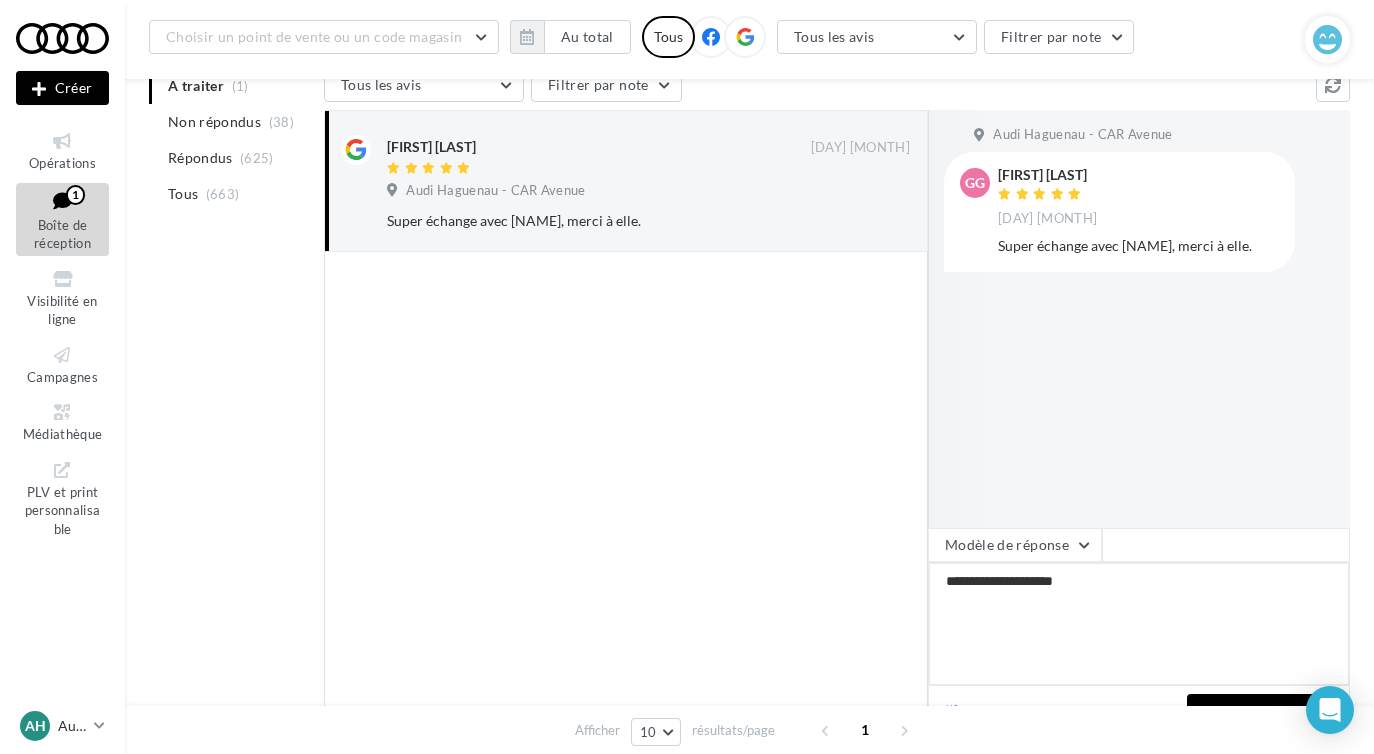 type on "**********" 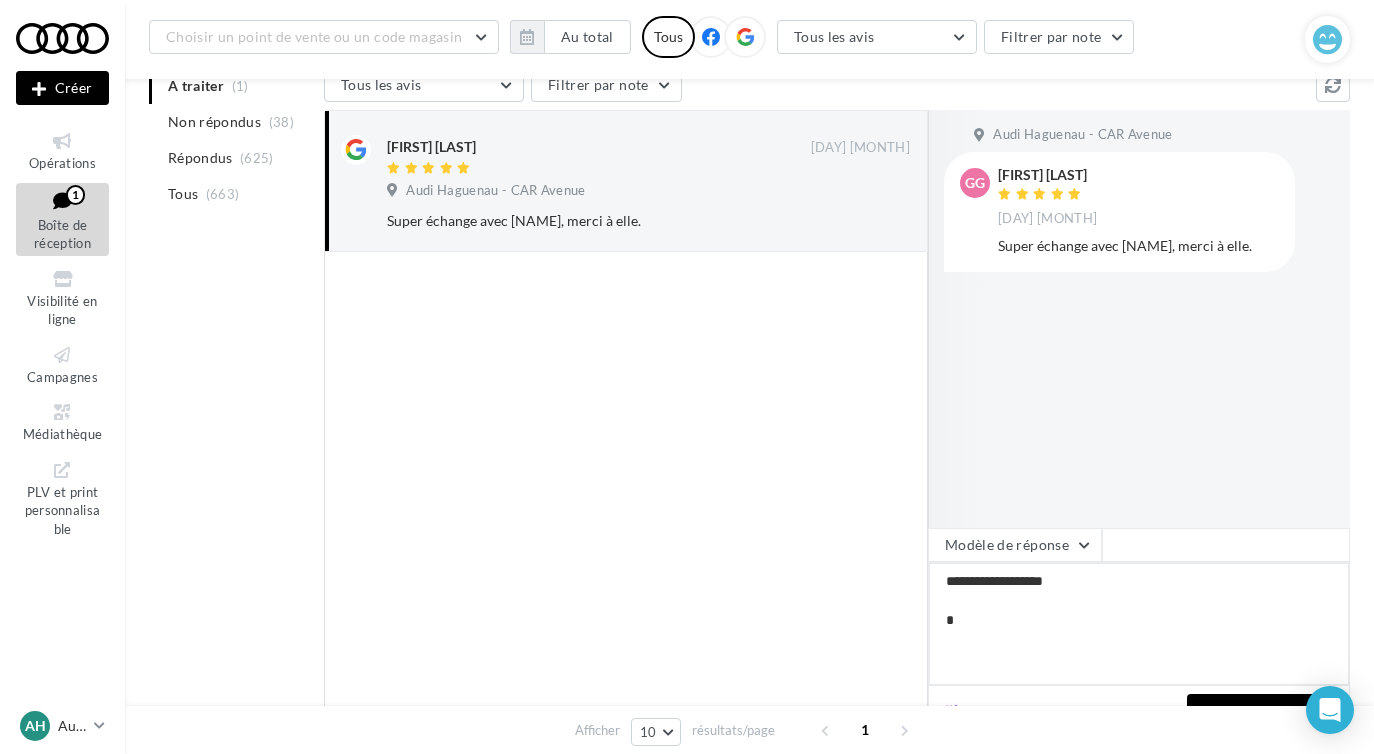 type on "**********" 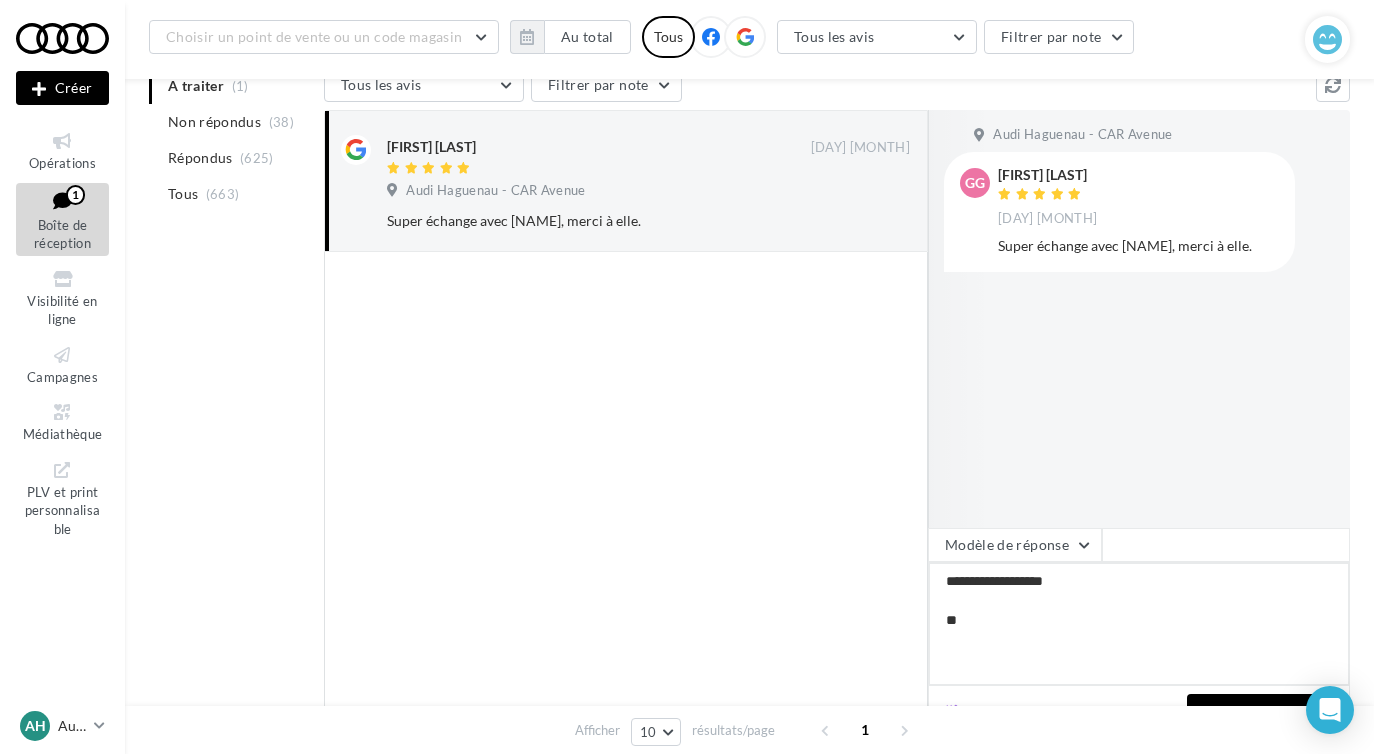 type on "**********" 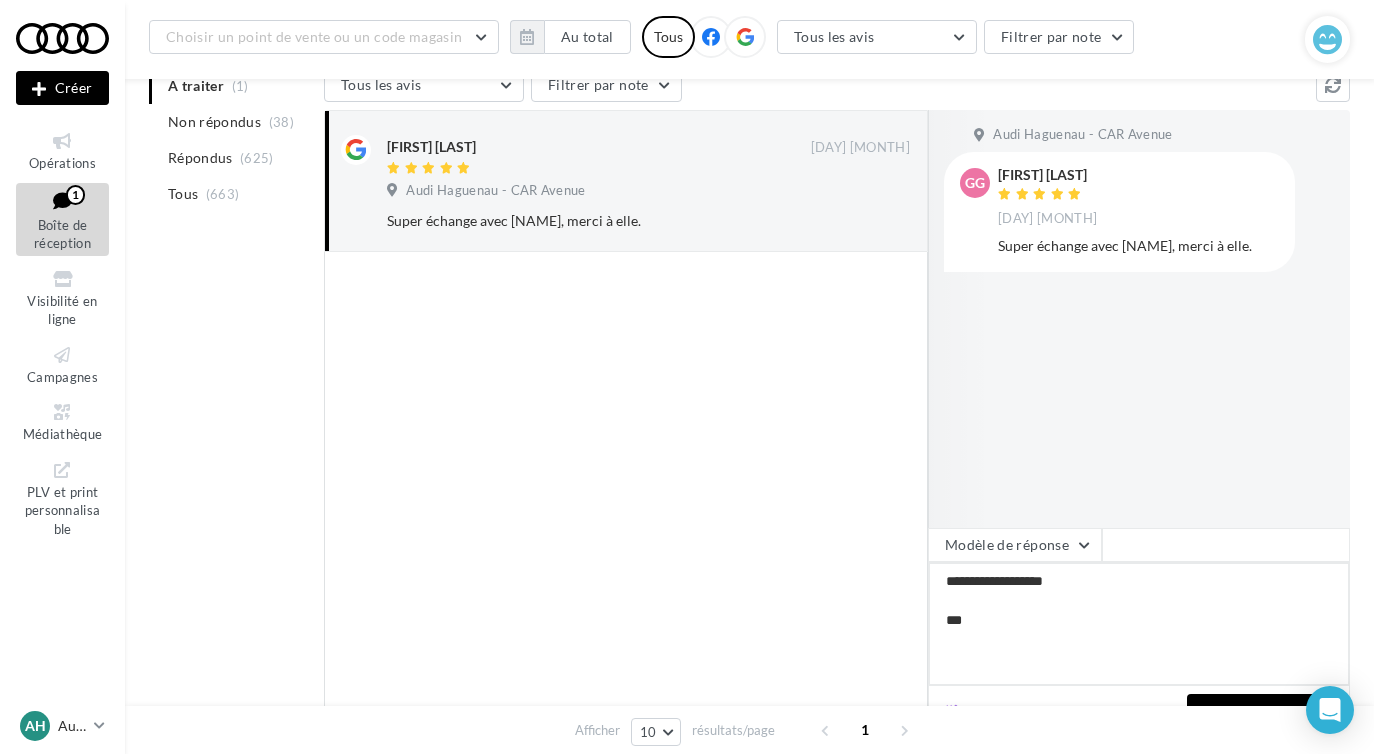 type on "**********" 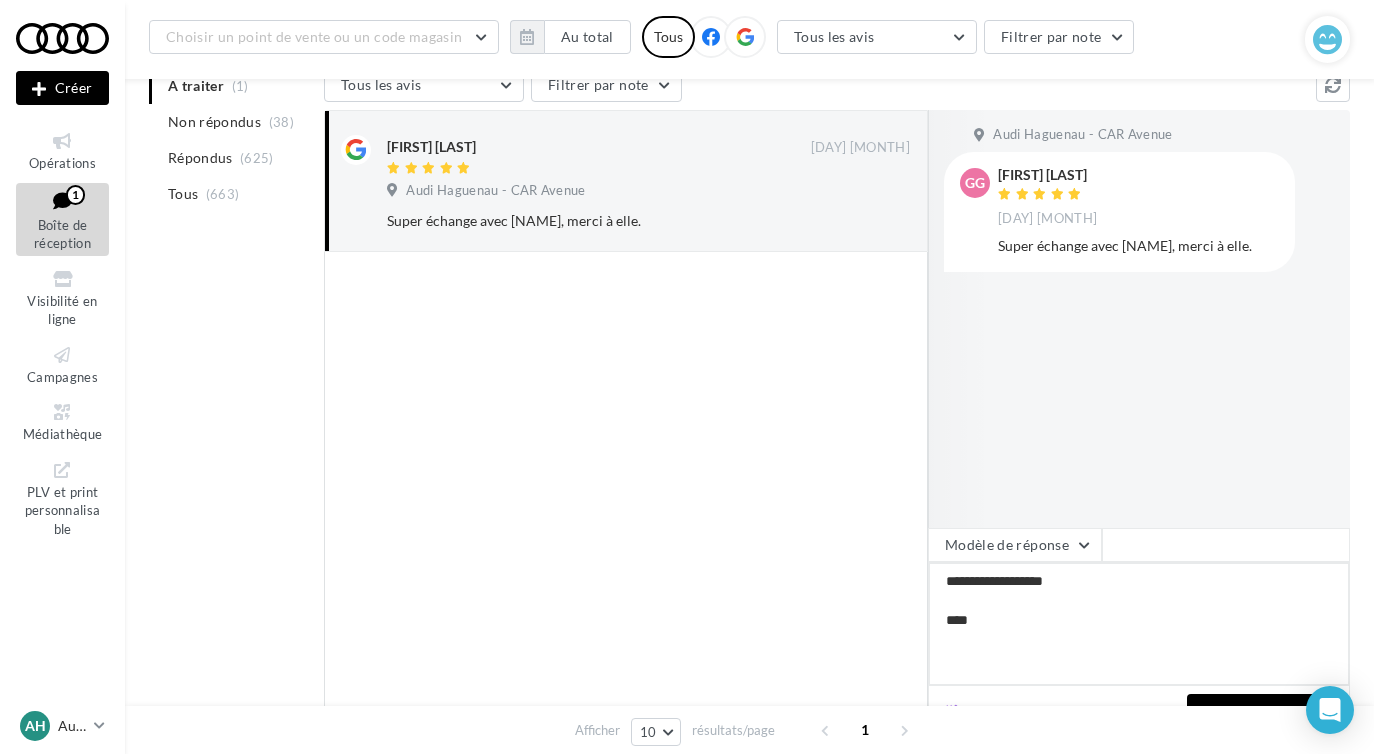 type on "**********" 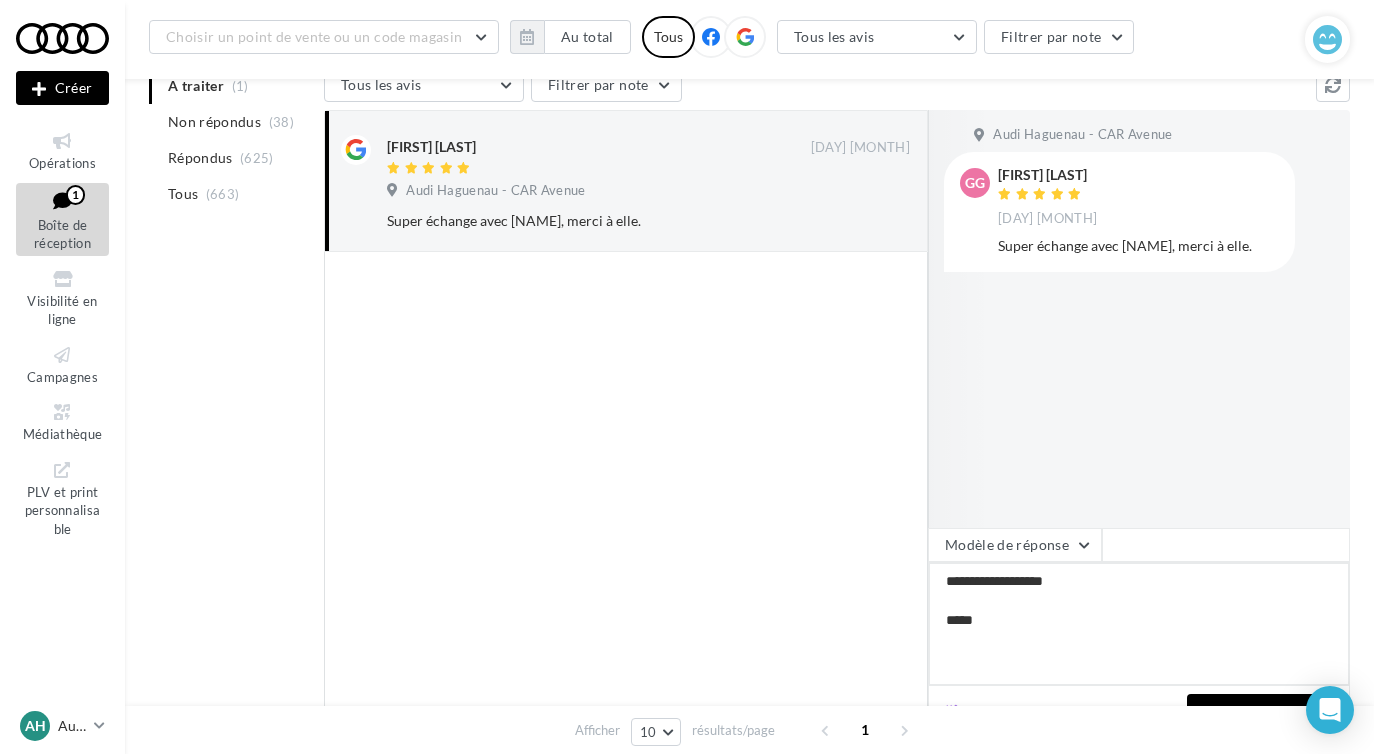 type on "**********" 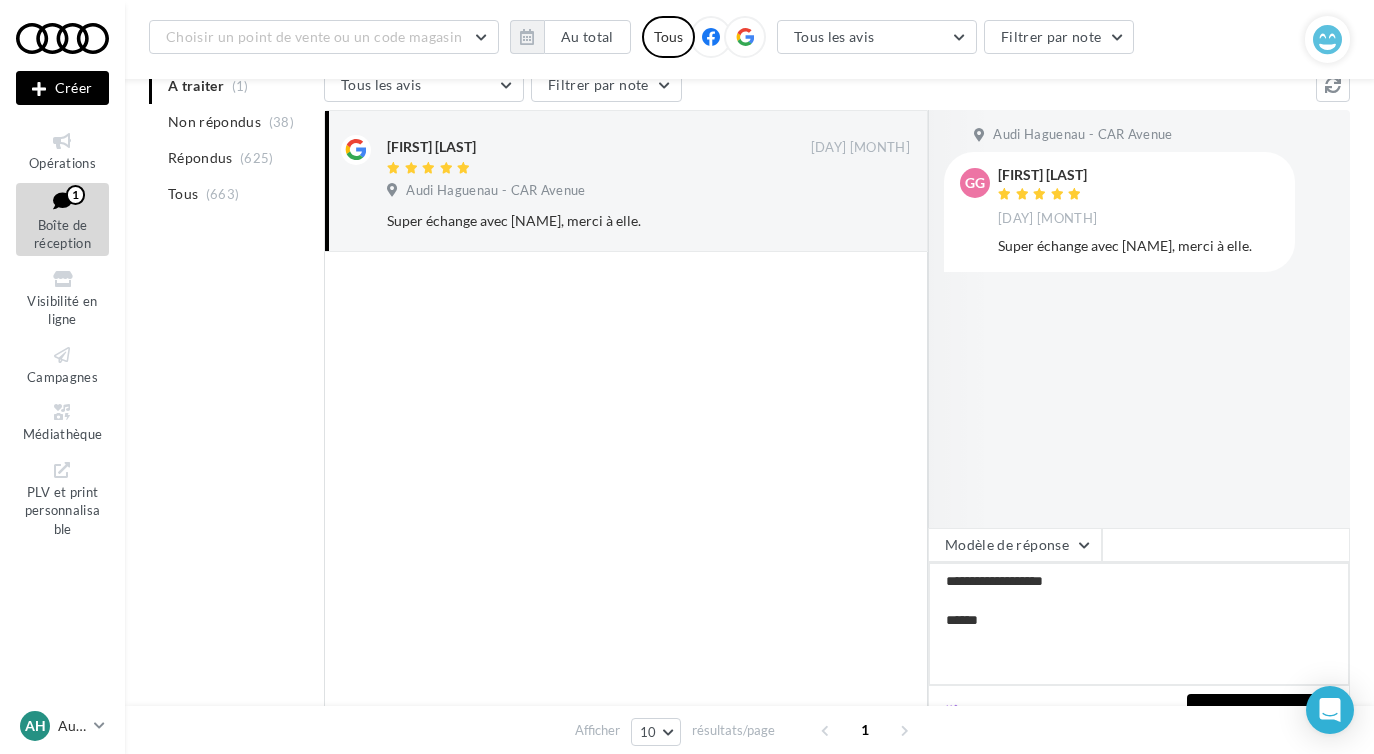 type on "**********" 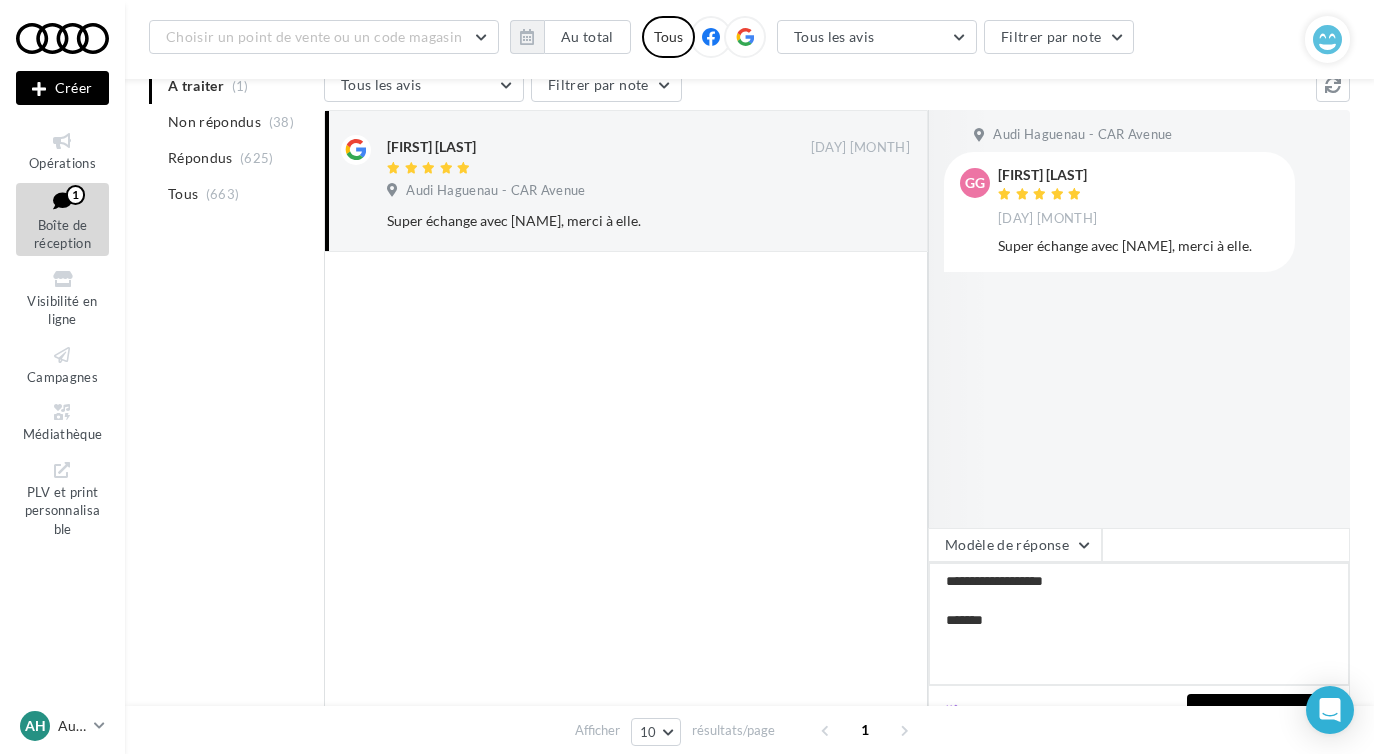 type on "**********" 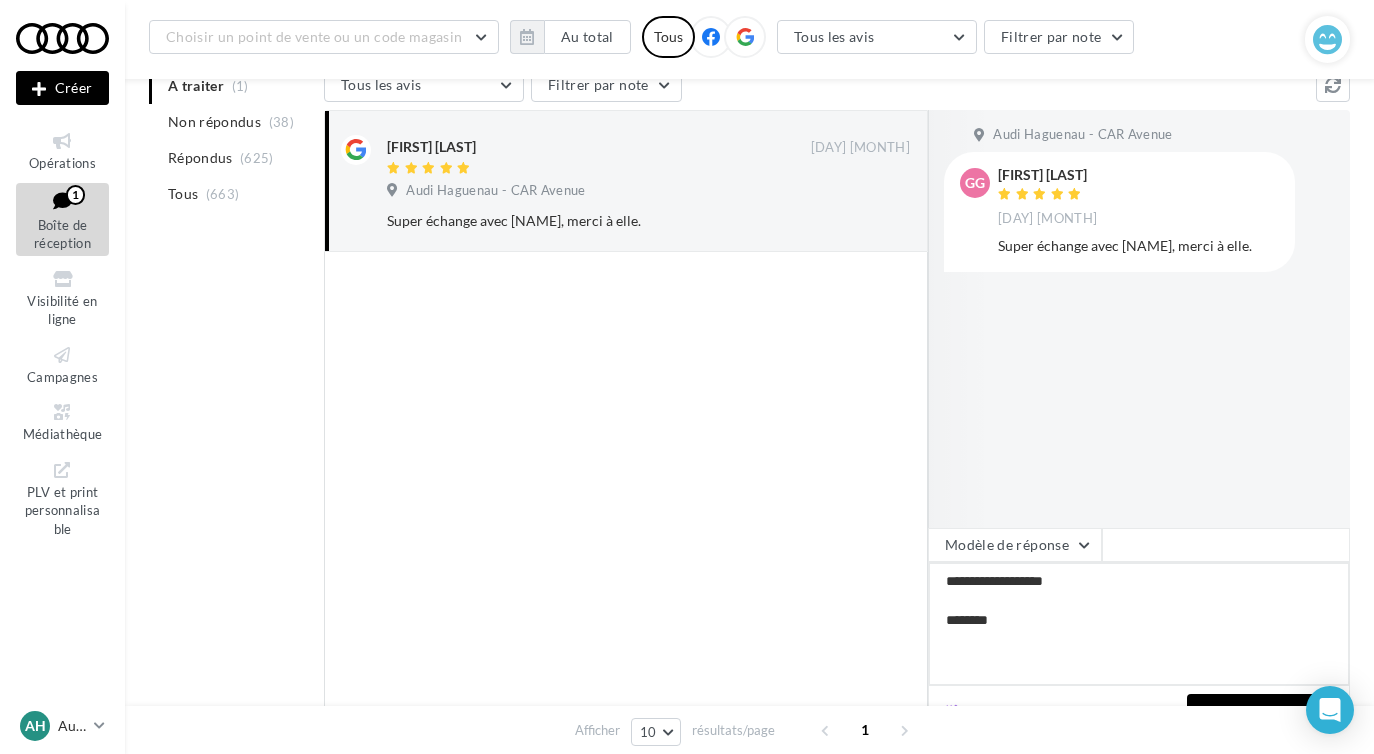 type on "**********" 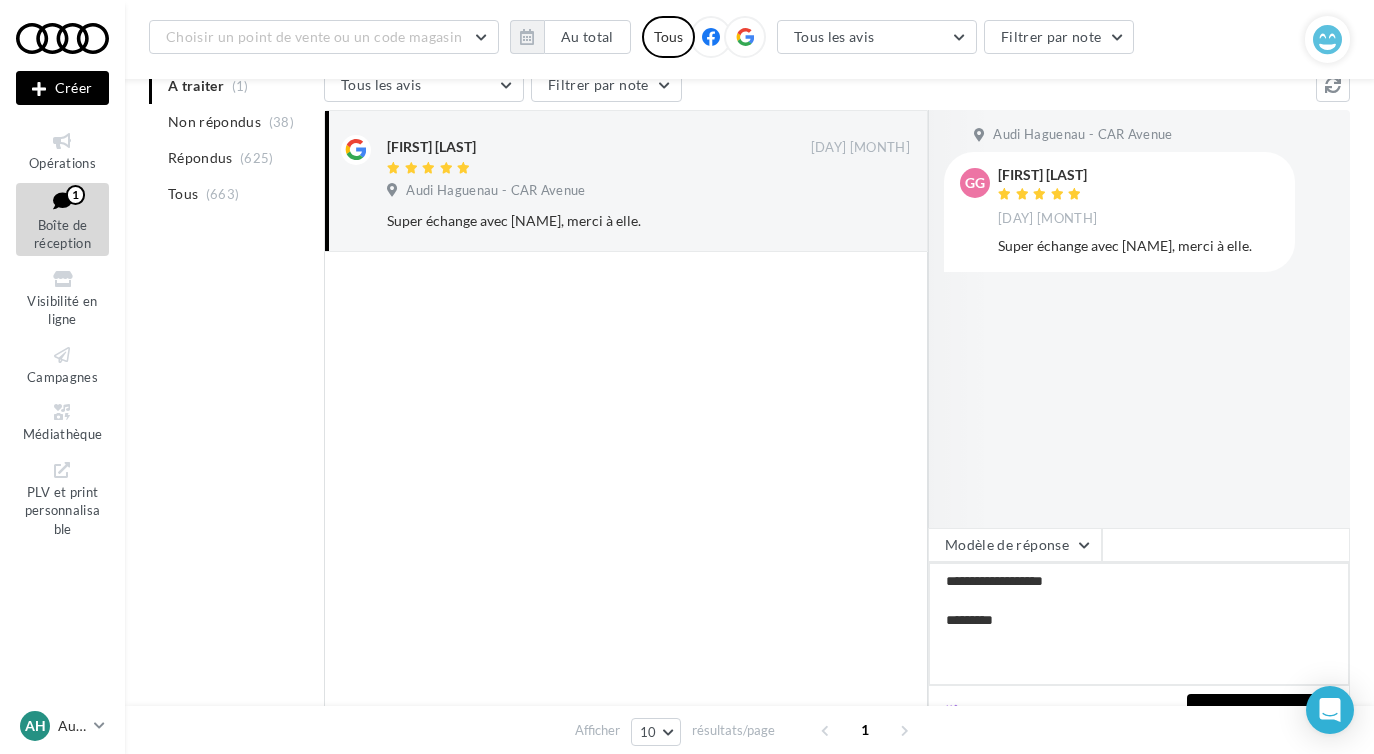 type on "**********" 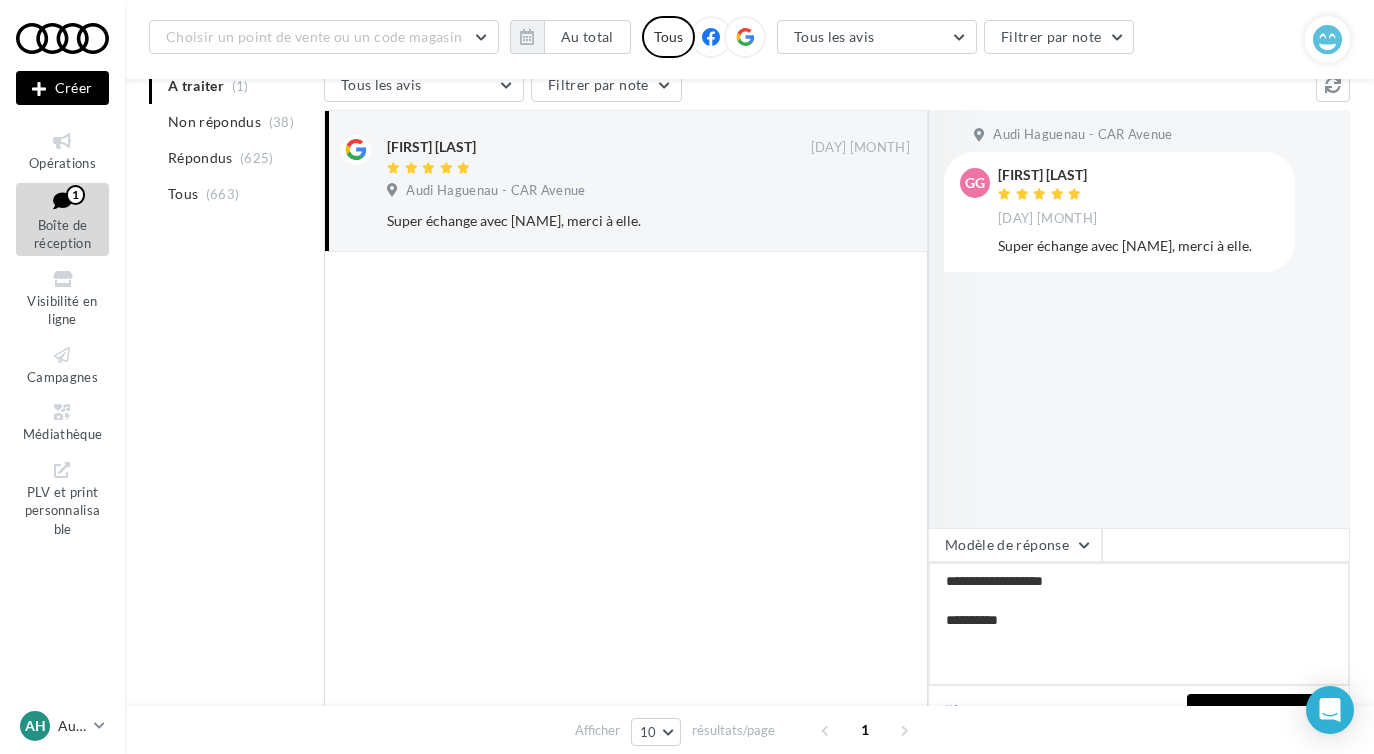 type on "**********" 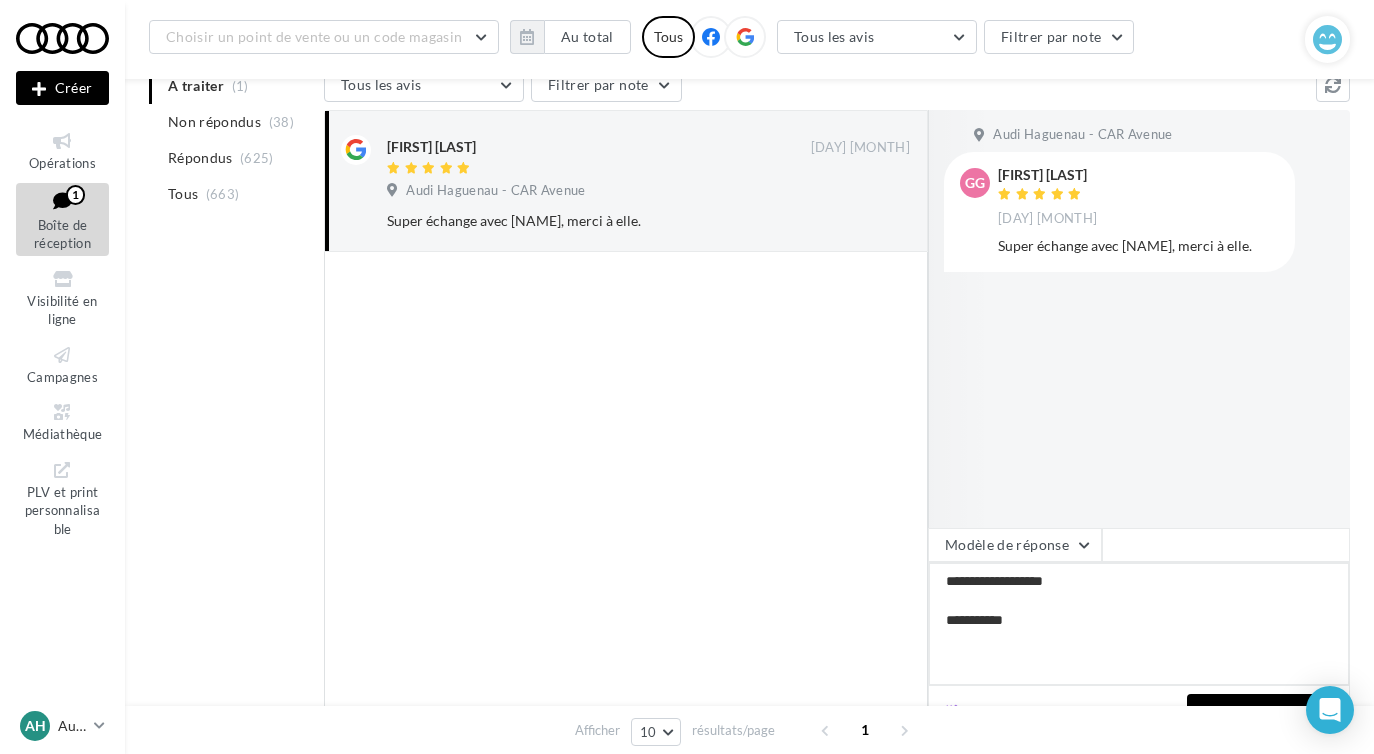 type on "**********" 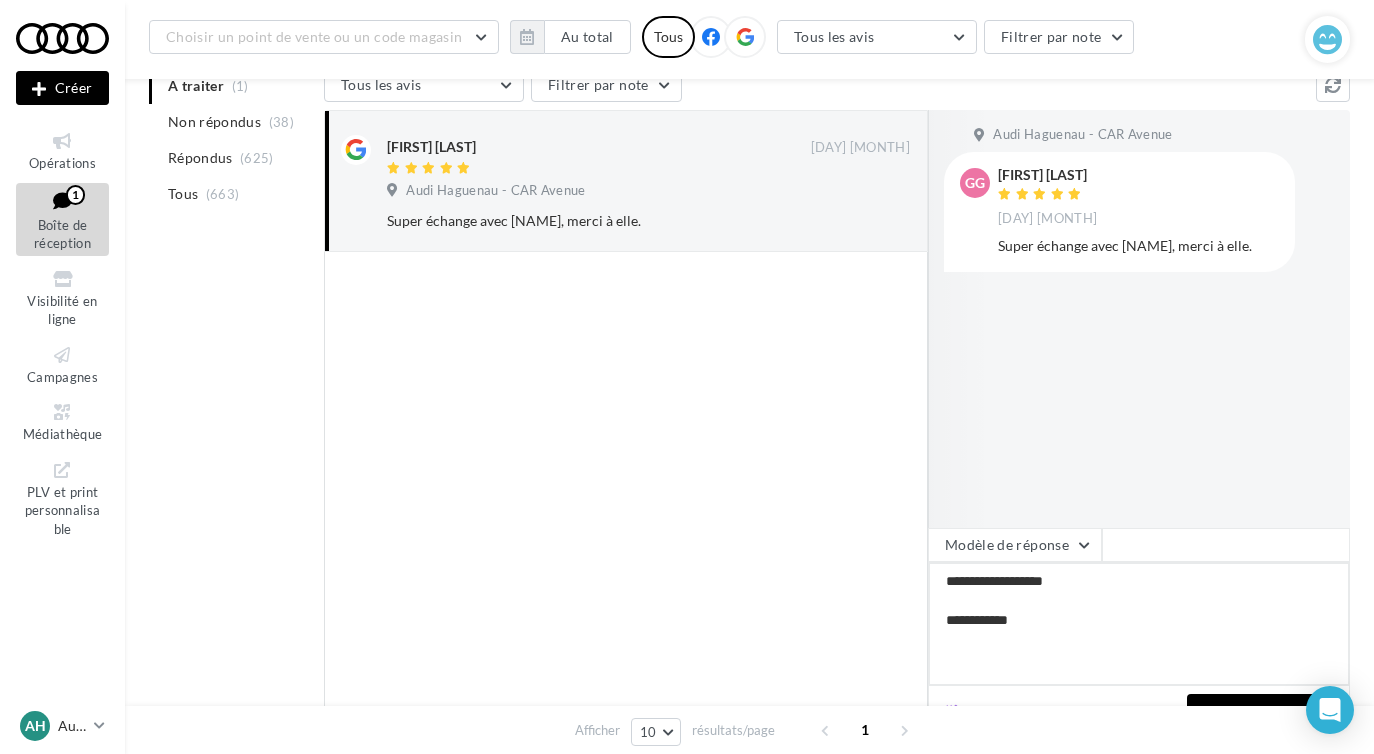 type on "**********" 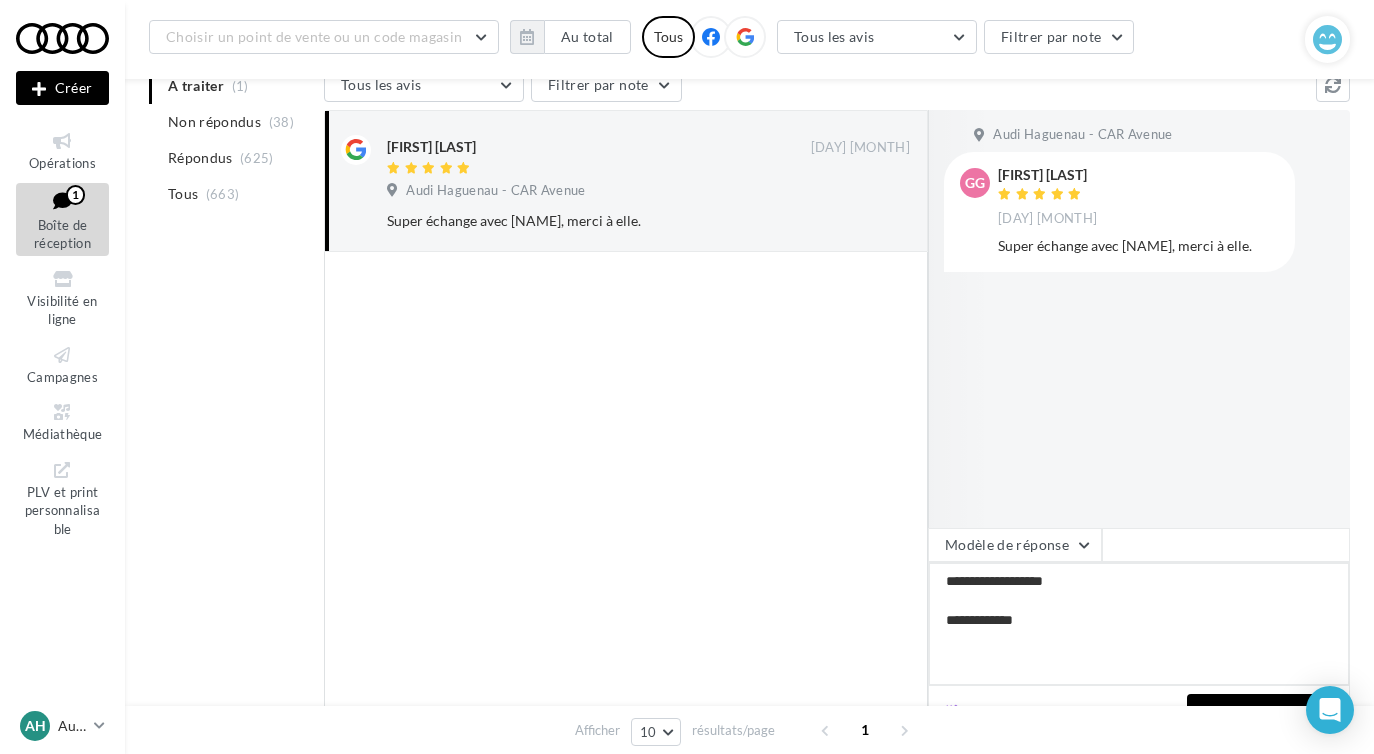 type on "**********" 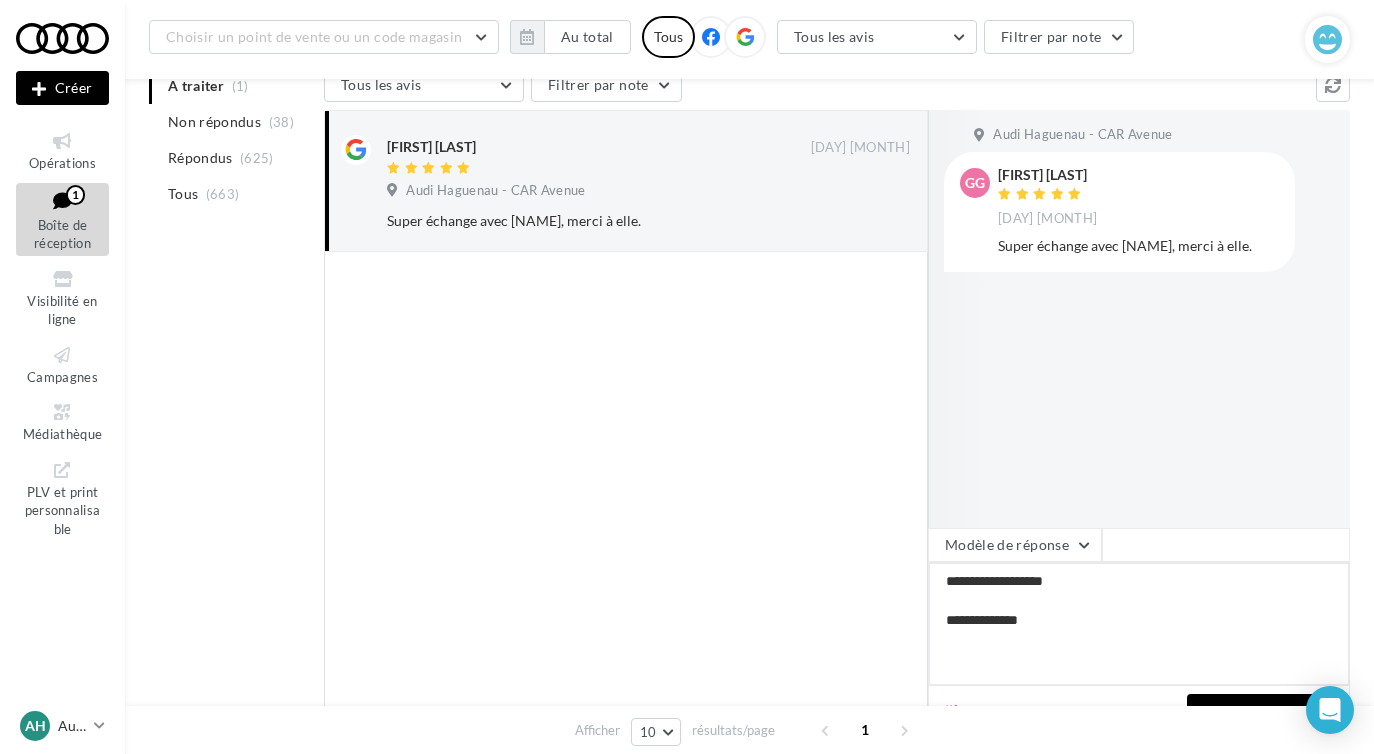 type on "**********" 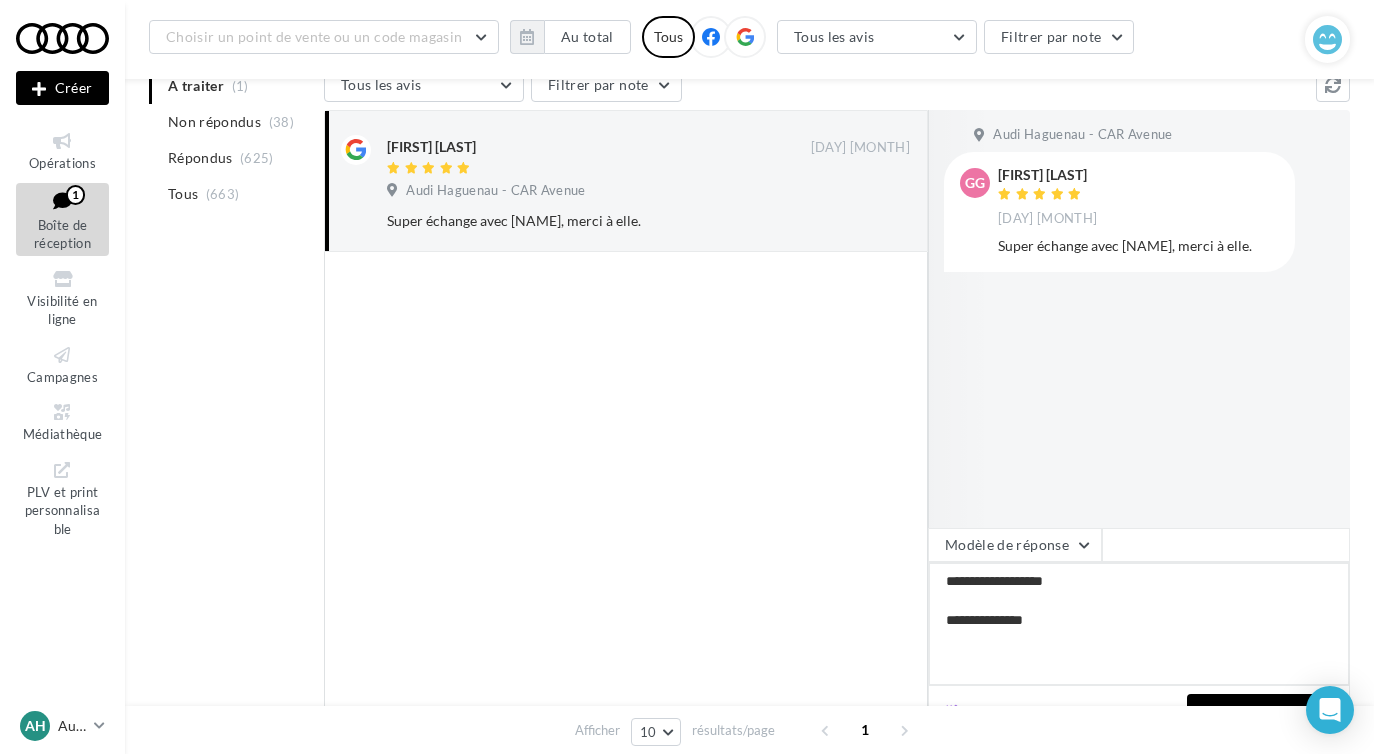 type on "**********" 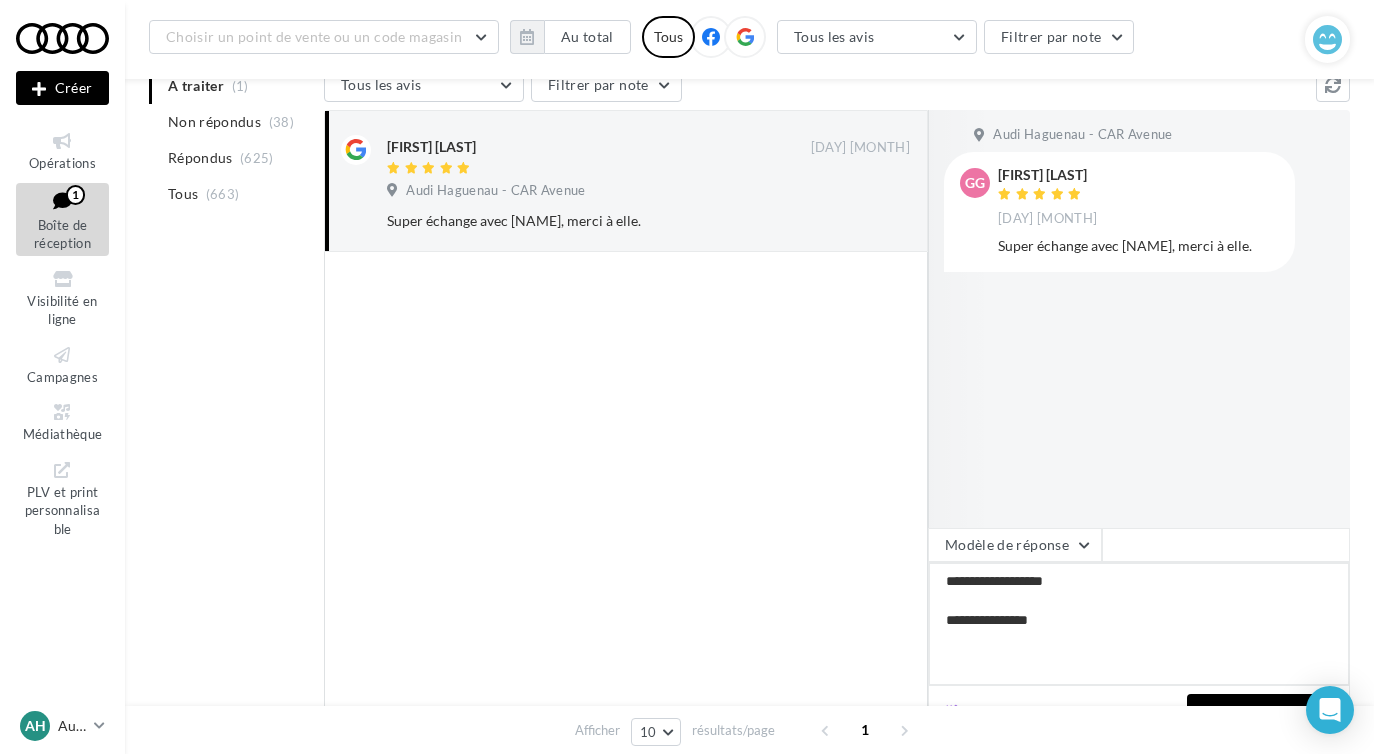 type on "**********" 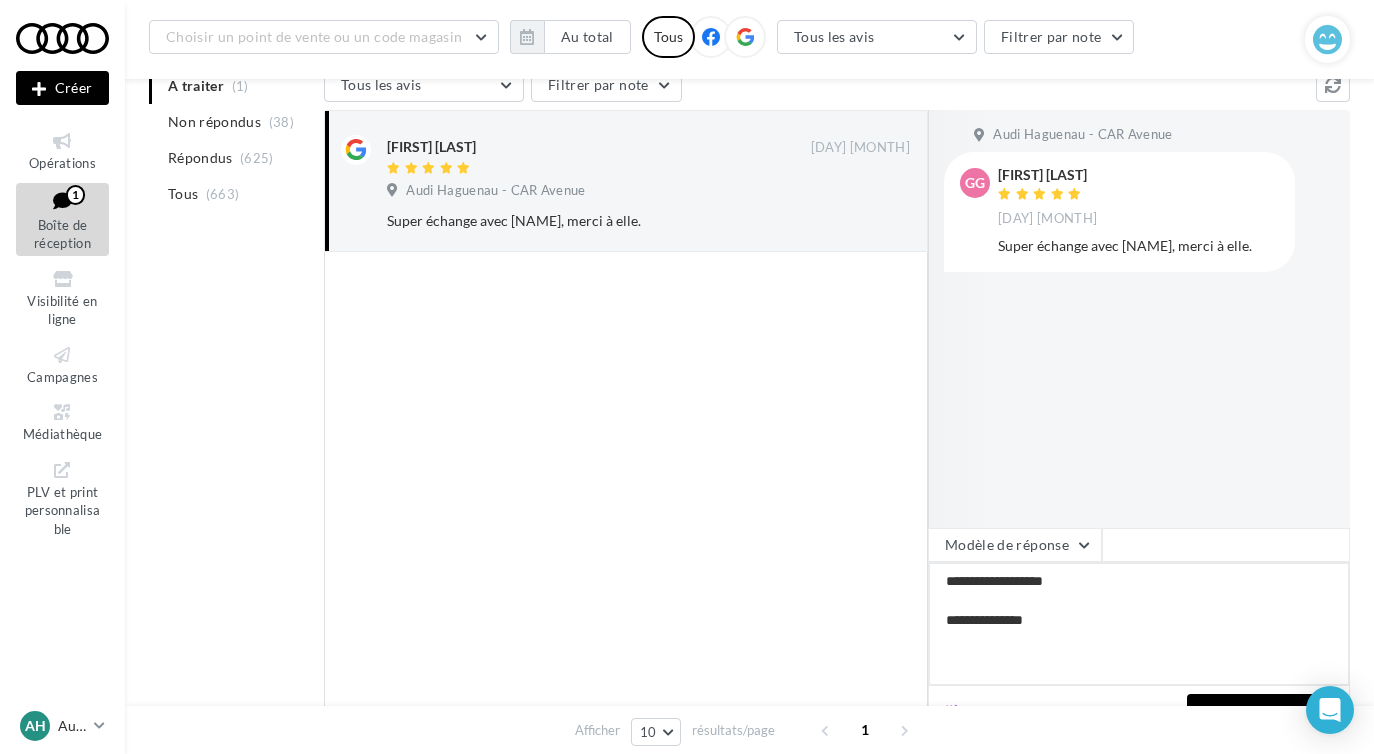 type on "**********" 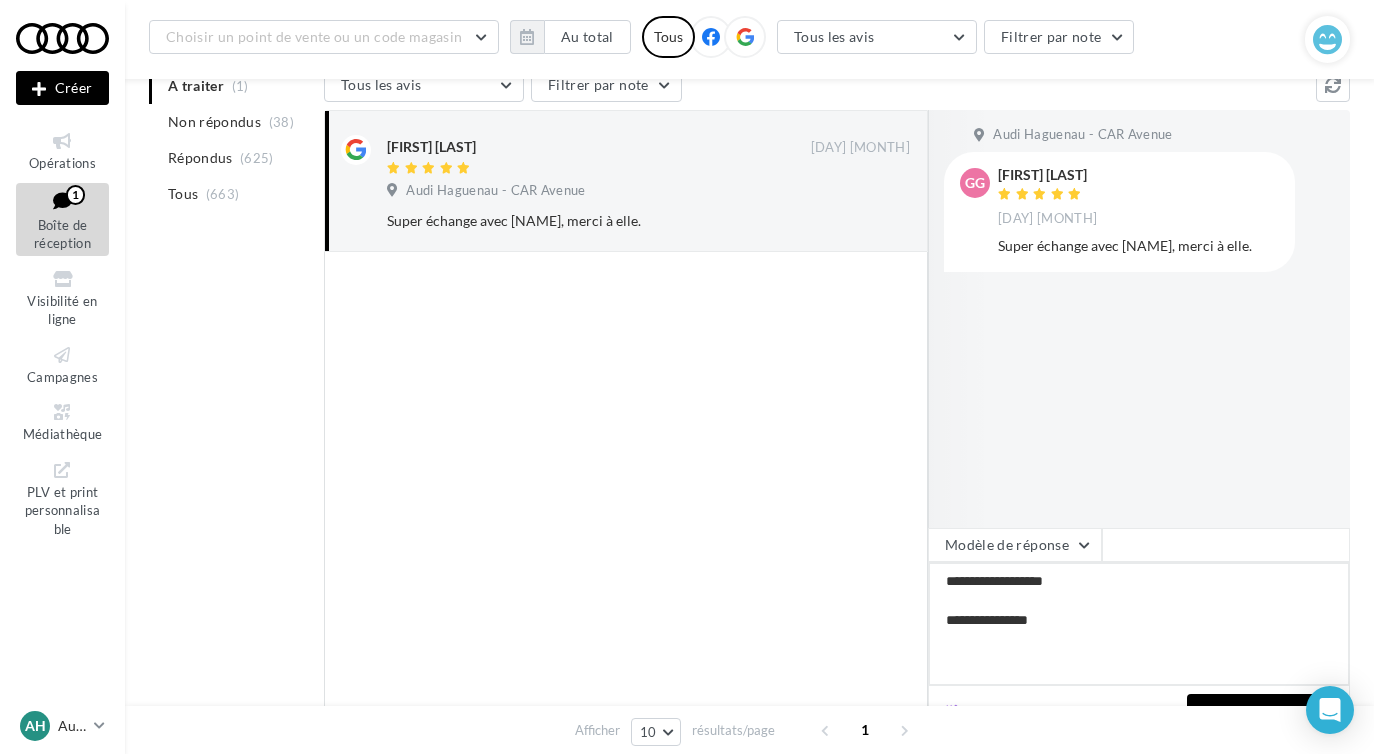 type on "**********" 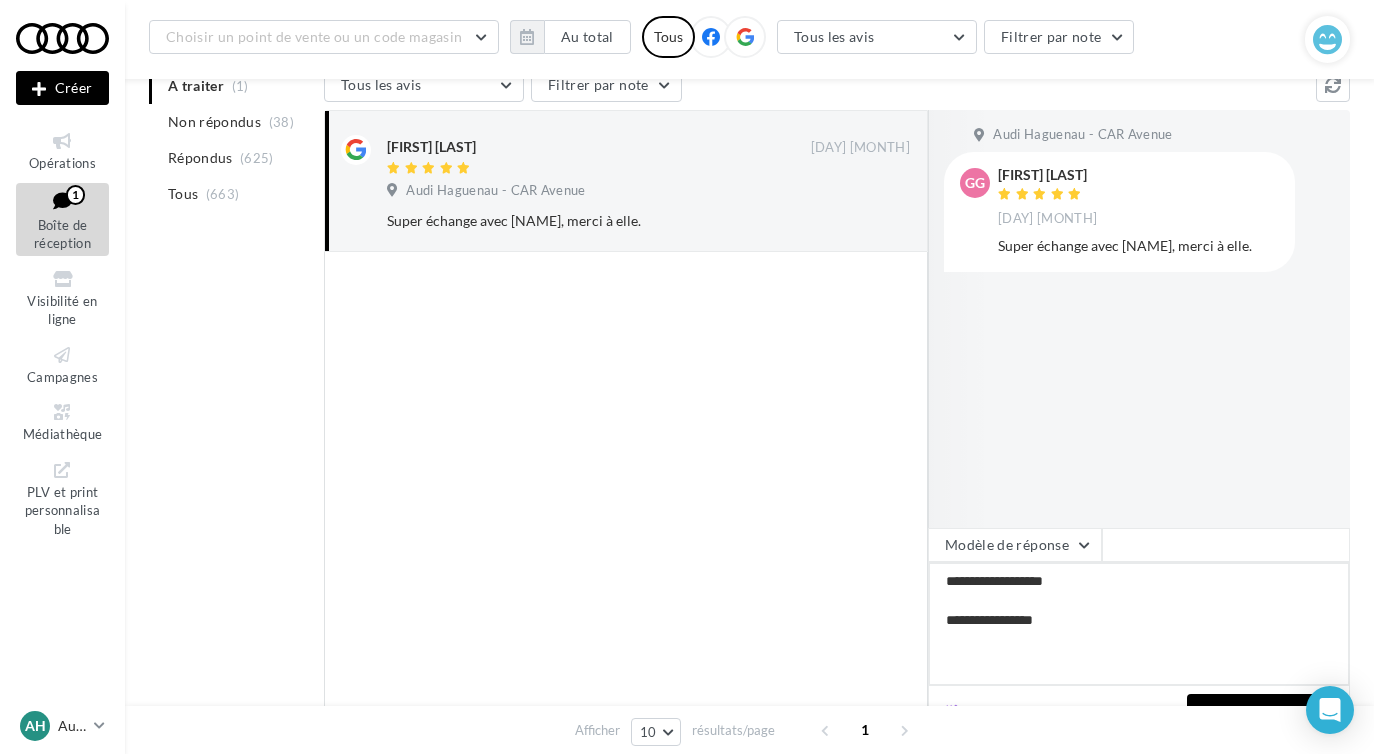 type on "**********" 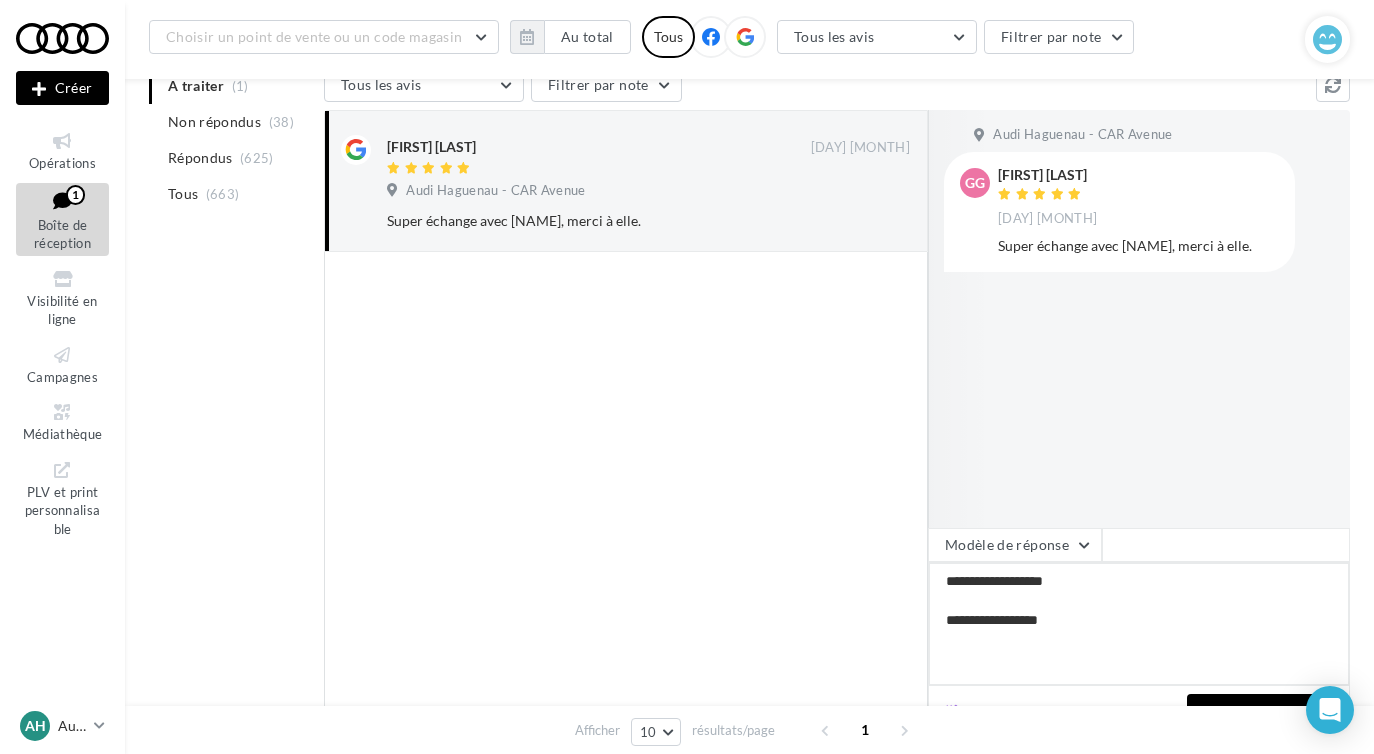 type on "**********" 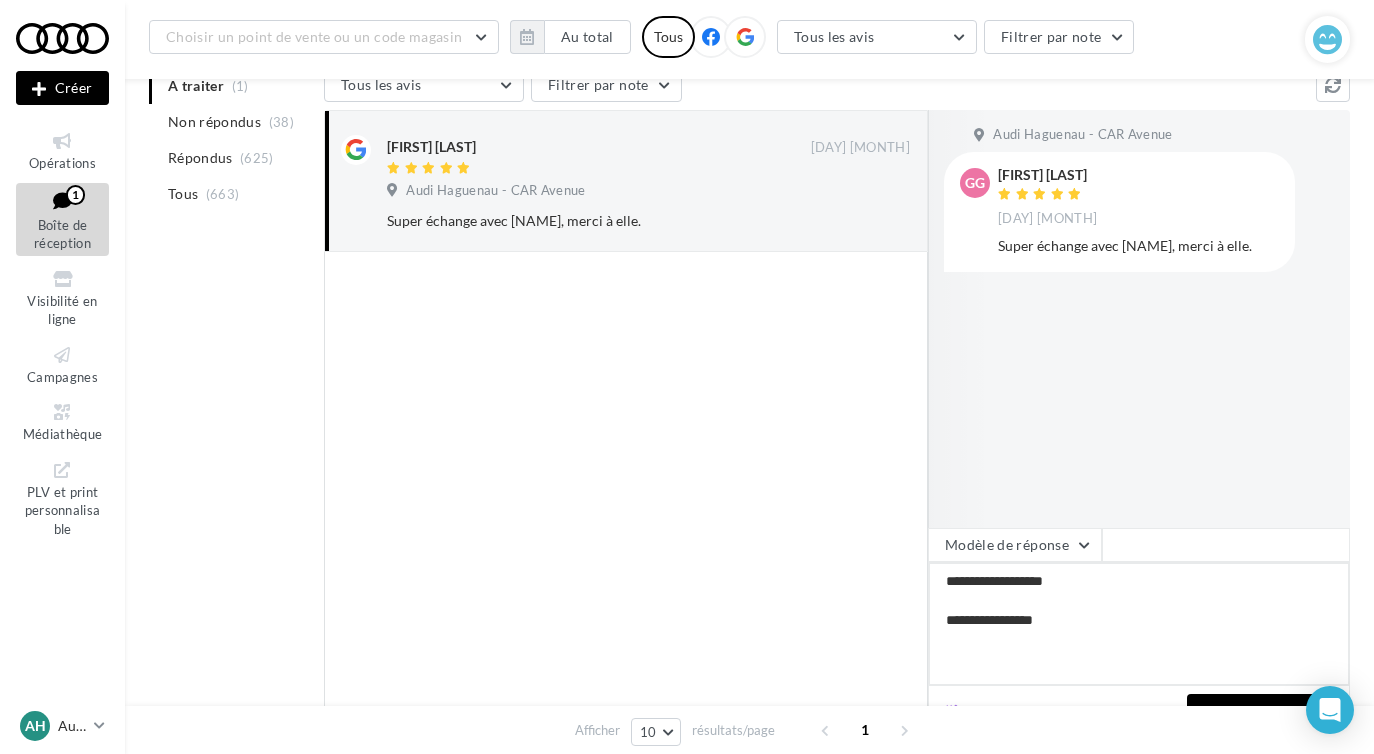 type on "**********" 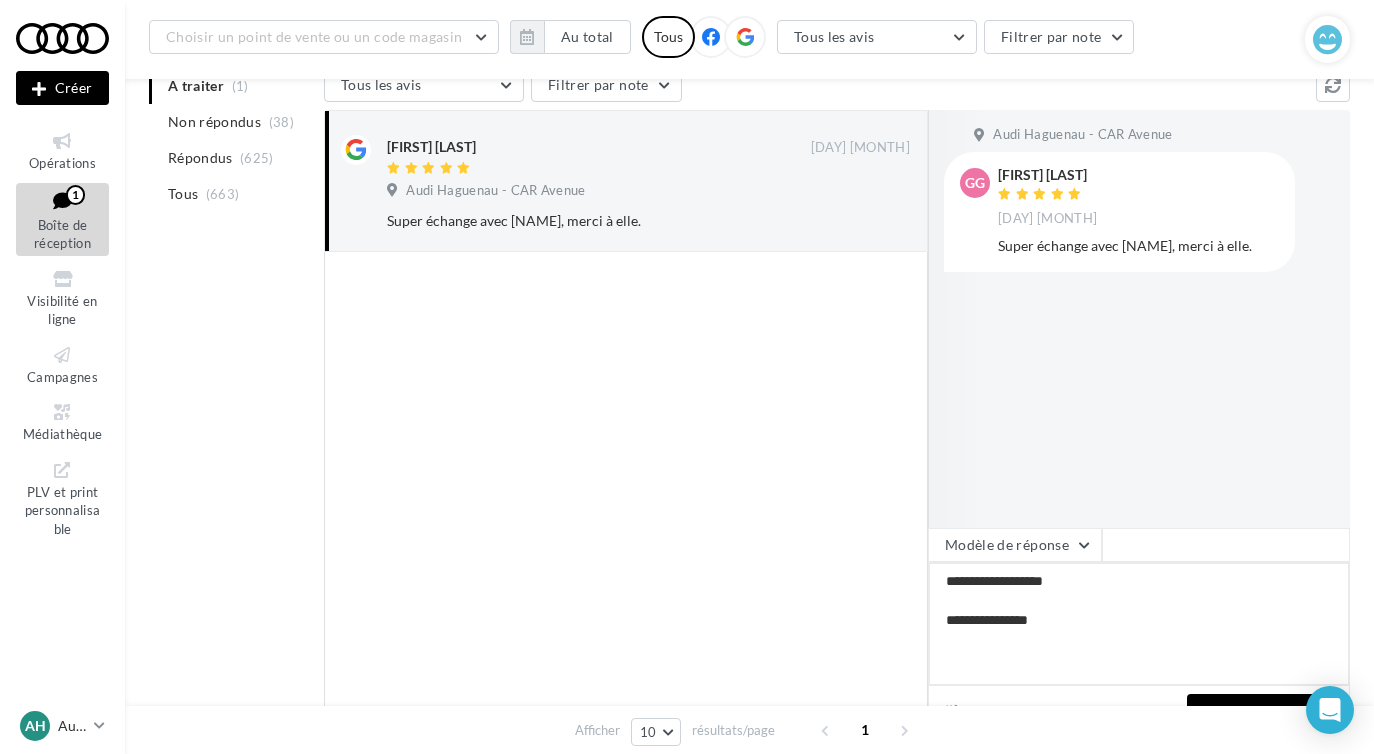 type on "**********" 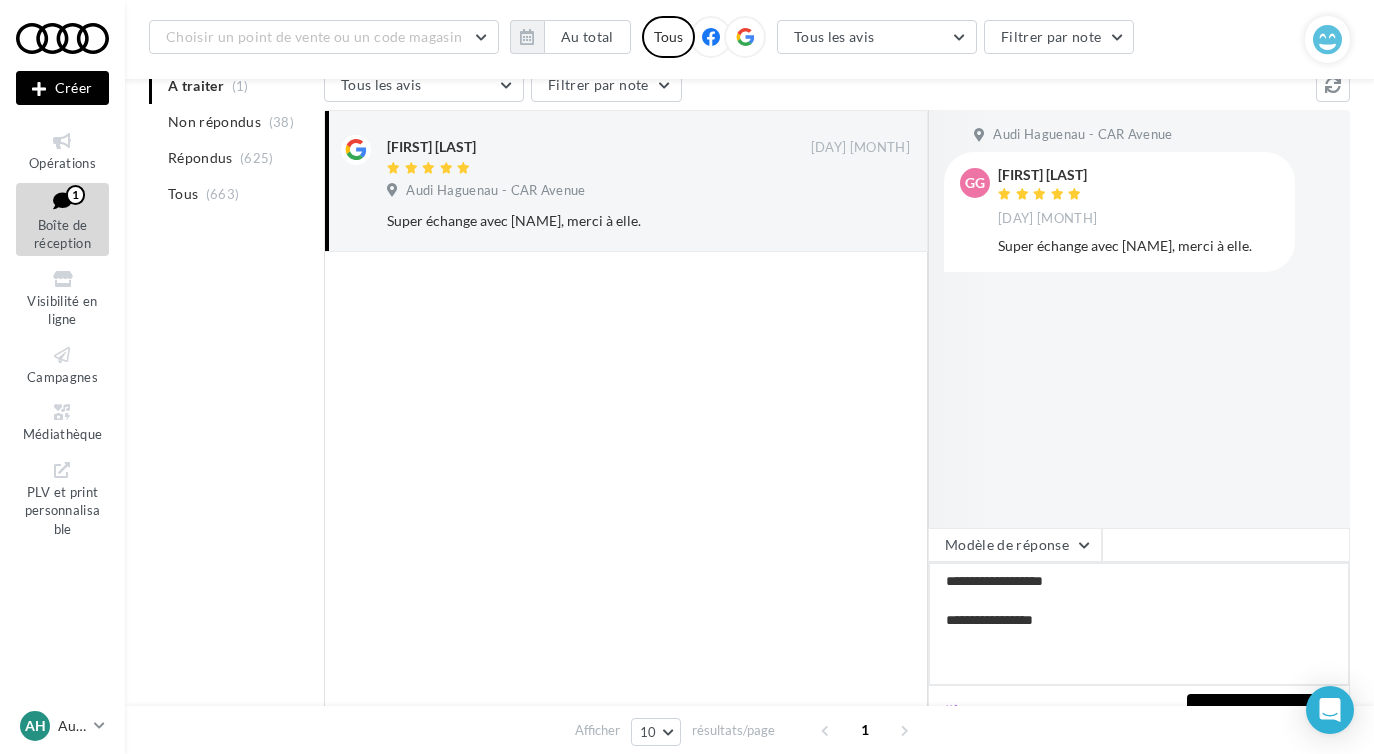 type on "**********" 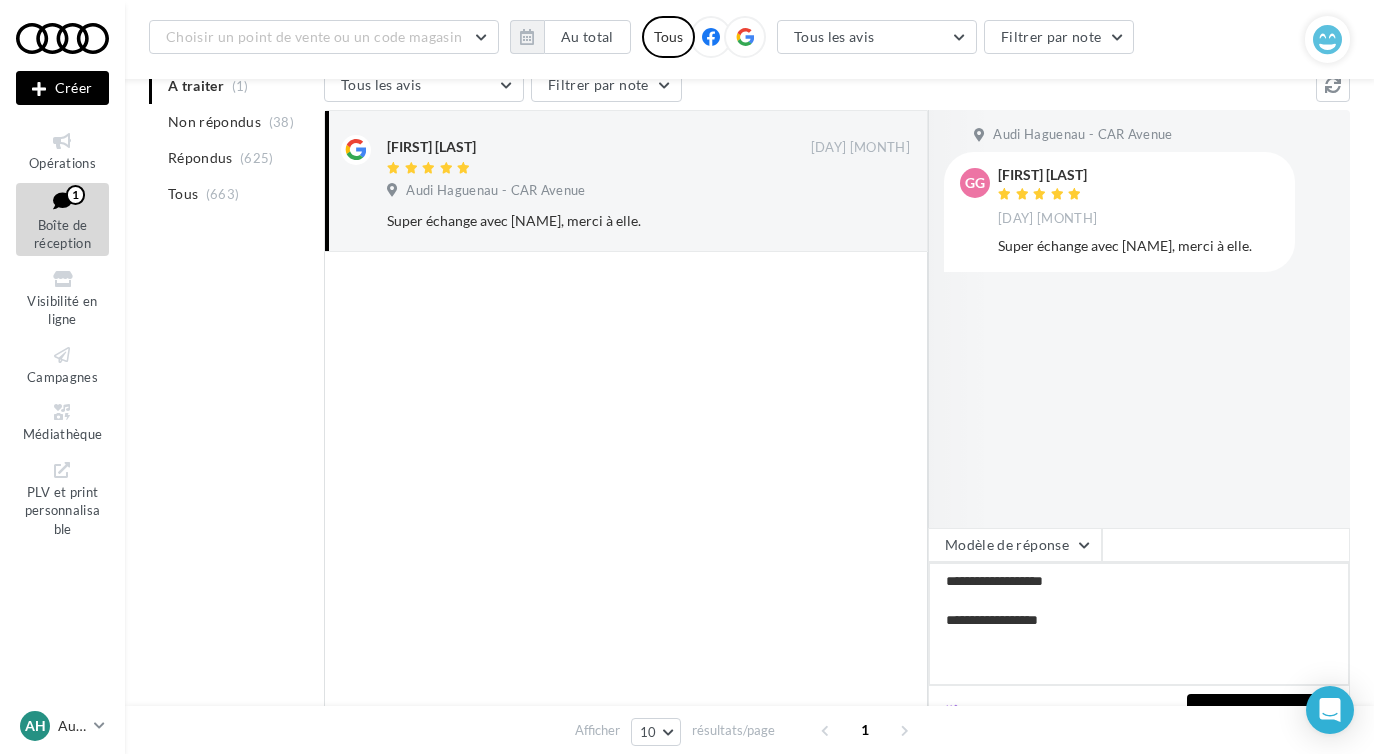 type on "**********" 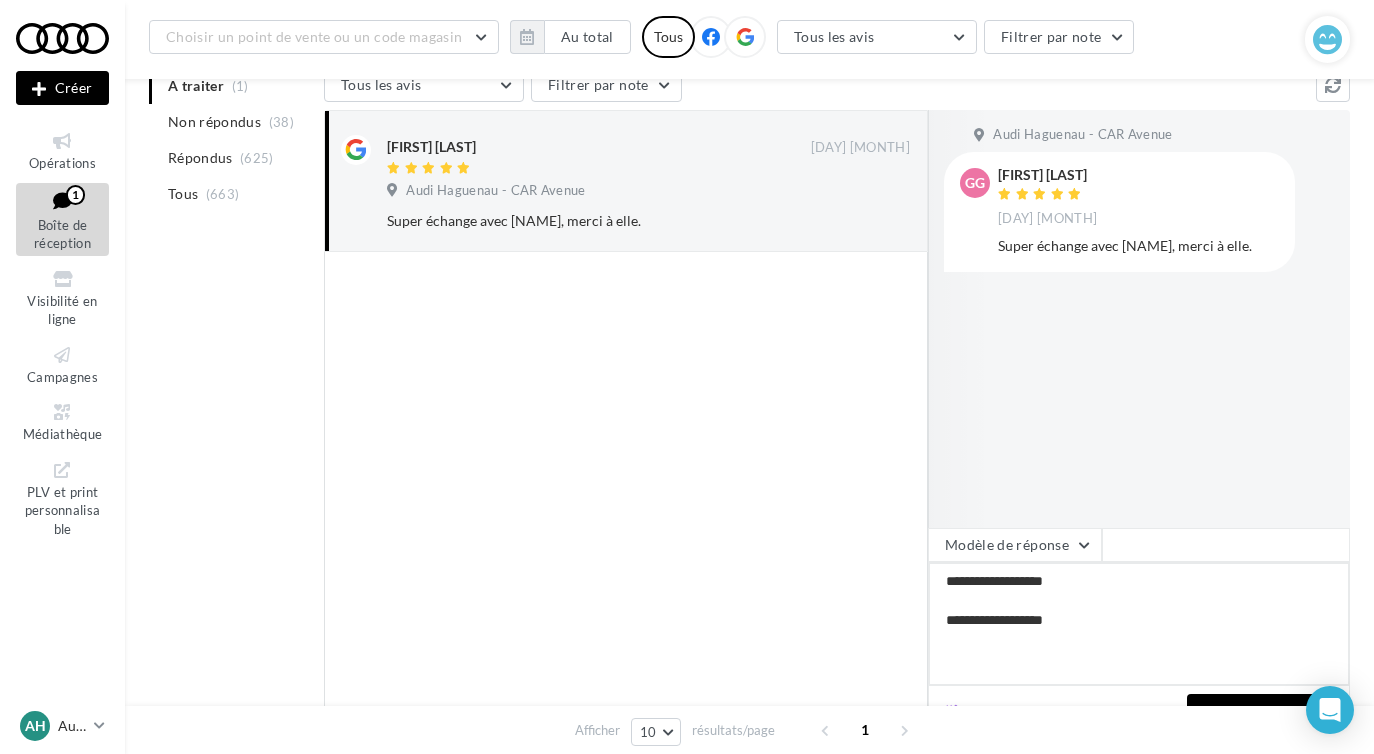 type on "**********" 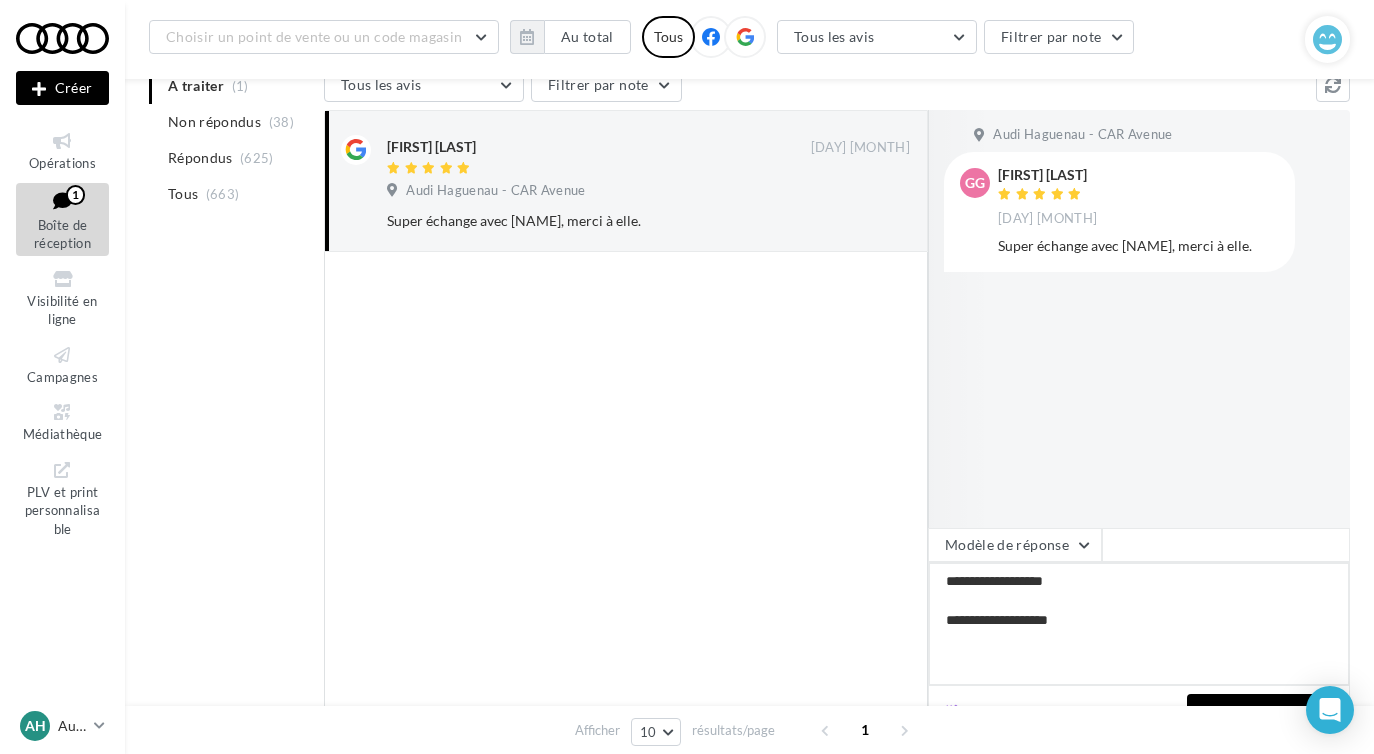 type on "**********" 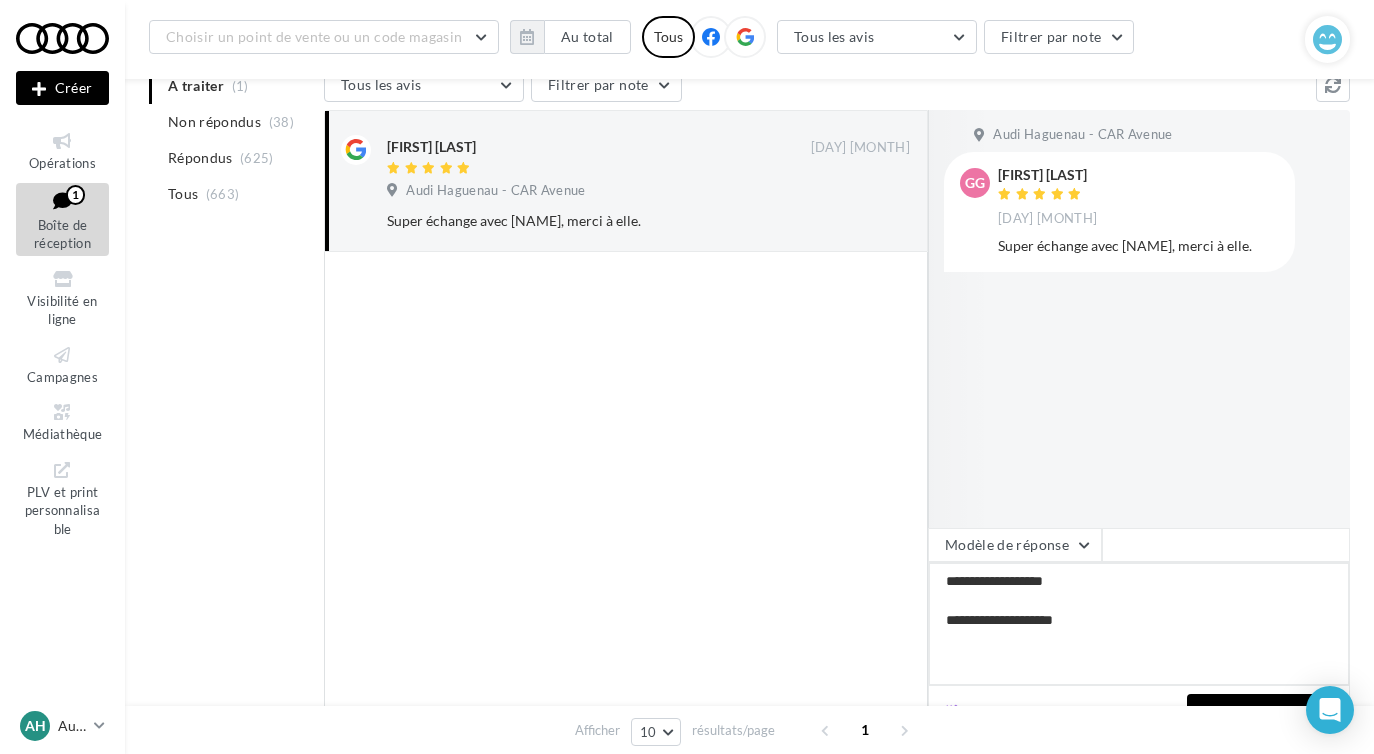 type on "**********" 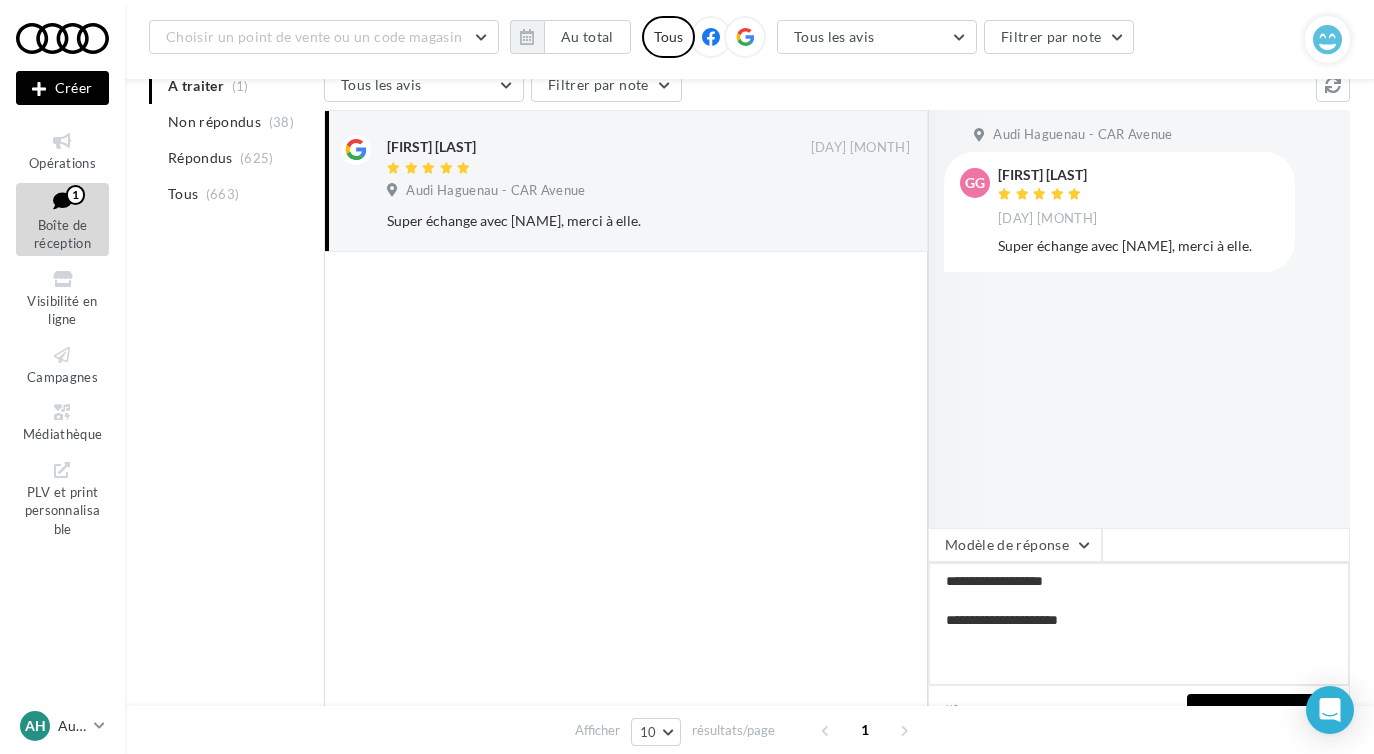 type on "**********" 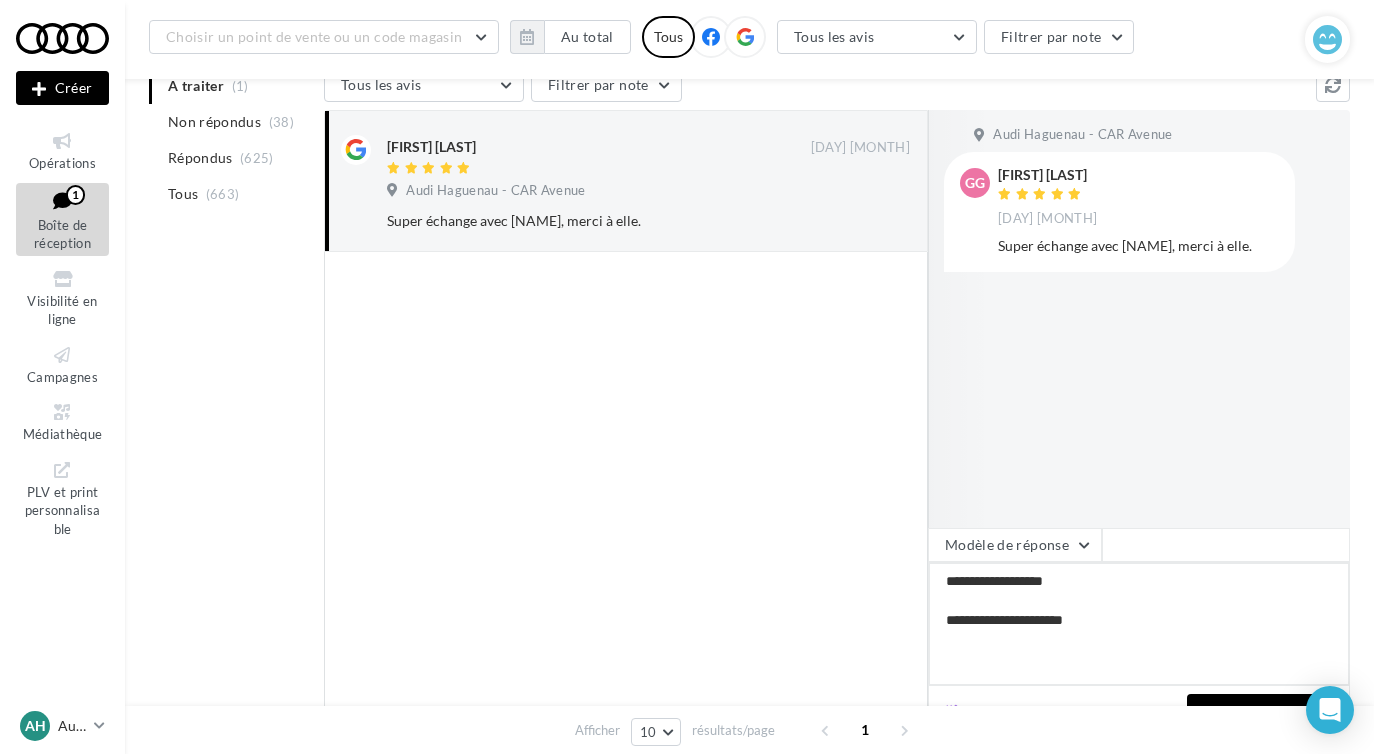 type on "**********" 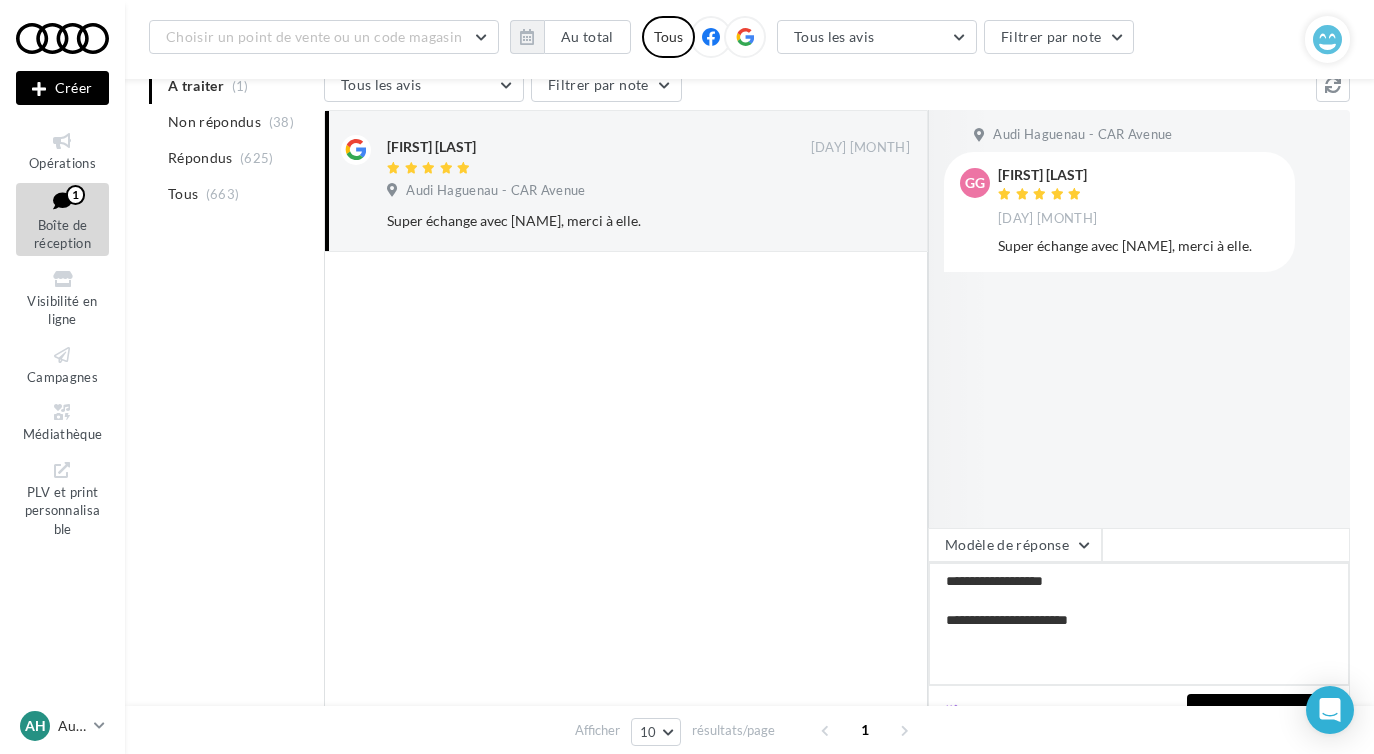 type on "**********" 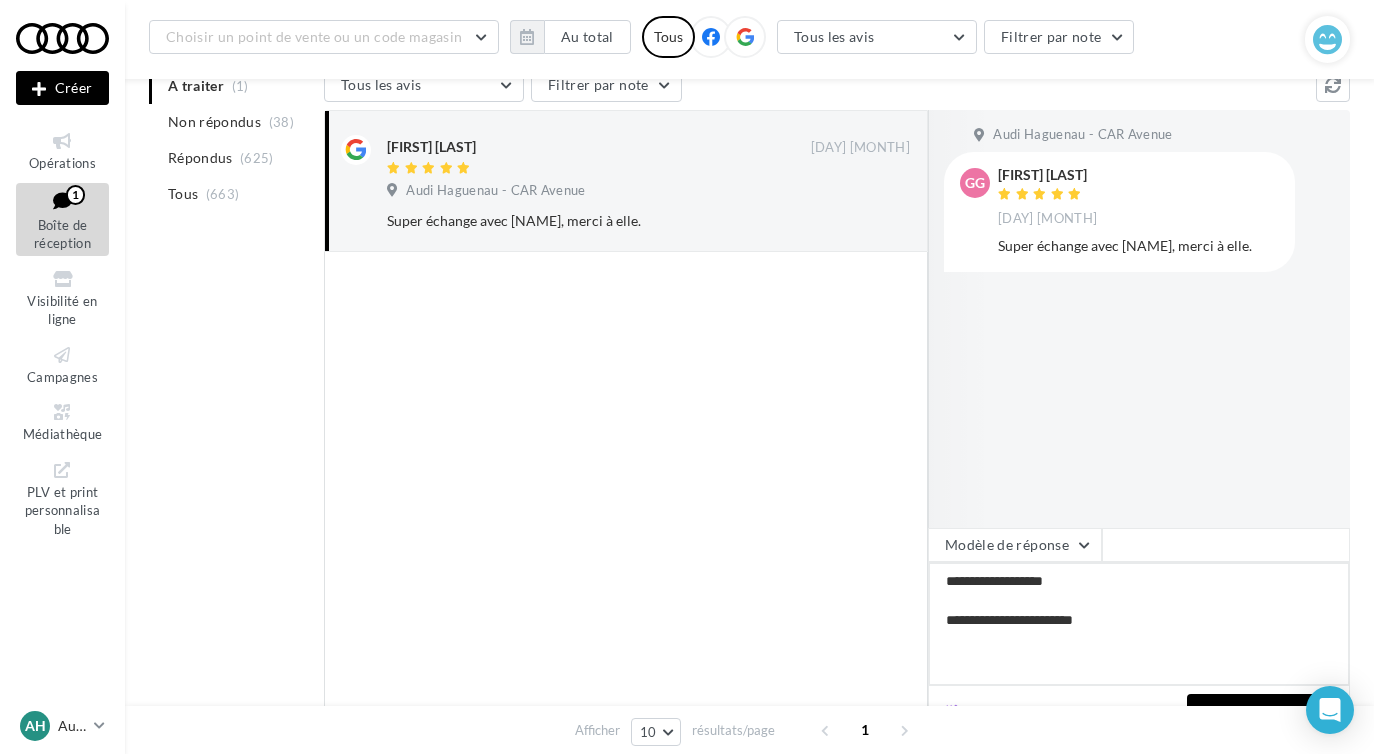 type on "**********" 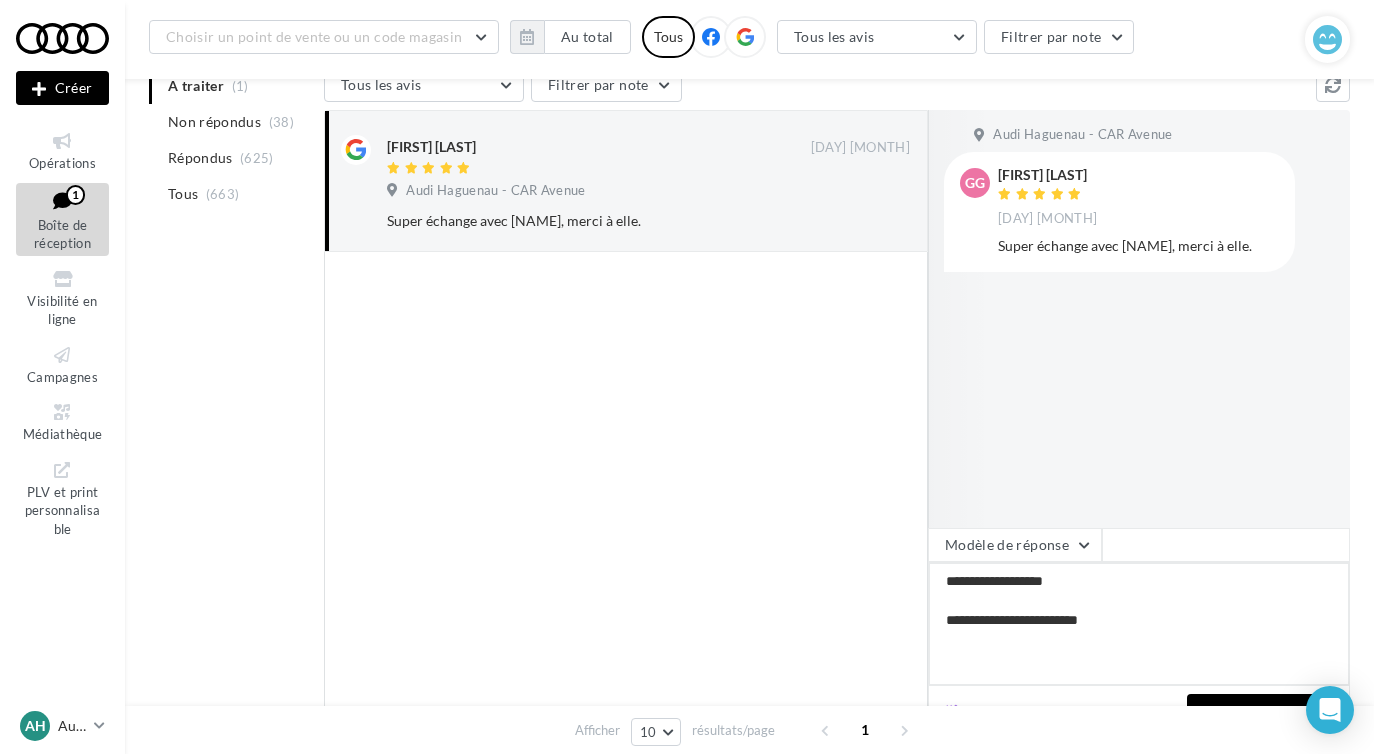 type on "**********" 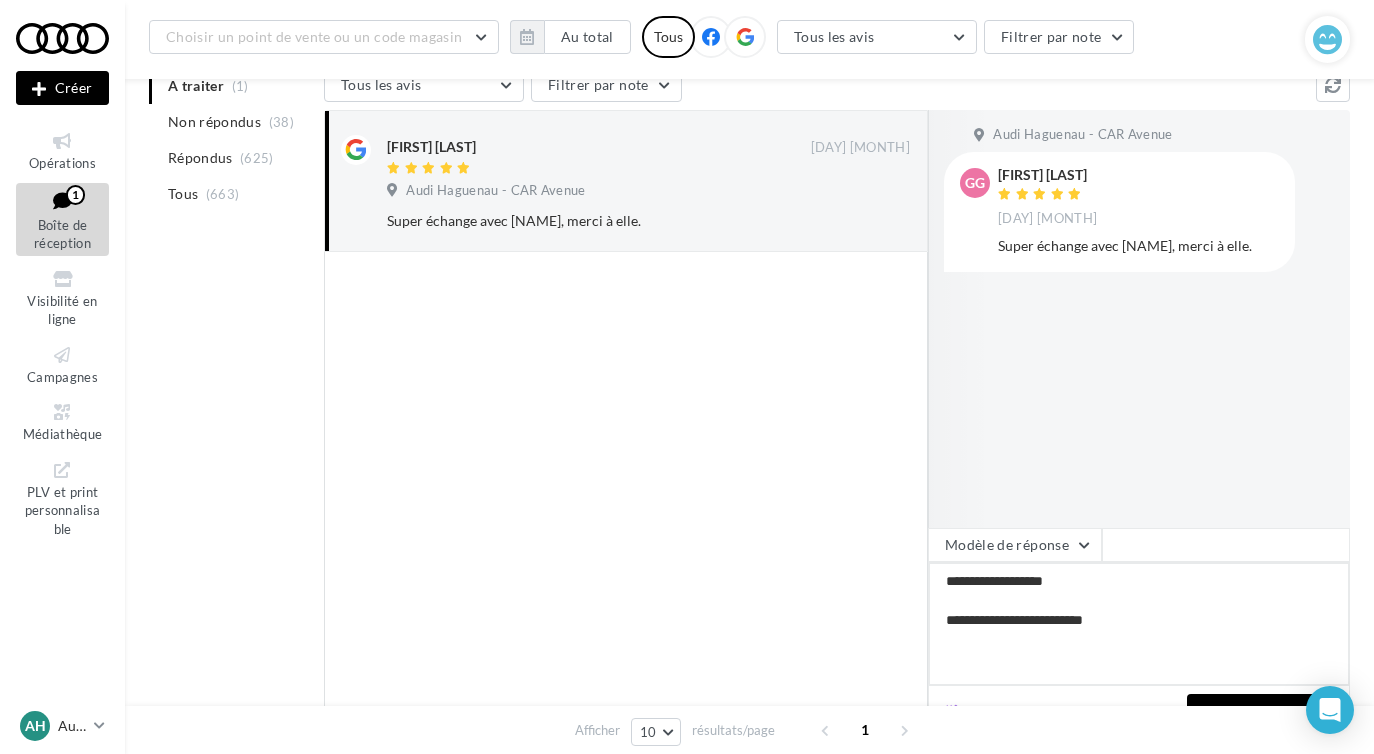 type on "**********" 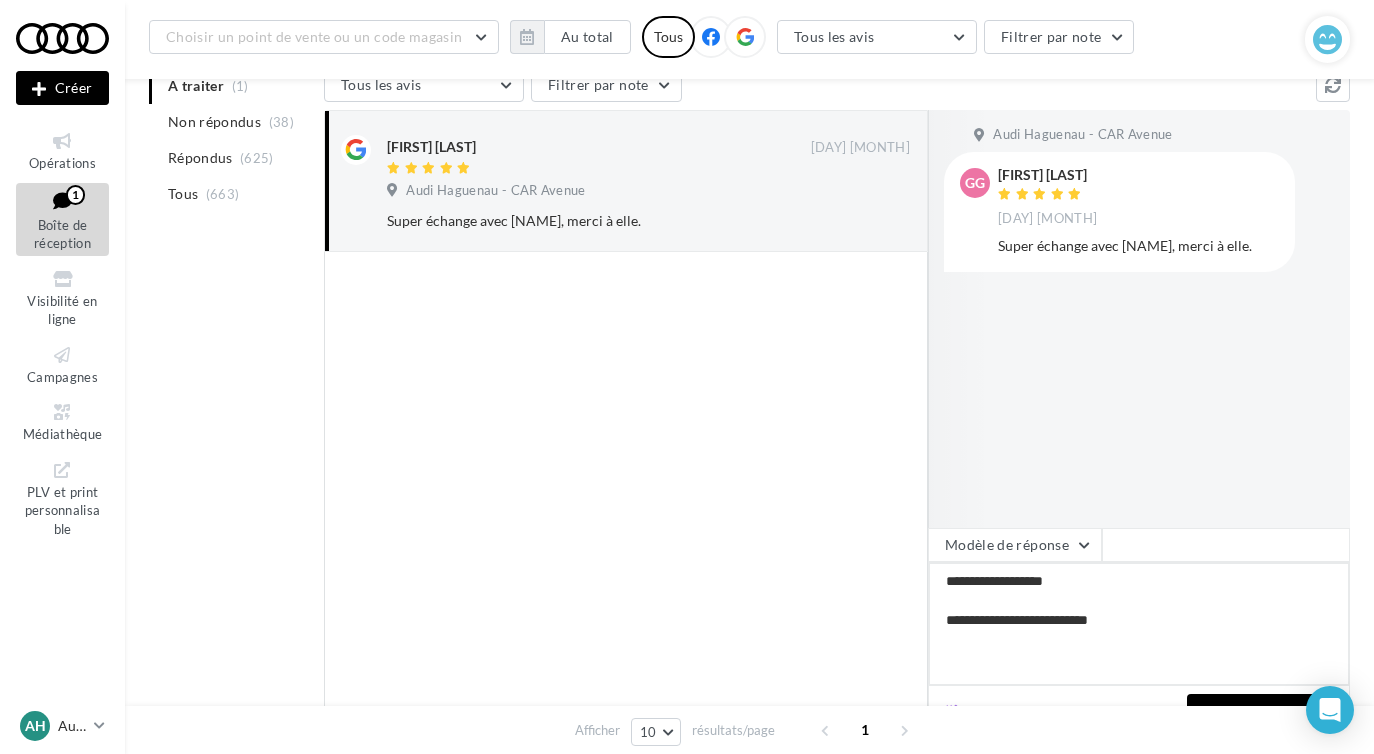 type on "**********" 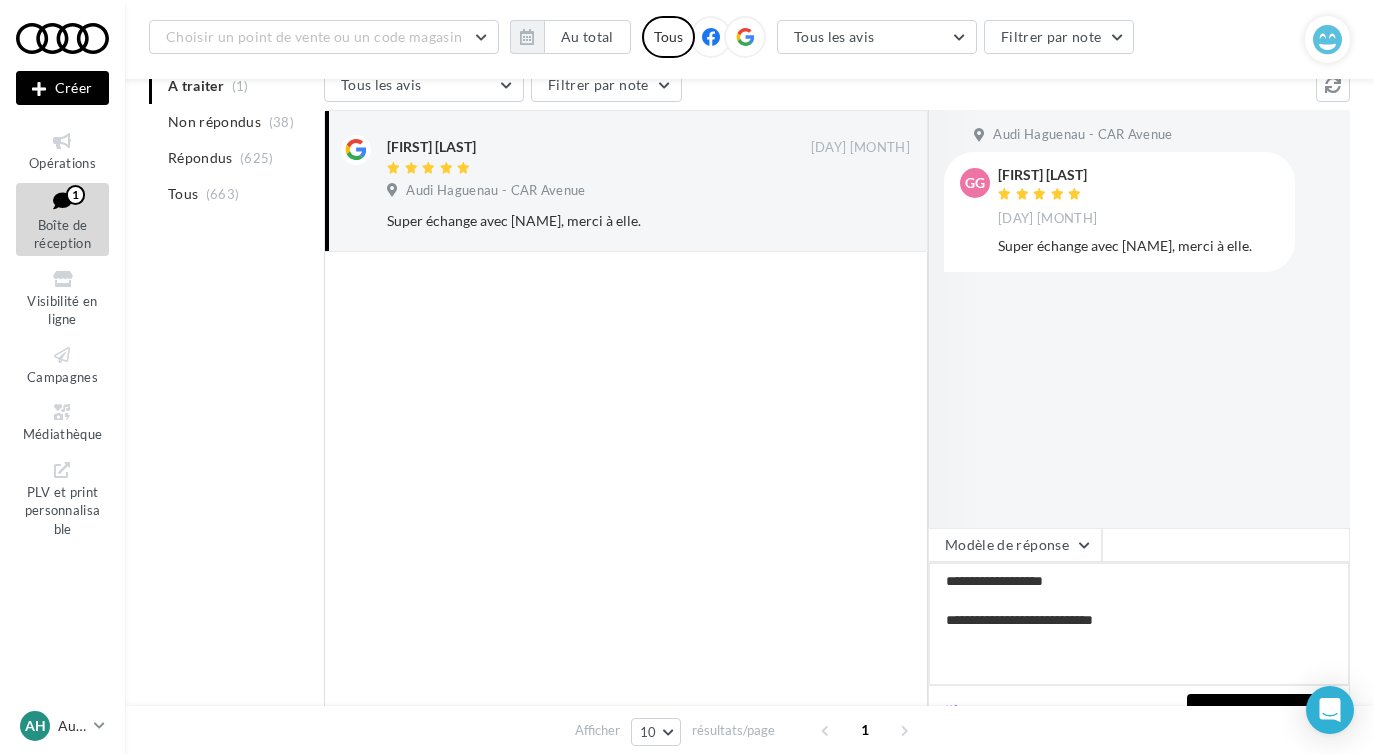 type on "**********" 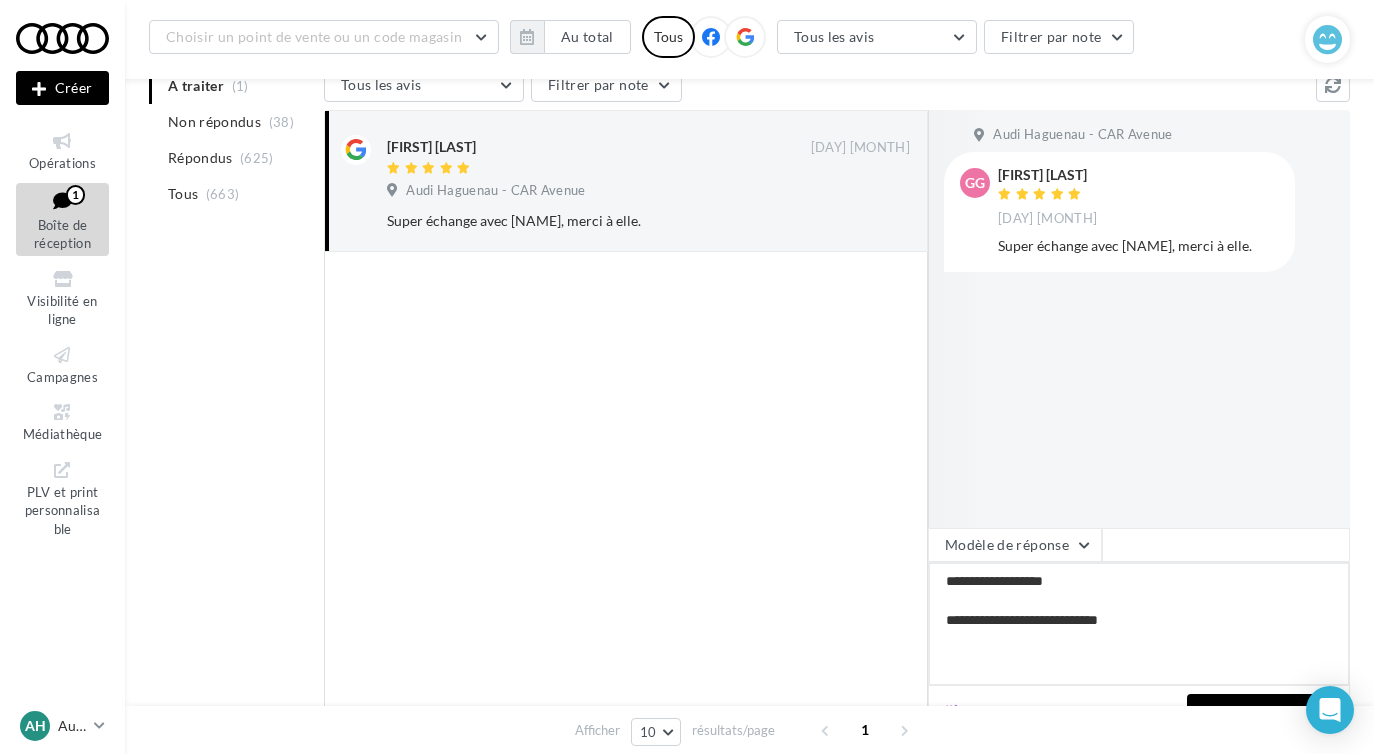 type on "**********" 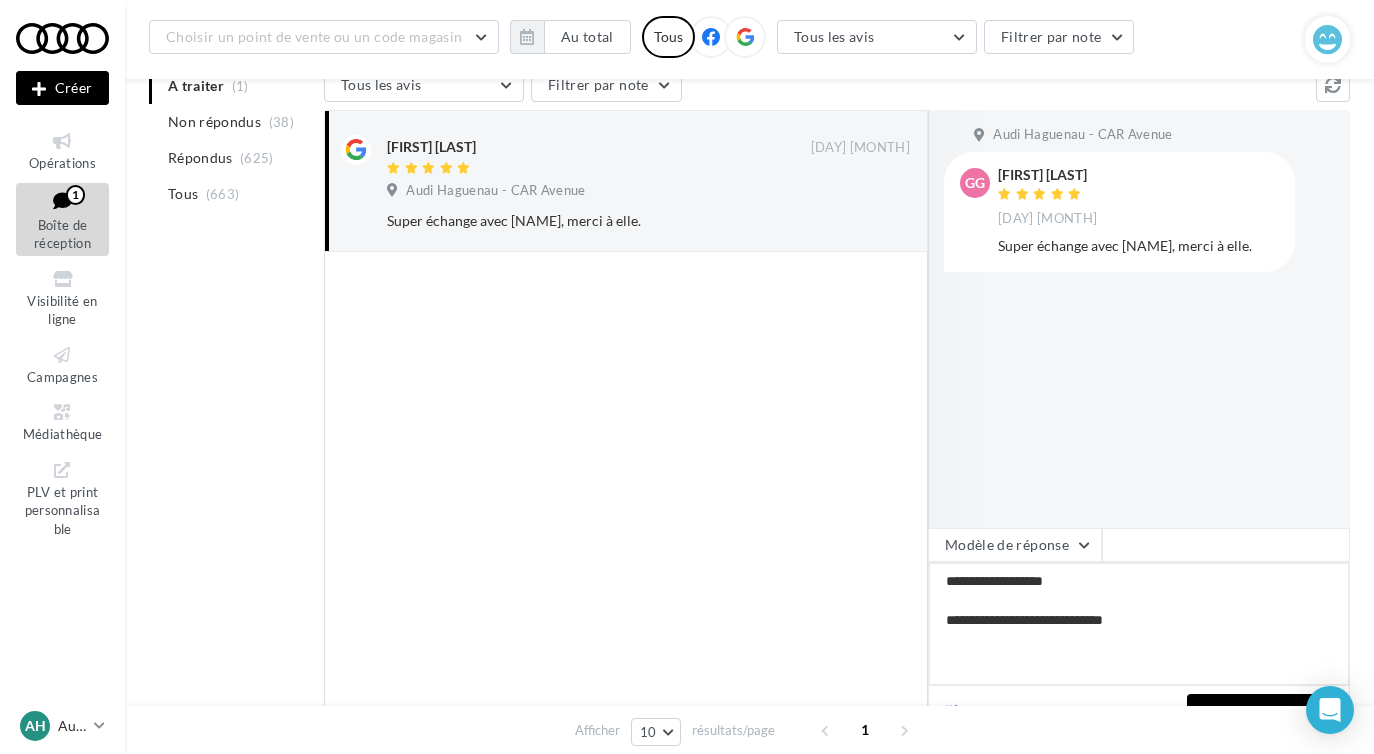 type on "**********" 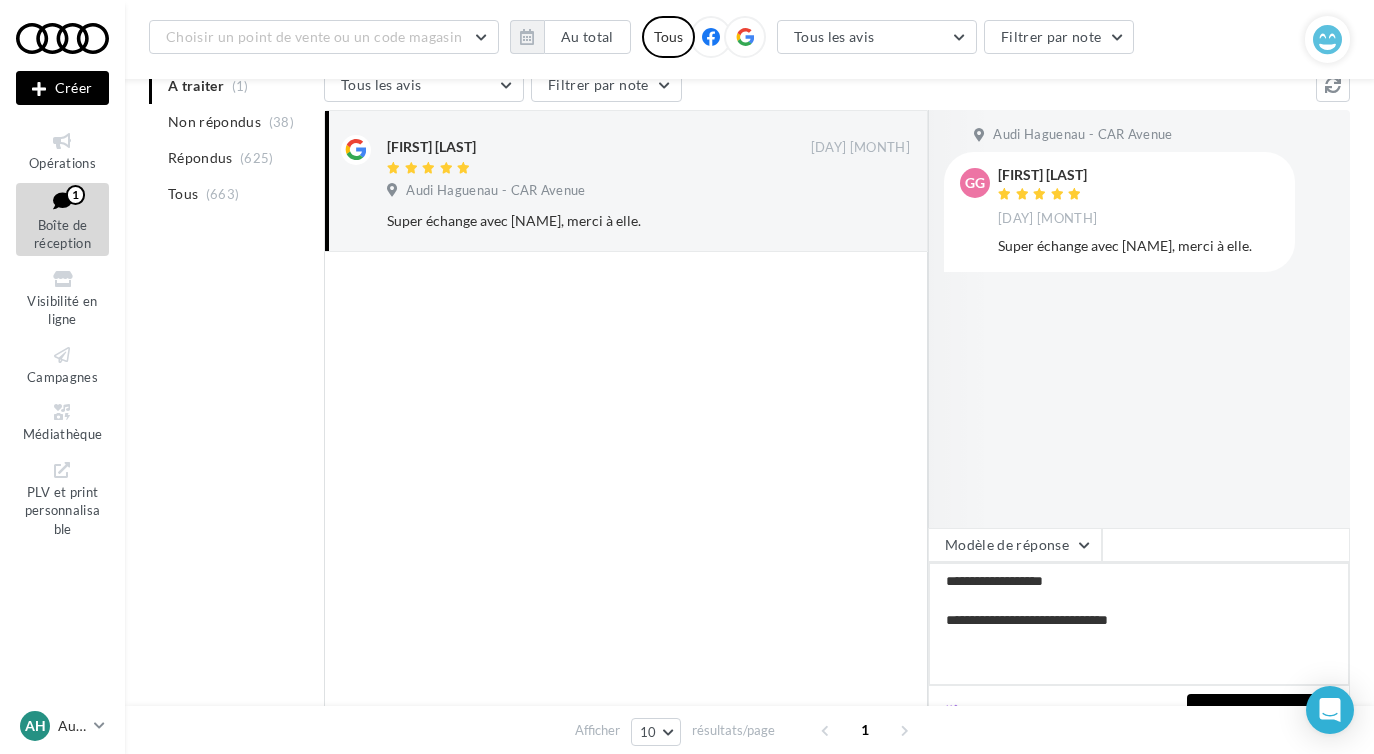 type on "**********" 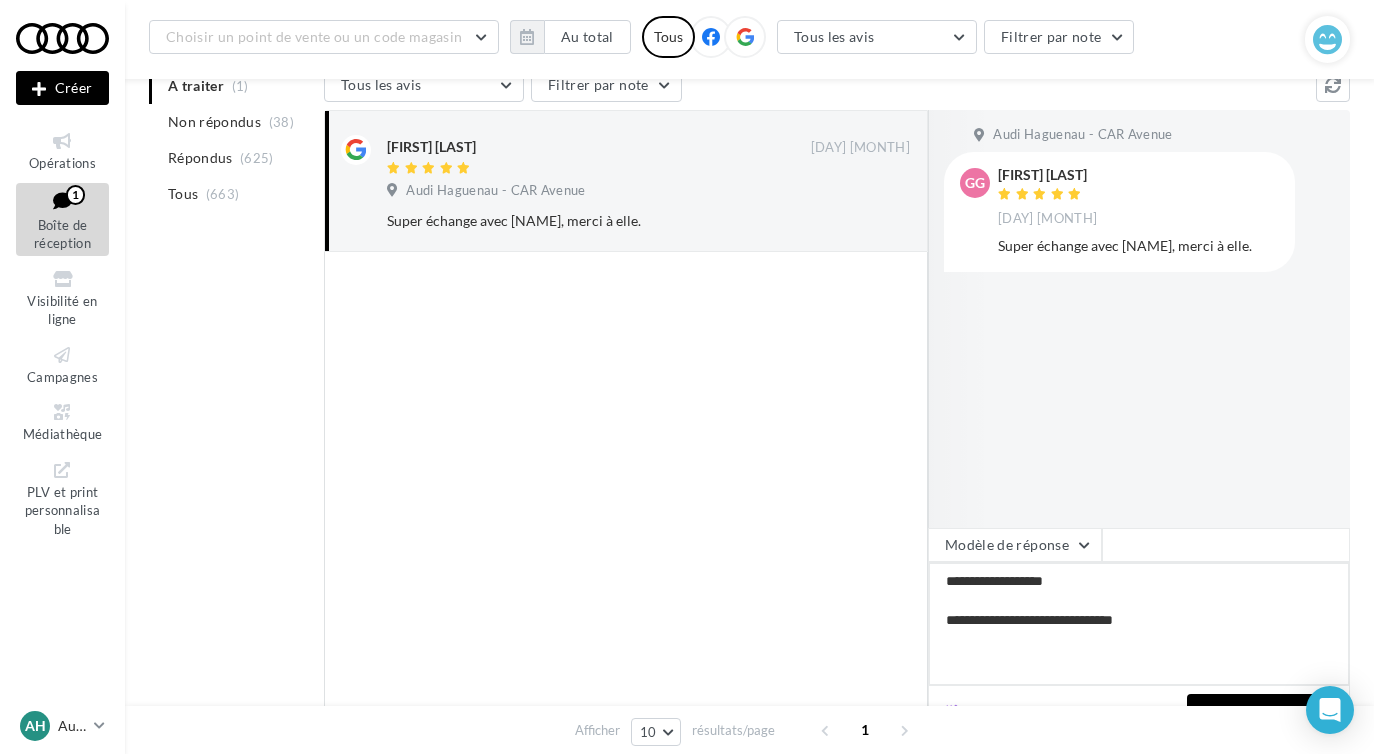 type on "**********" 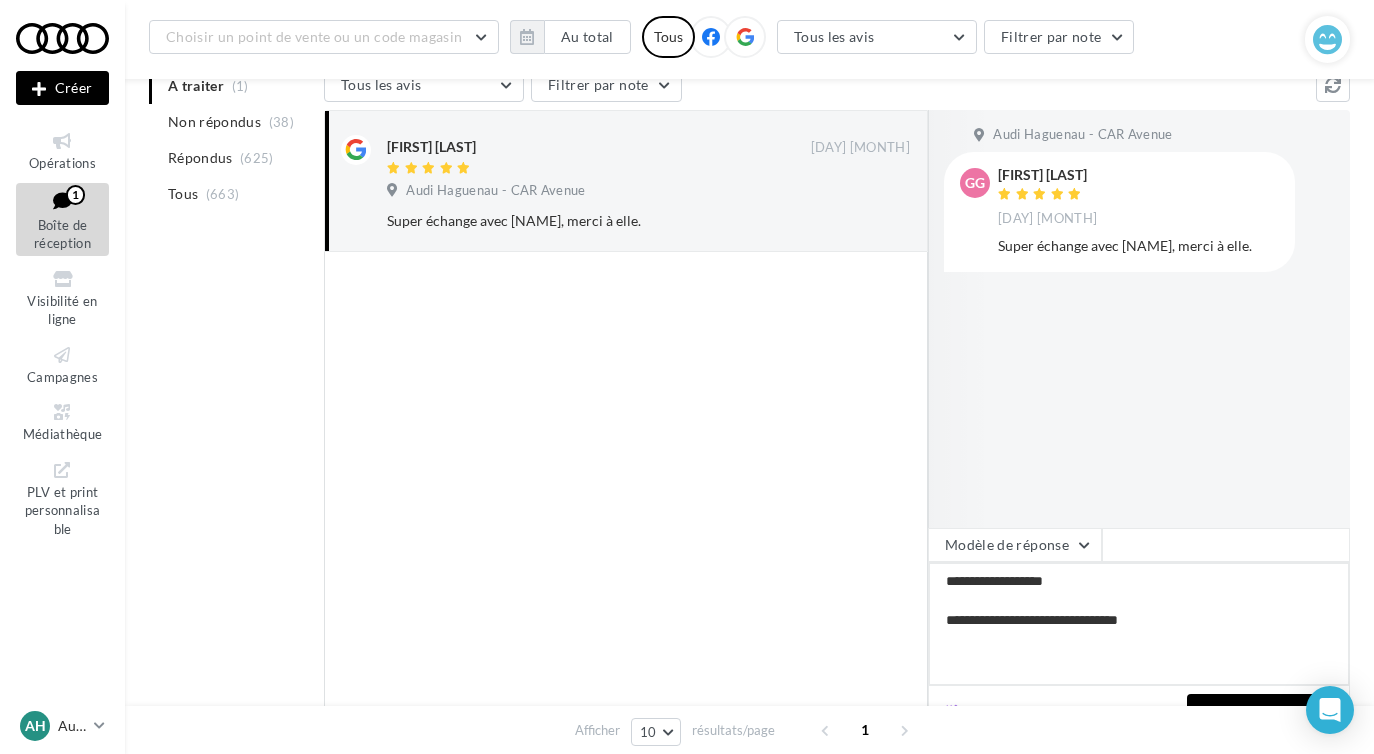 type on "**********" 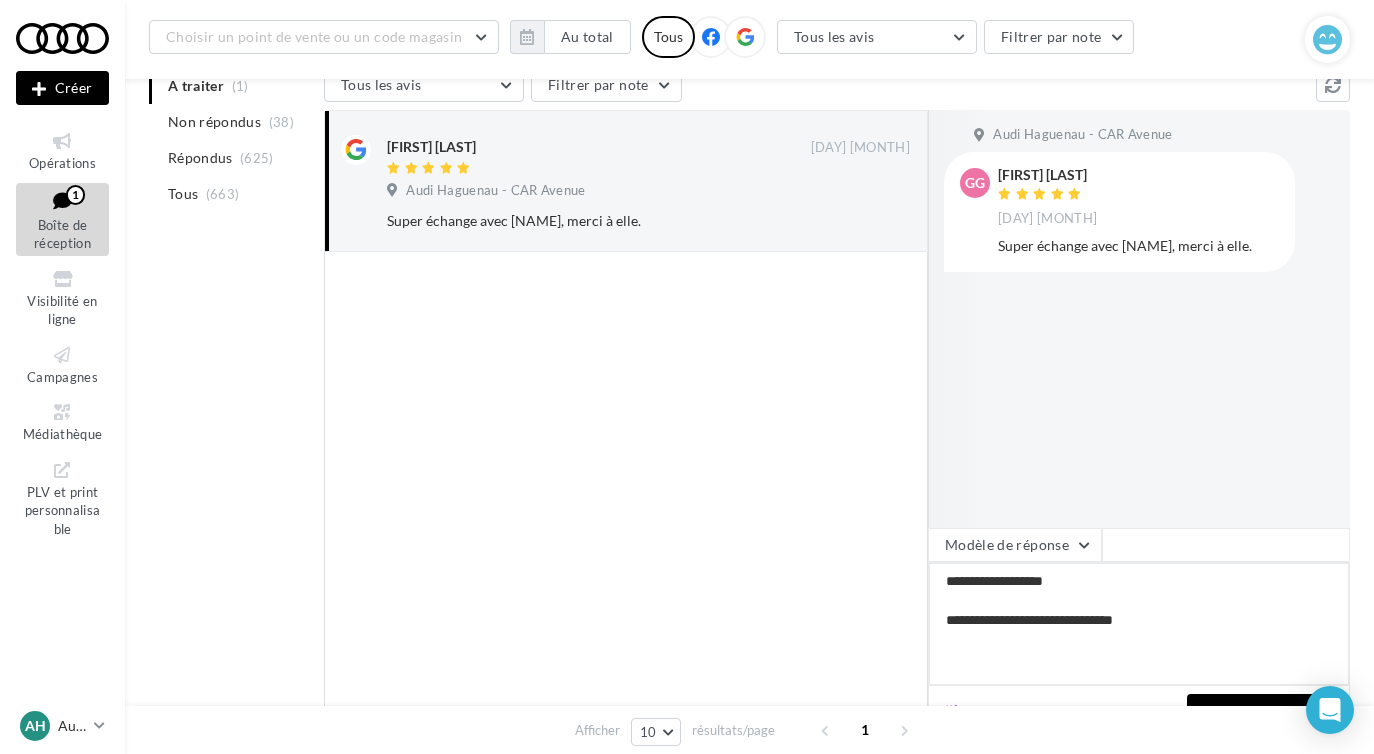 type on "**********" 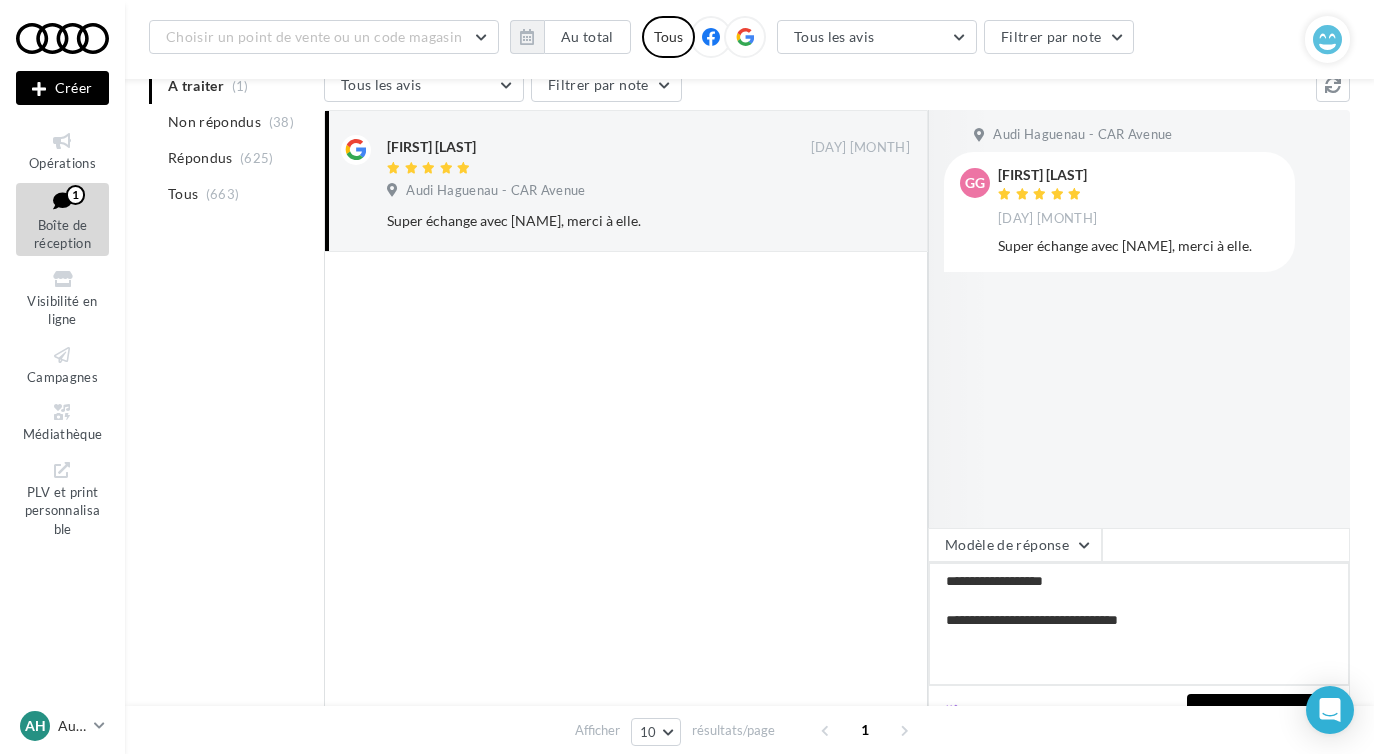 type on "**********" 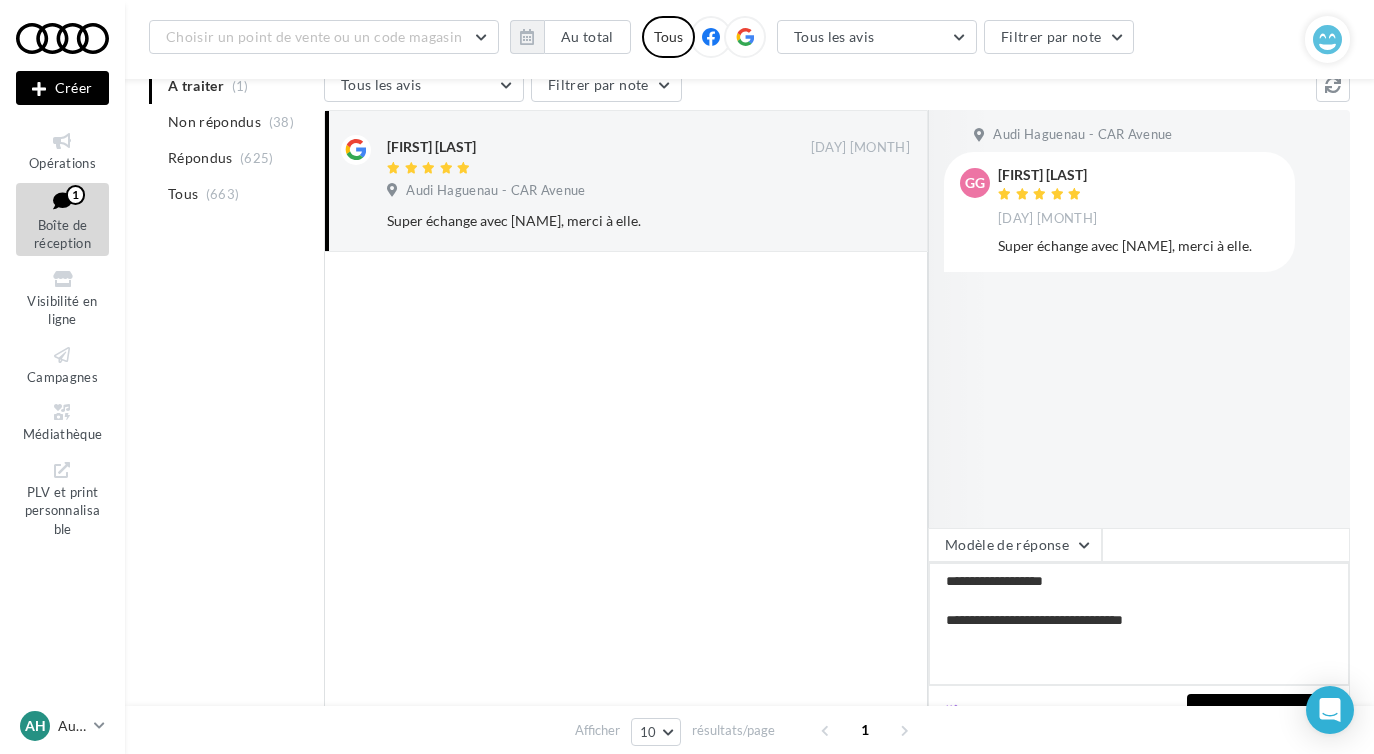 type on "**********" 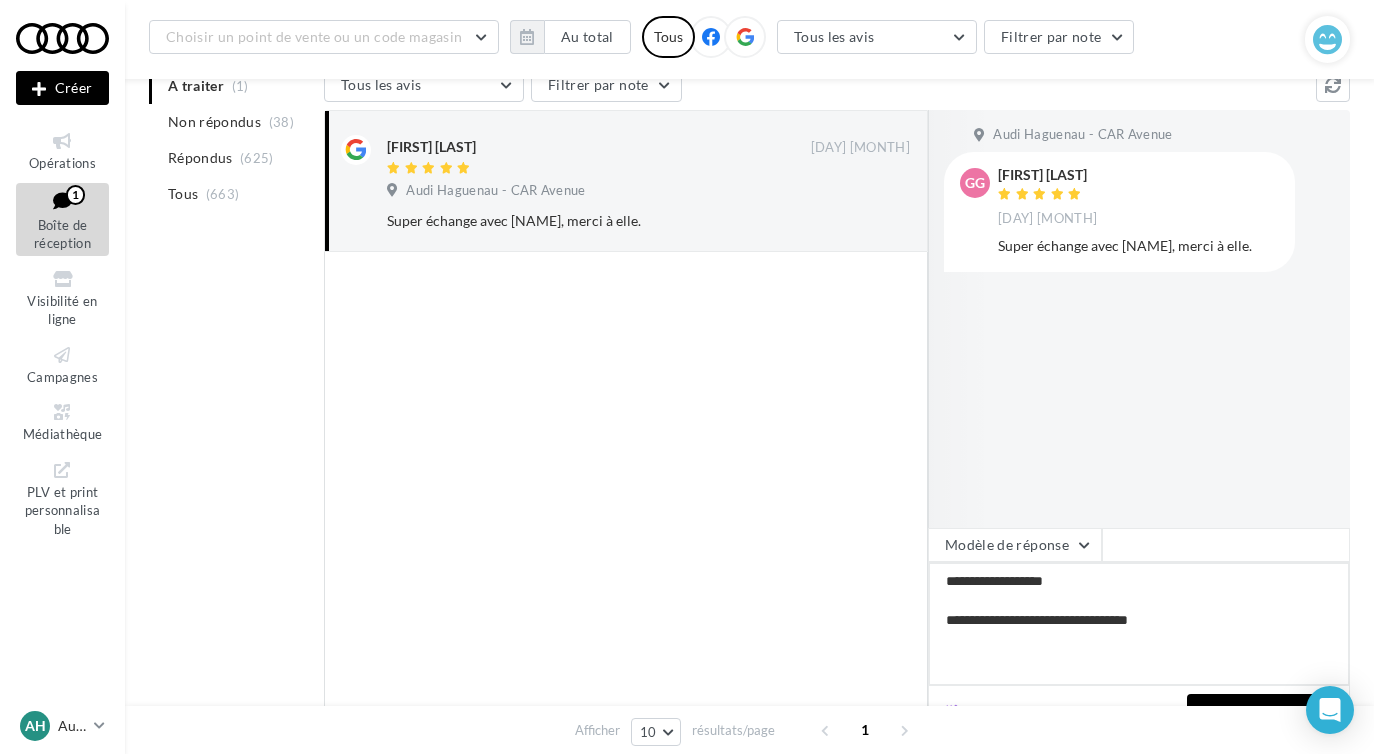 type on "**********" 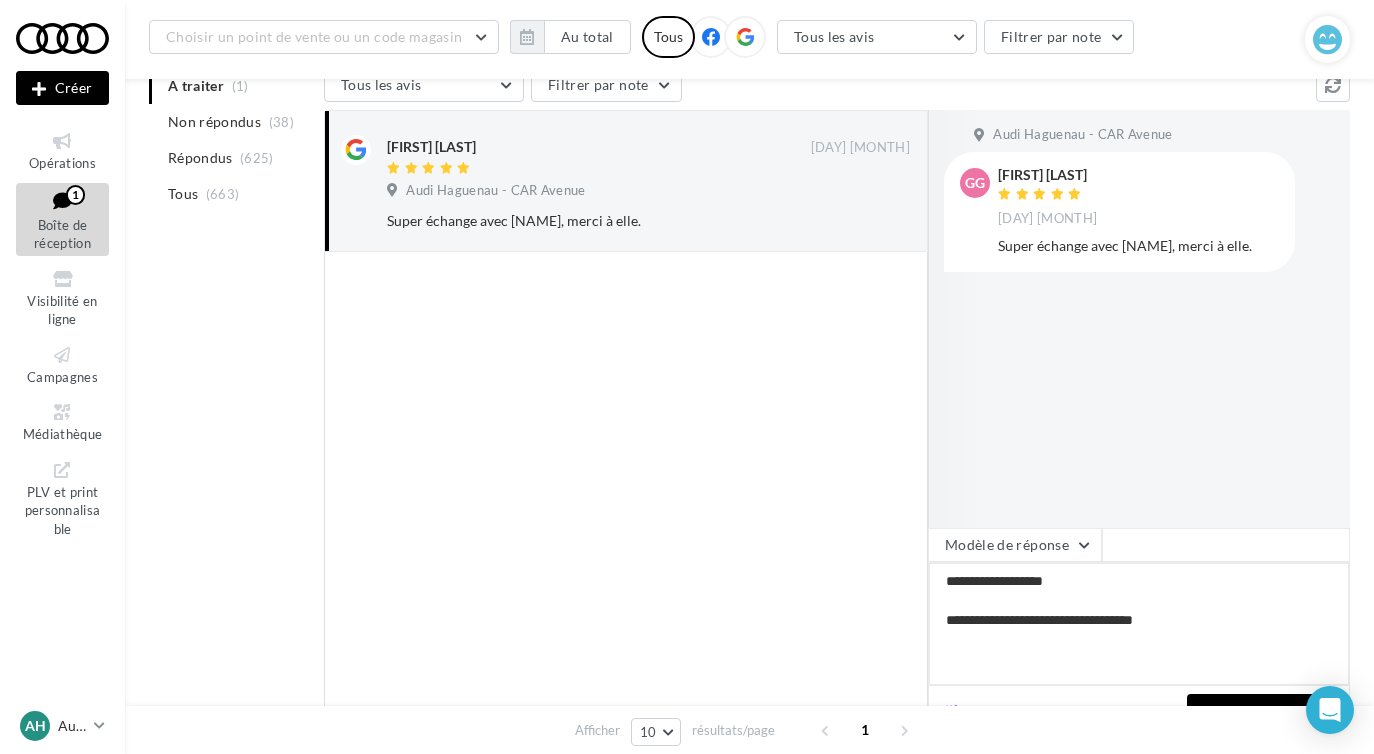 type on "**********" 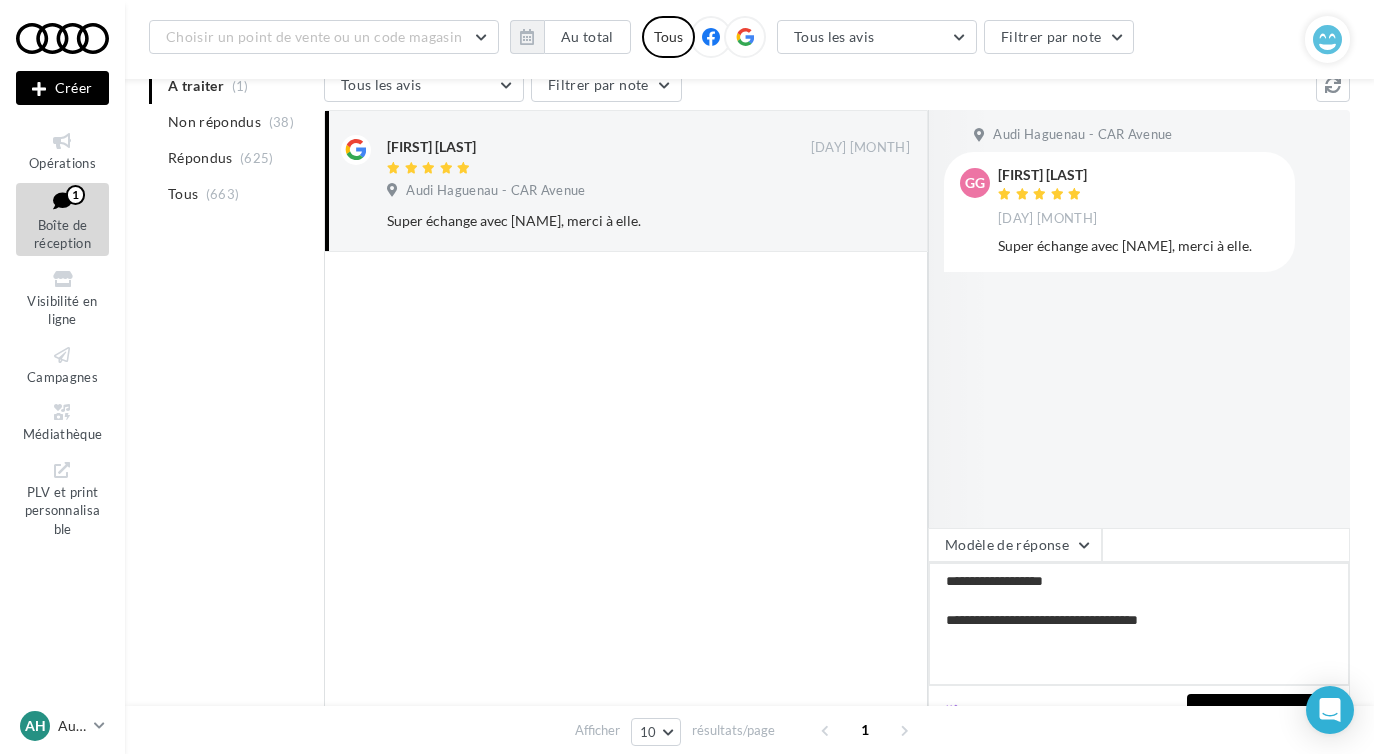 type on "**********" 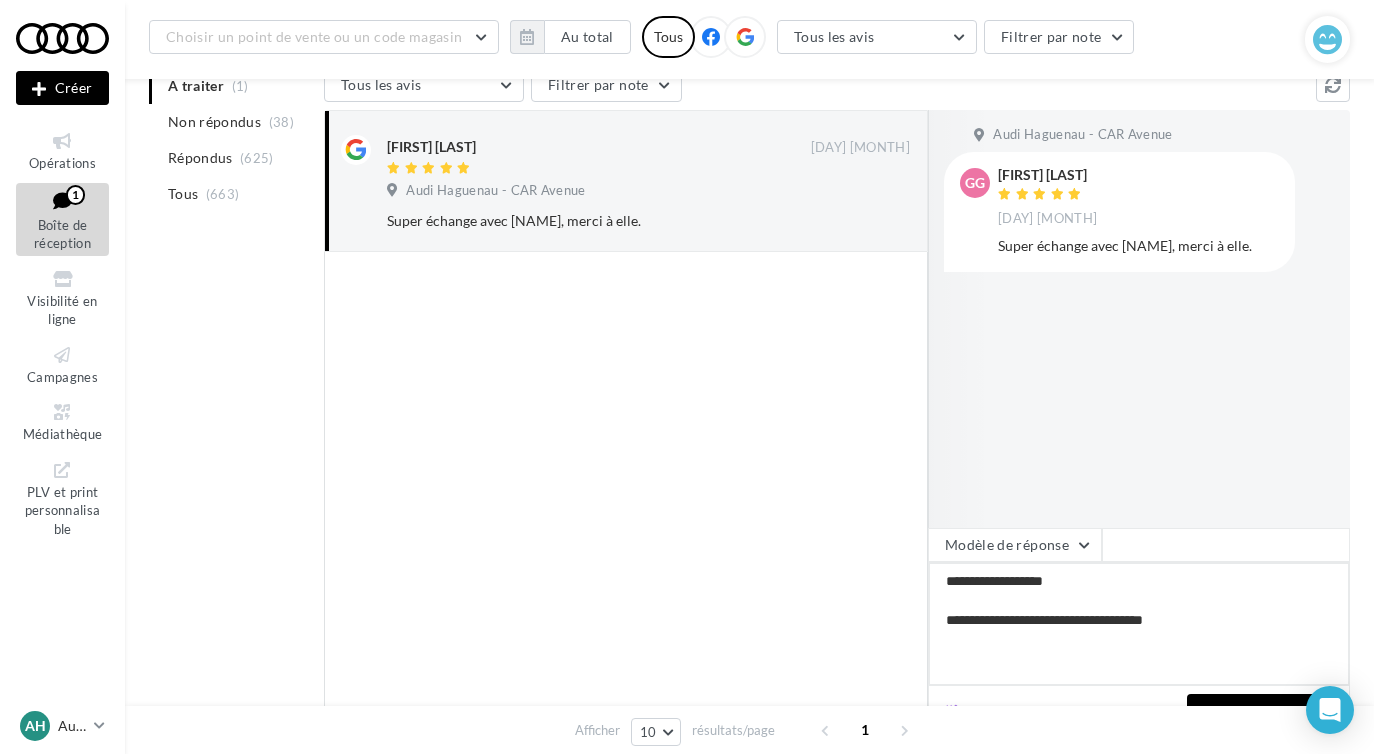 type on "**********" 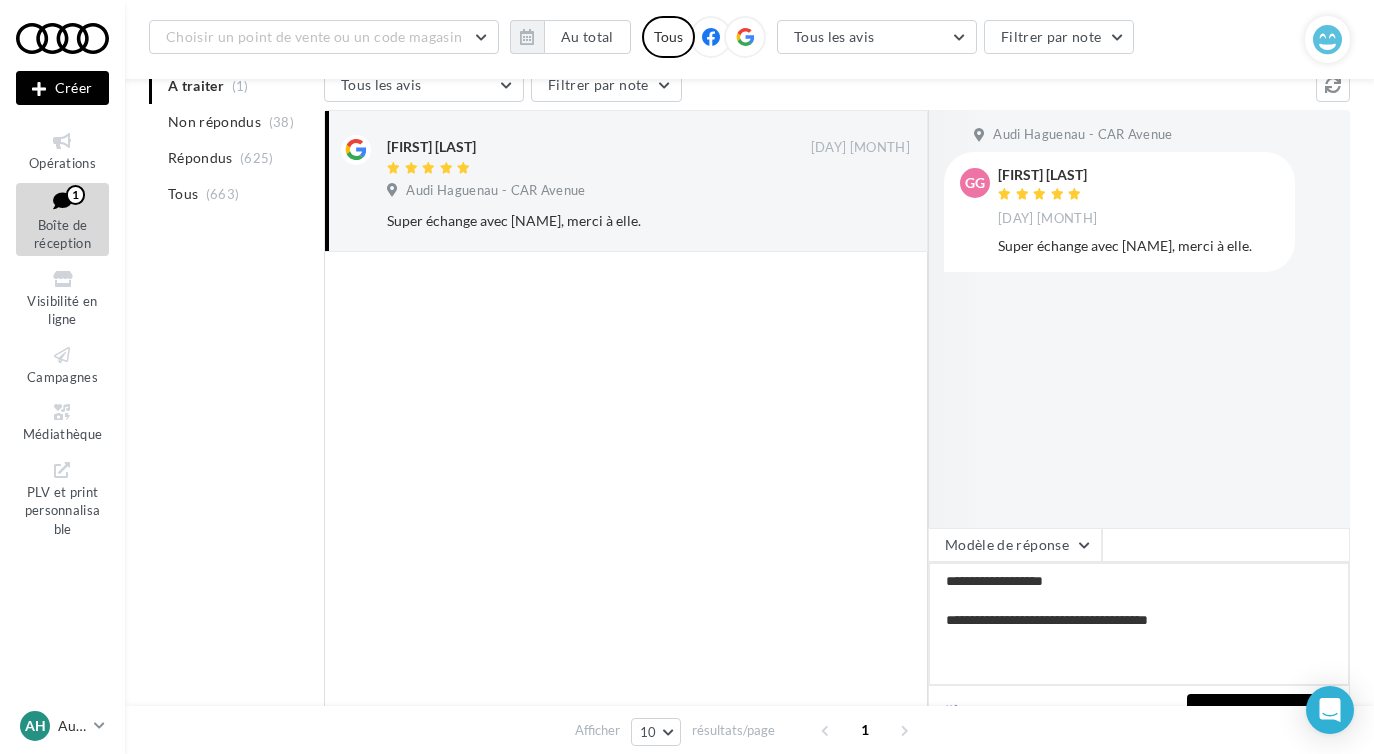 type on "**********" 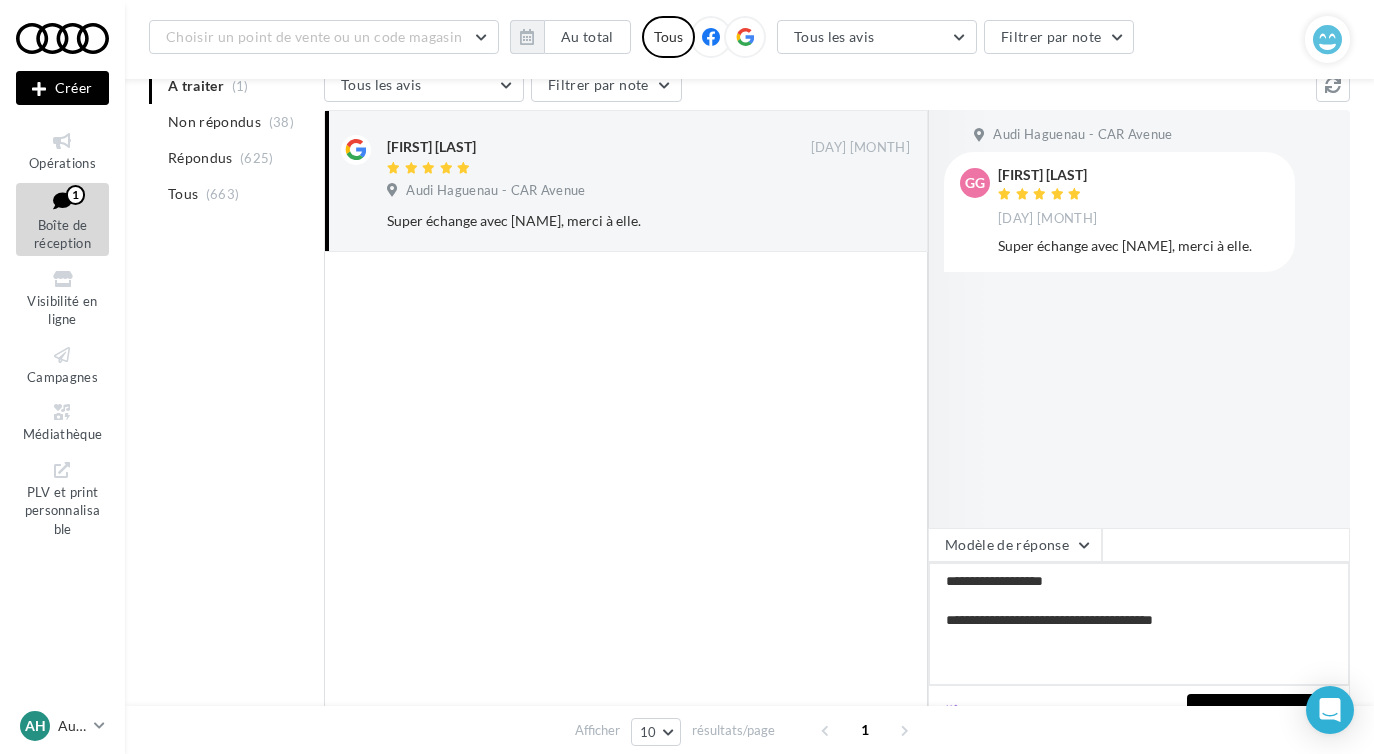 type on "**********" 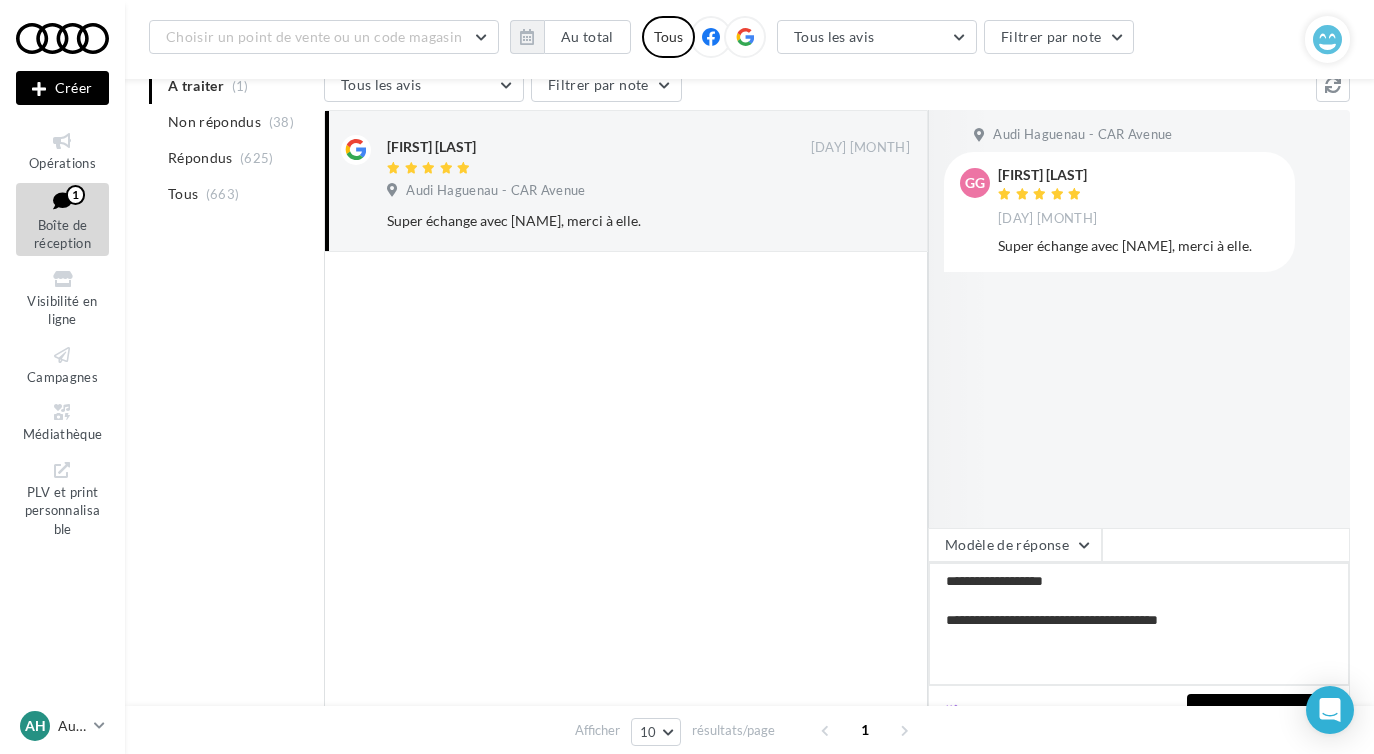 type on "**********" 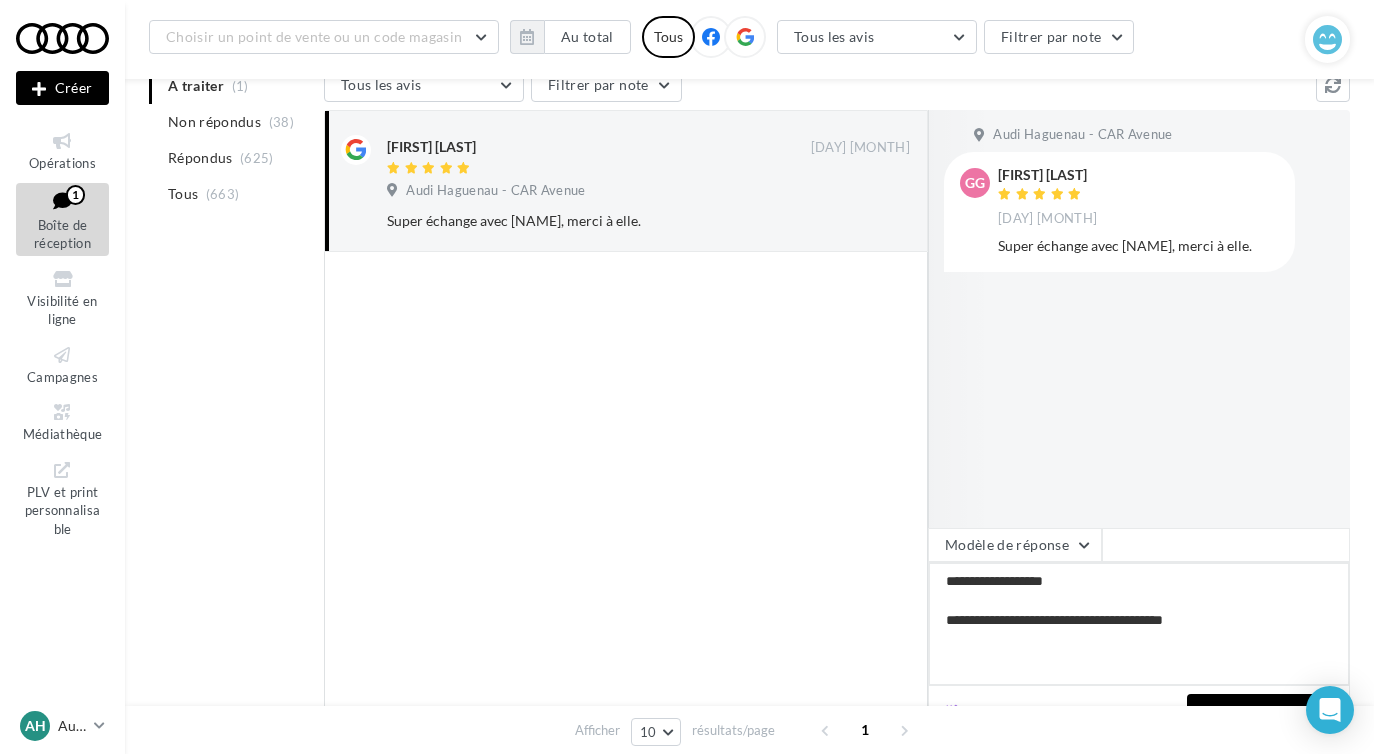 type on "**********" 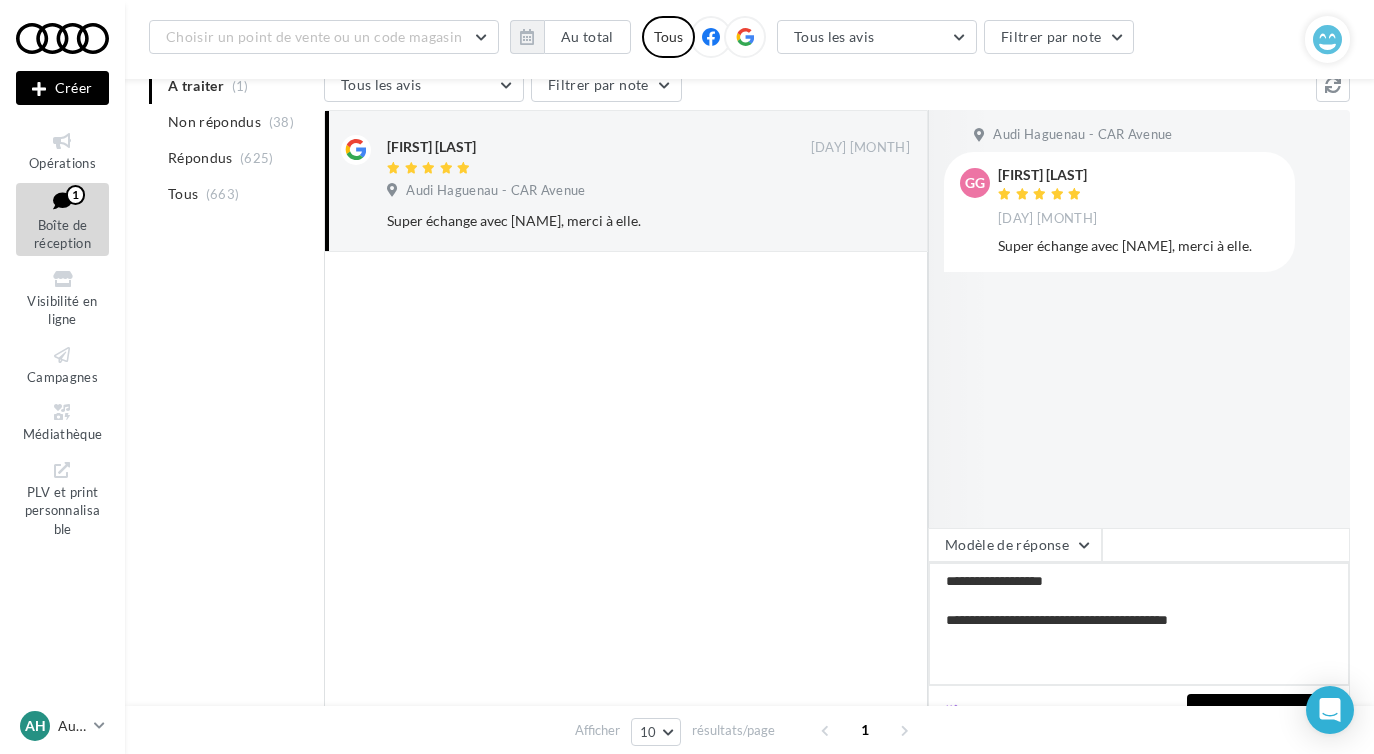 type on "**********" 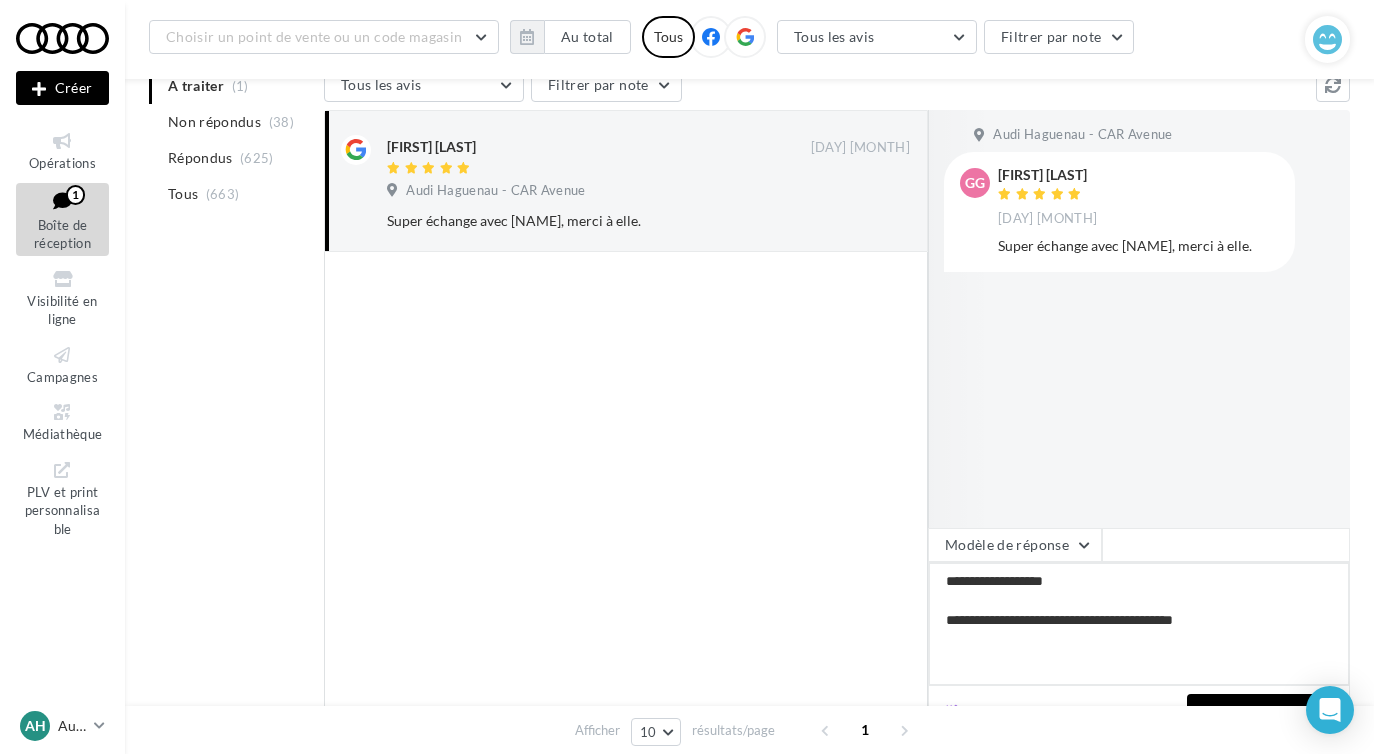 type on "**********" 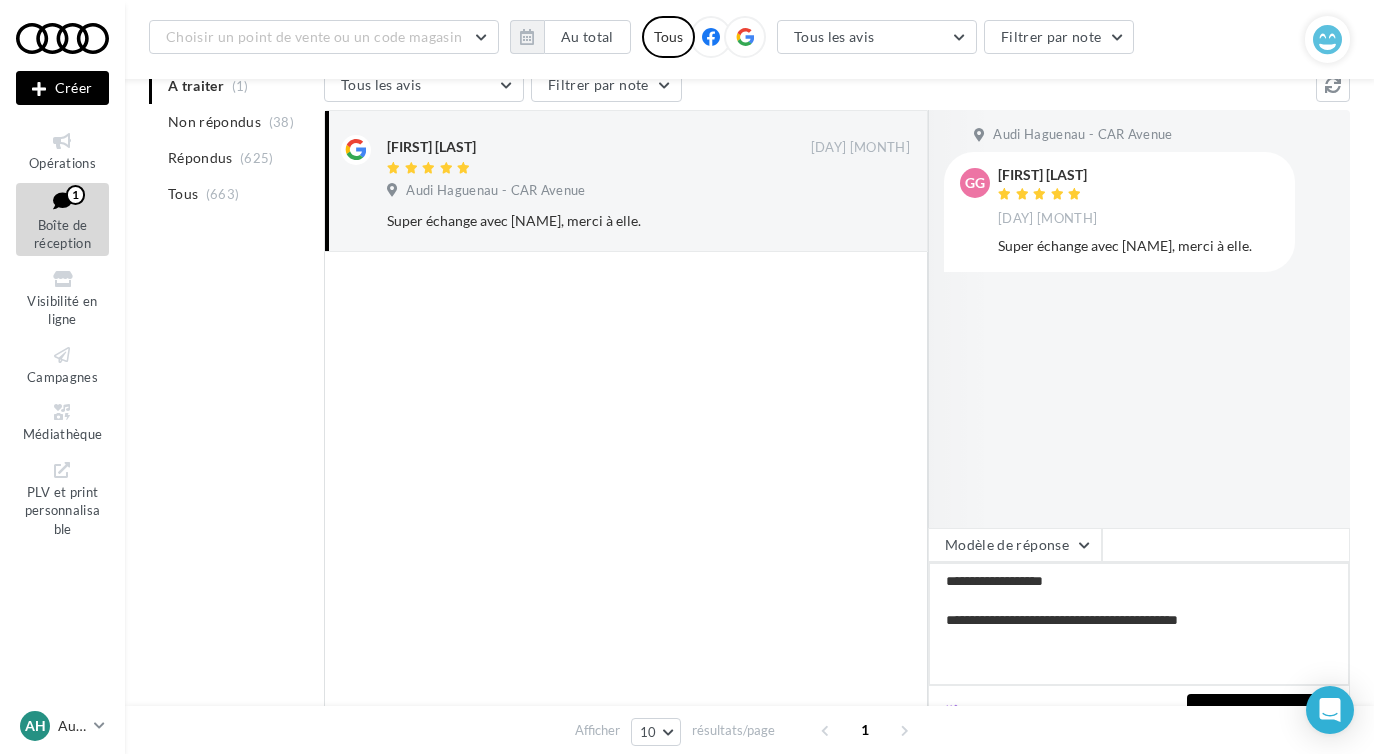 type on "**********" 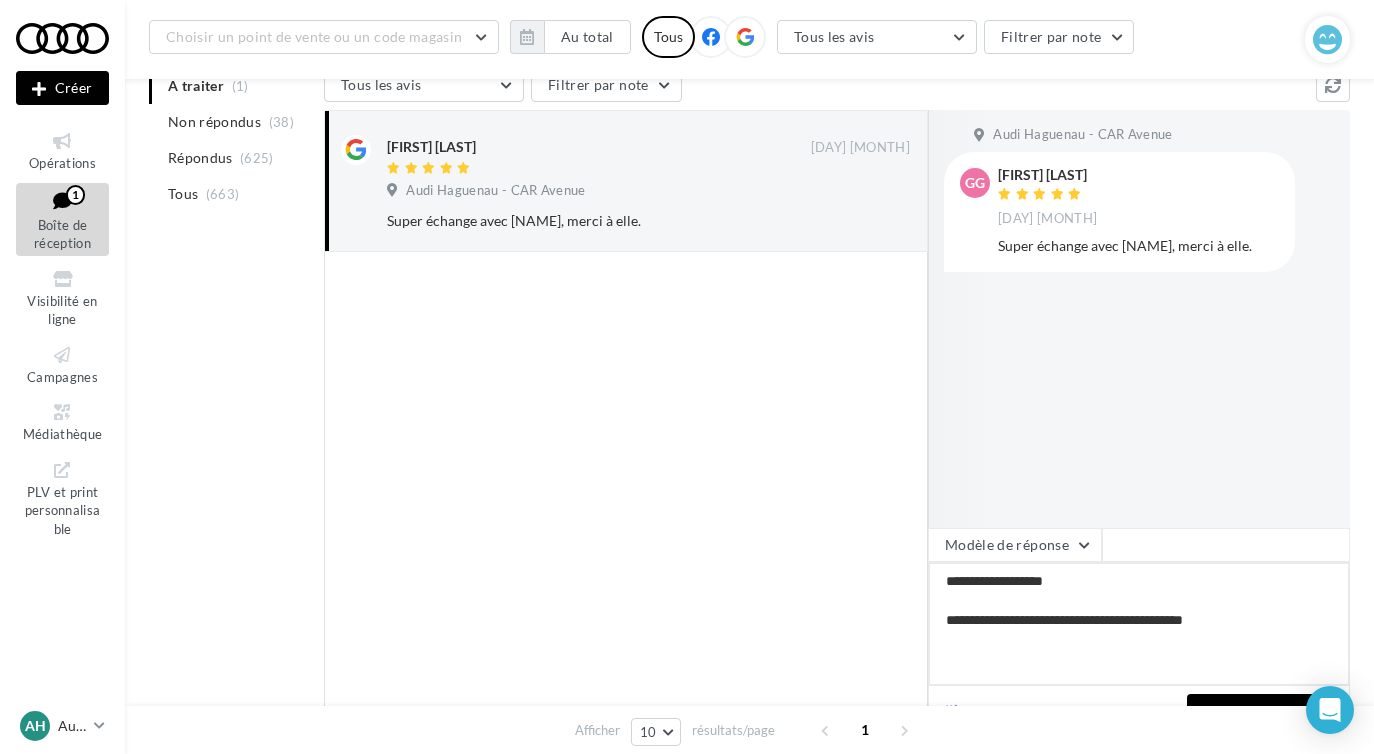 type on "**********" 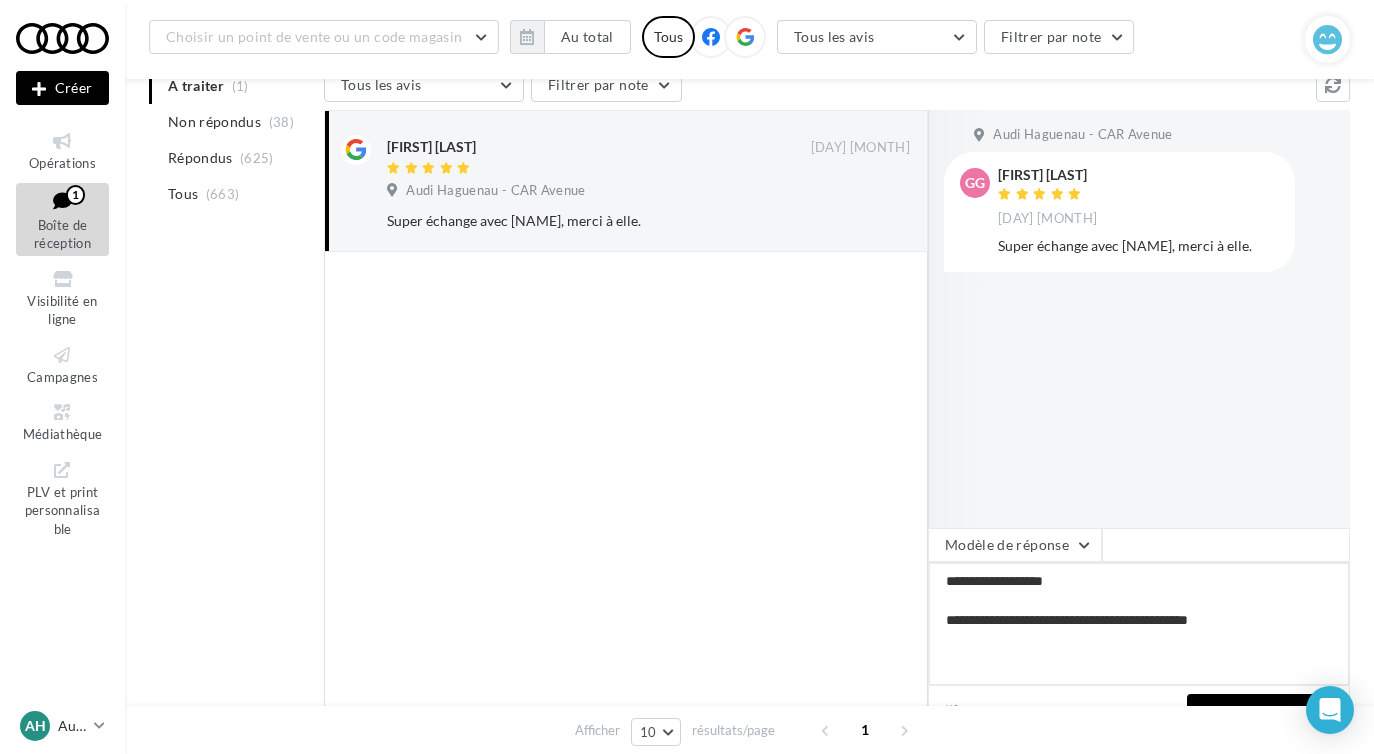 type on "**********" 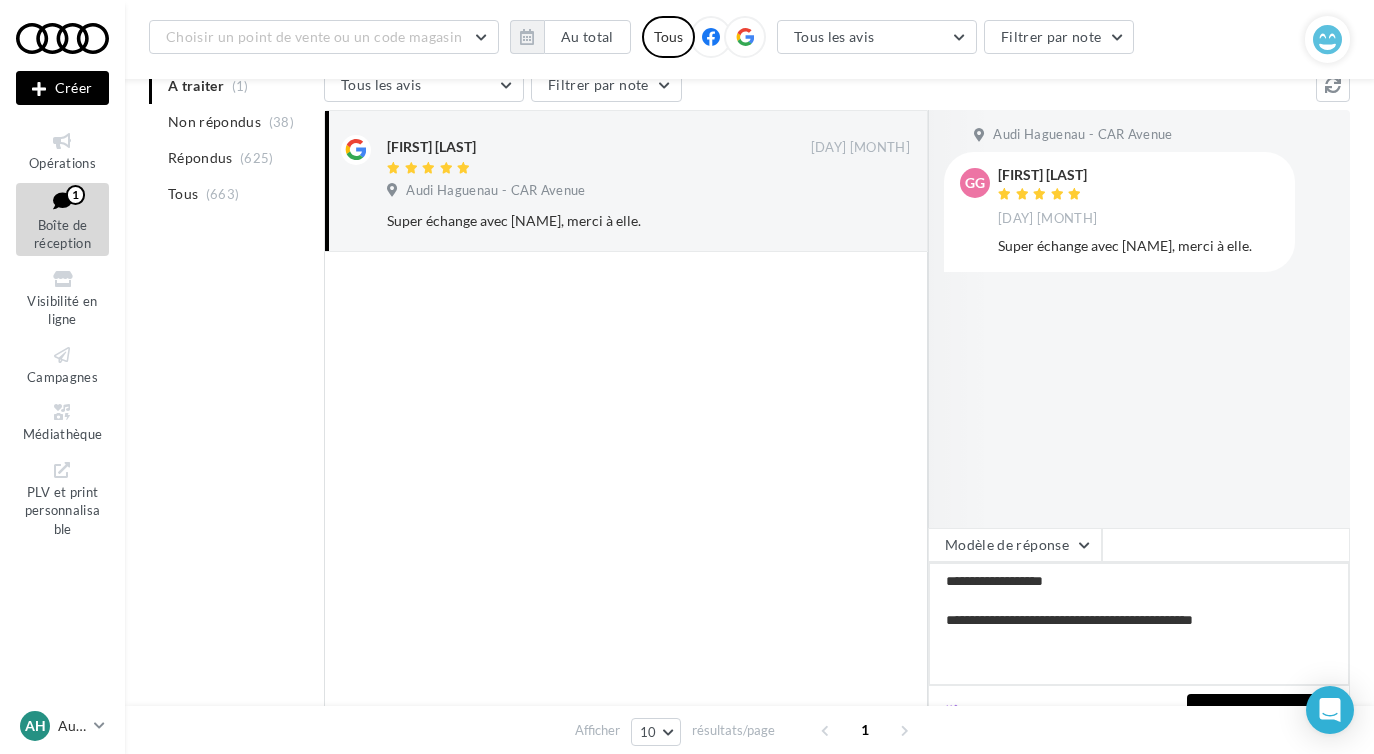 type on "**********" 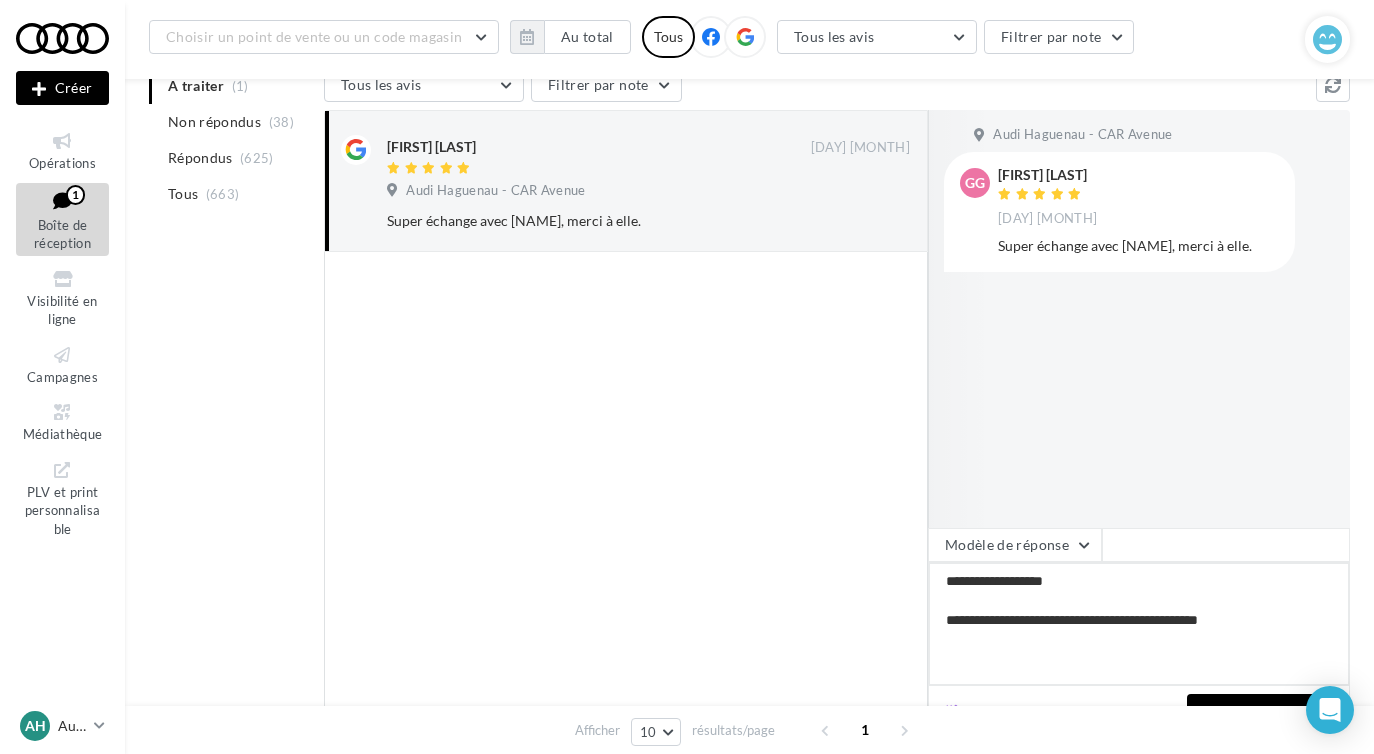 type on "**********" 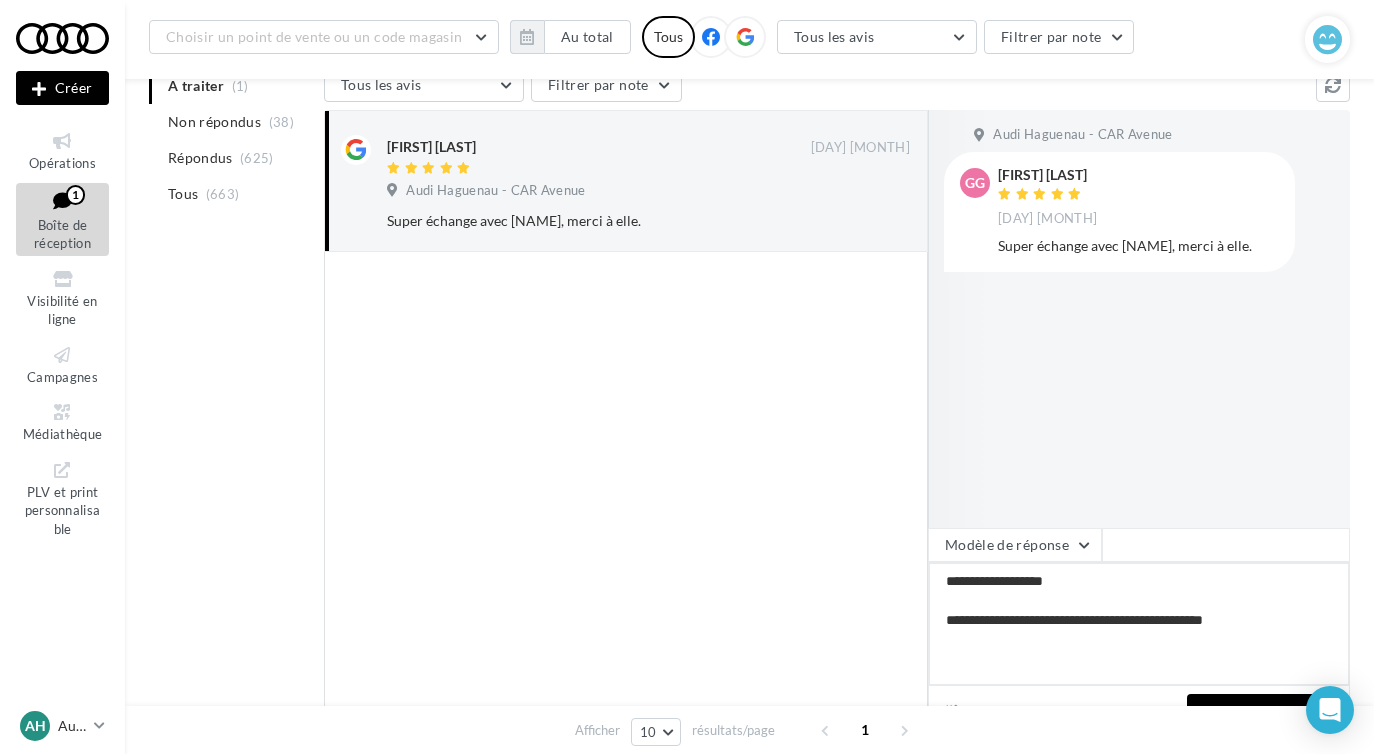 type on "**********" 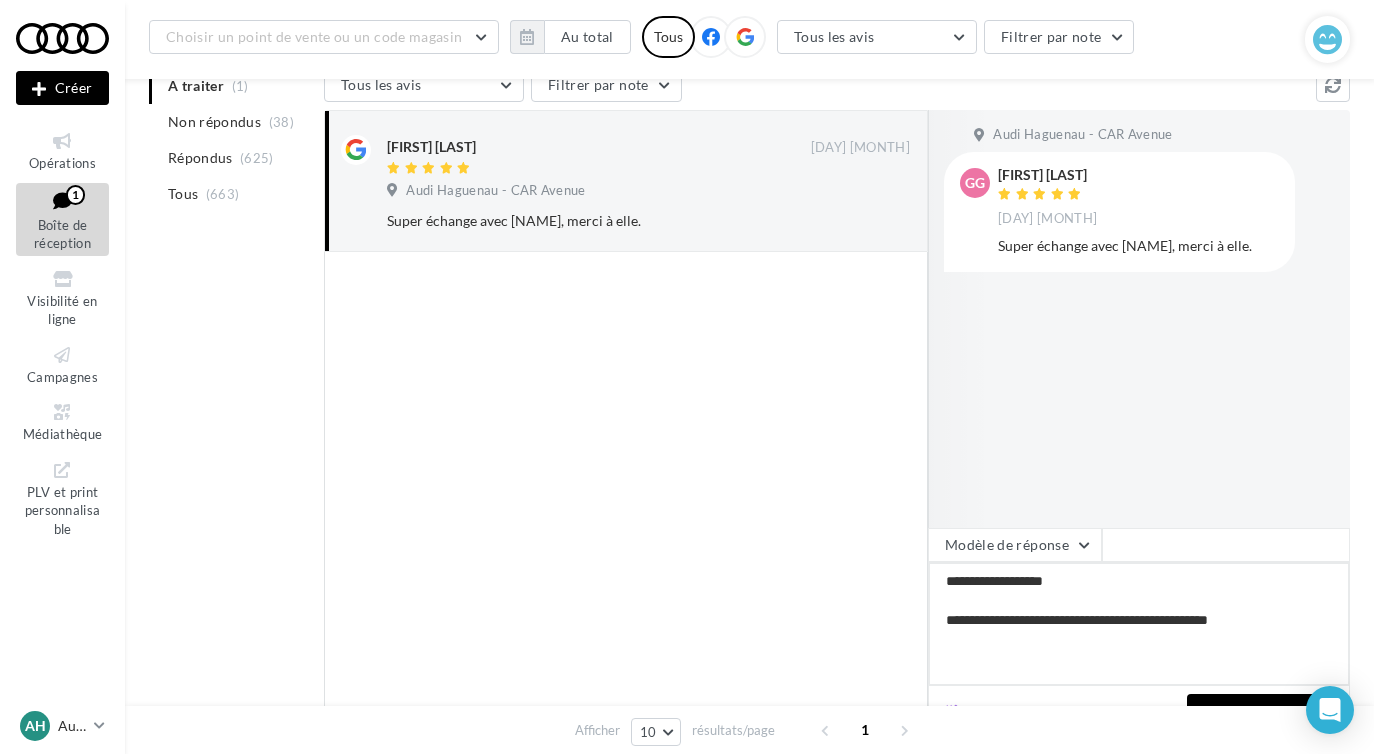 type on "**********" 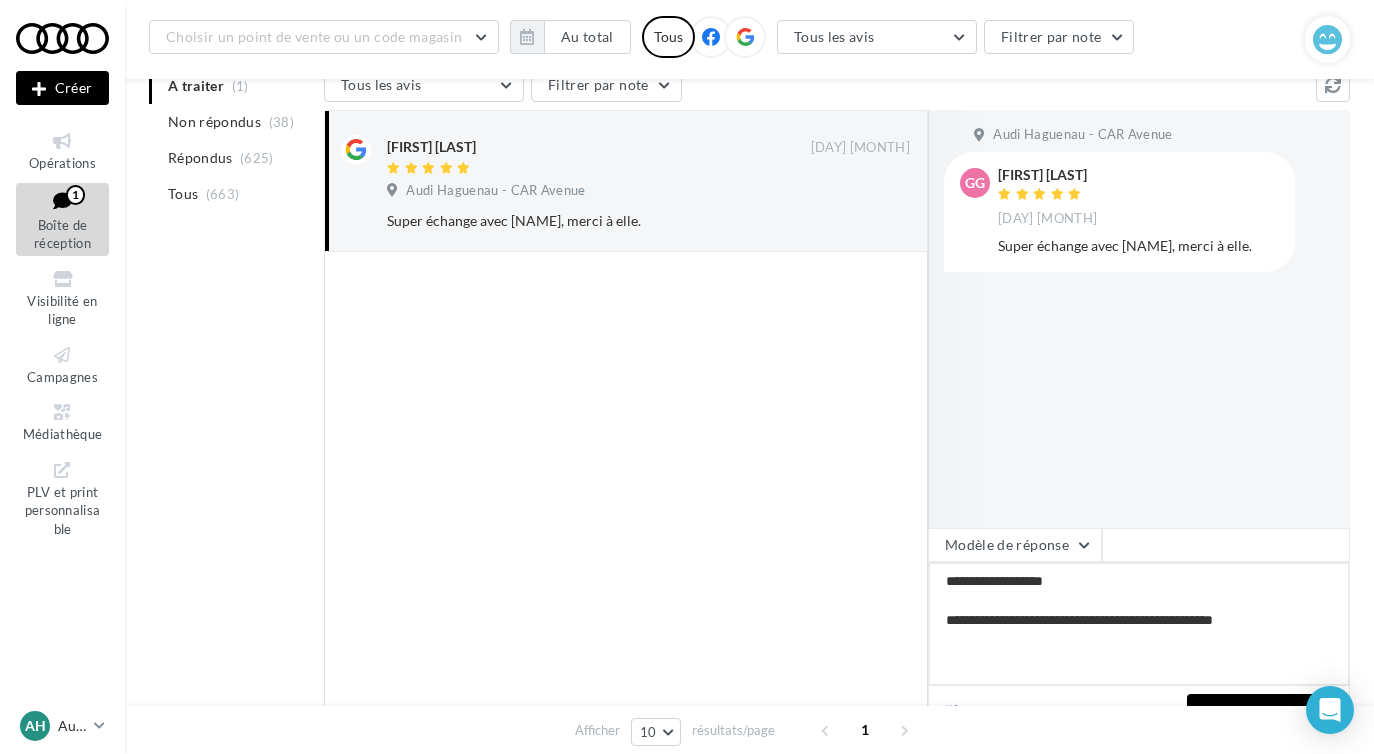 type on "**********" 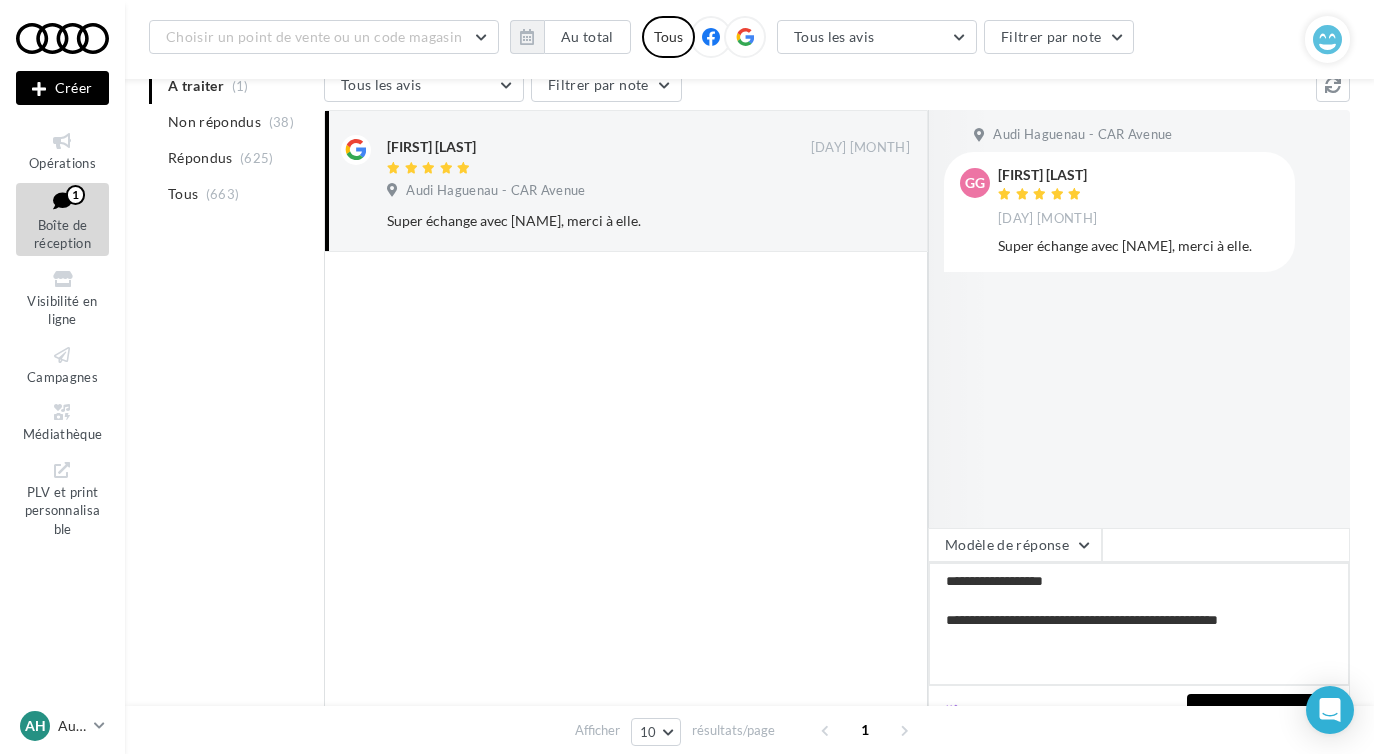type on "**********" 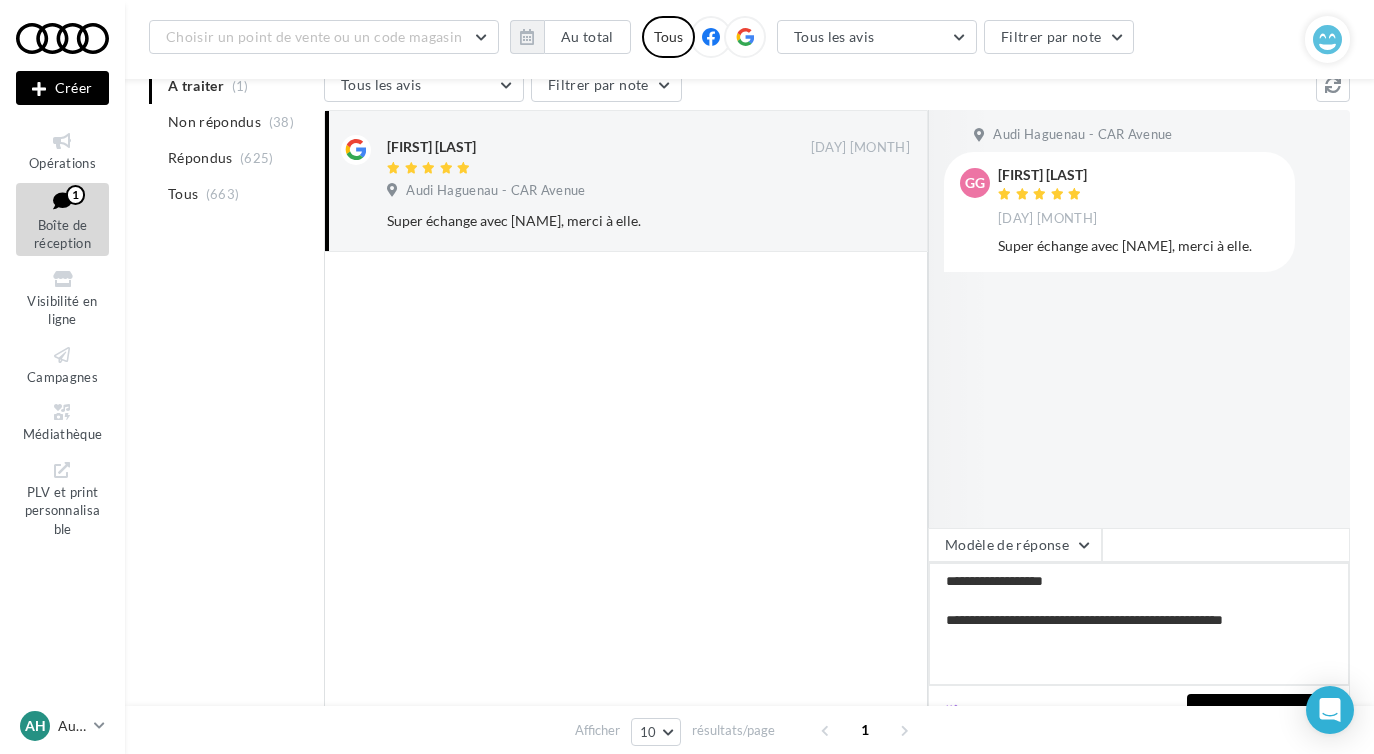 type on "**********" 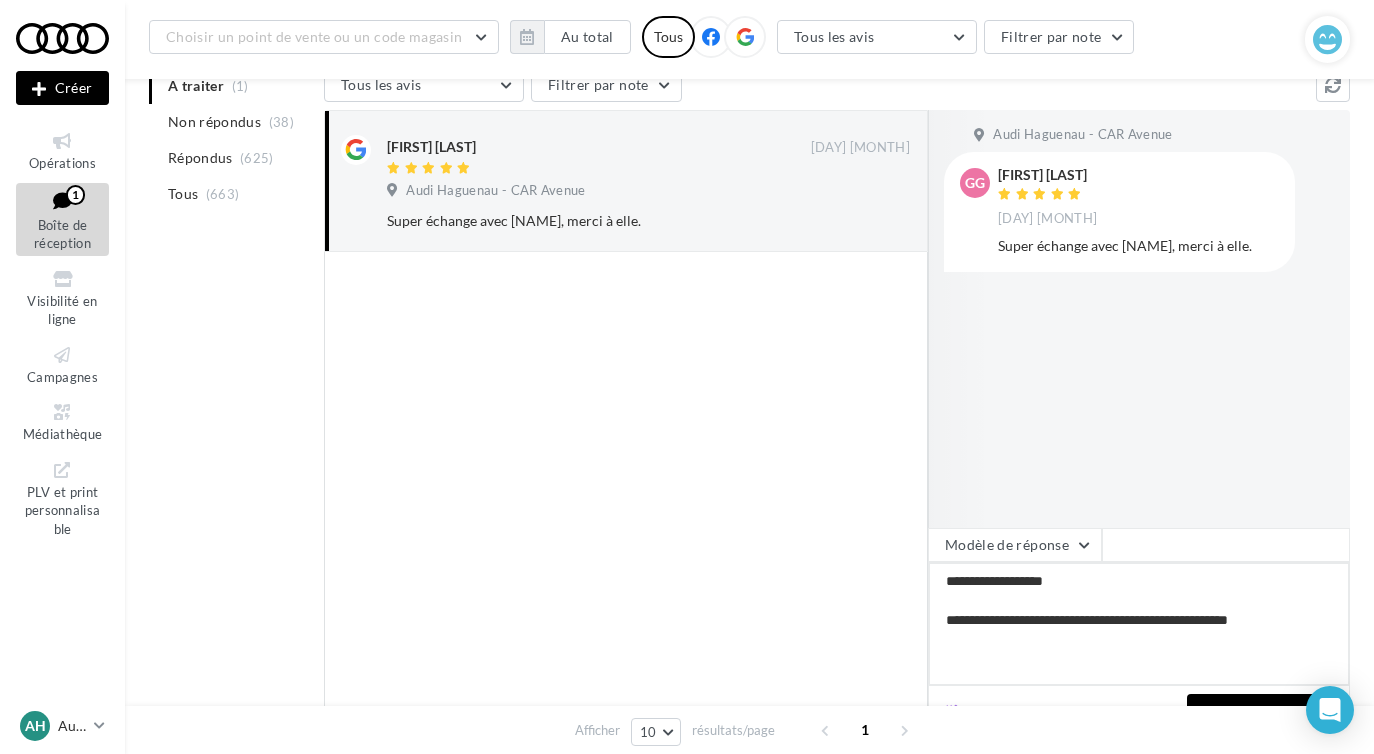 type on "**********" 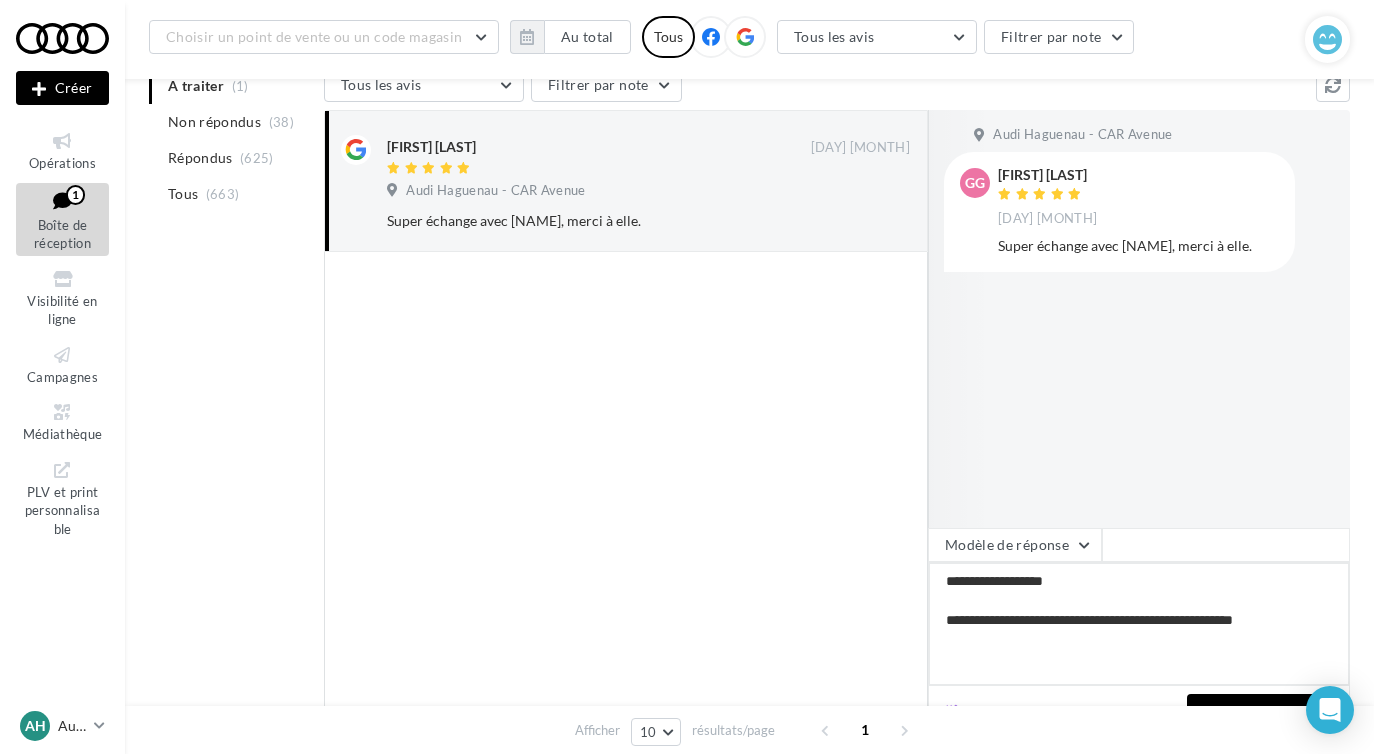 type on "**********" 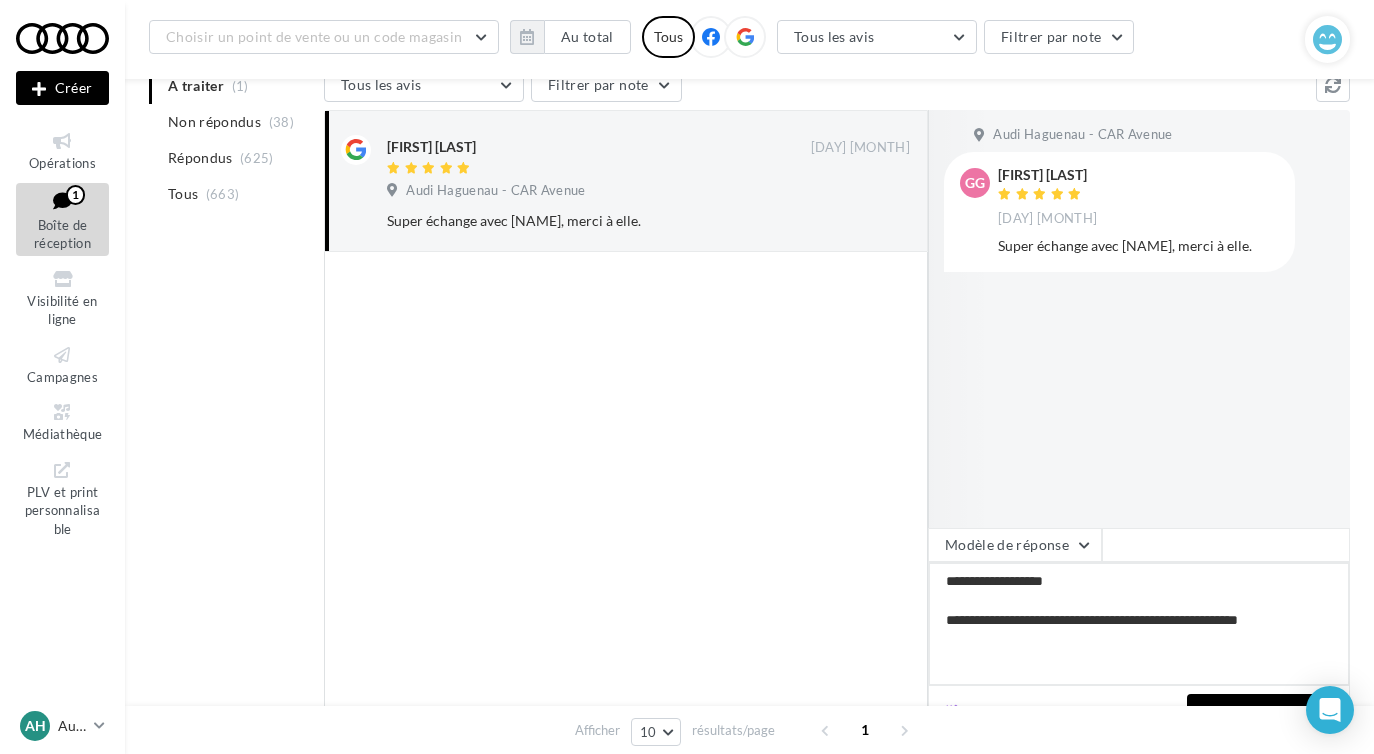 type on "**********" 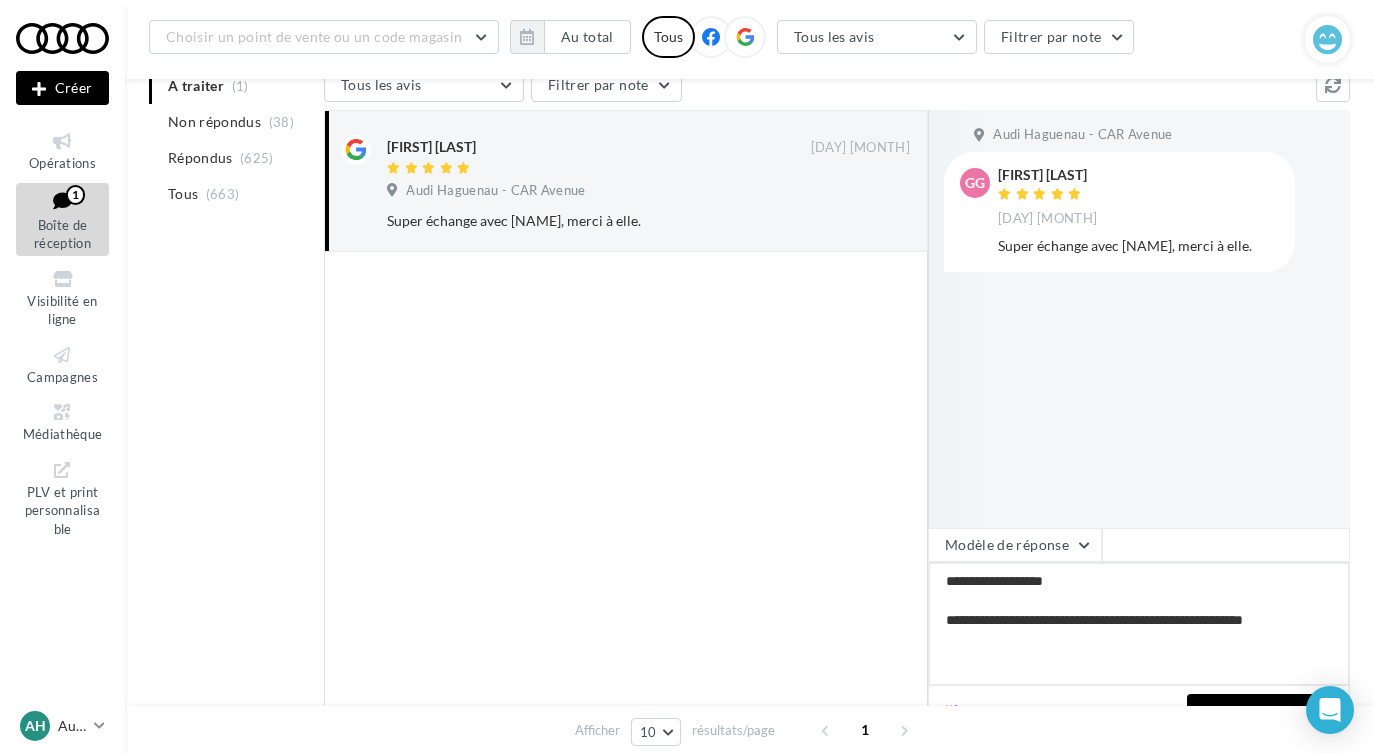 type on "**********" 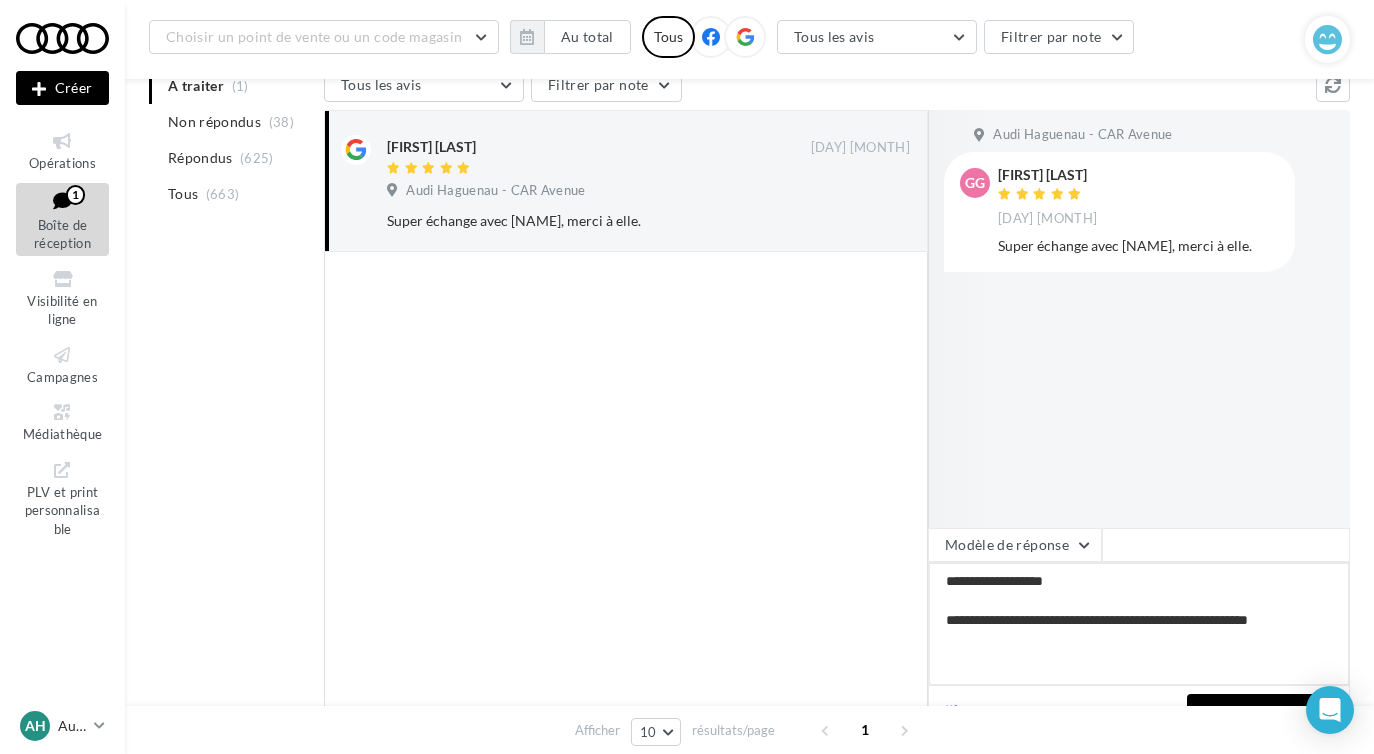 type on "**********" 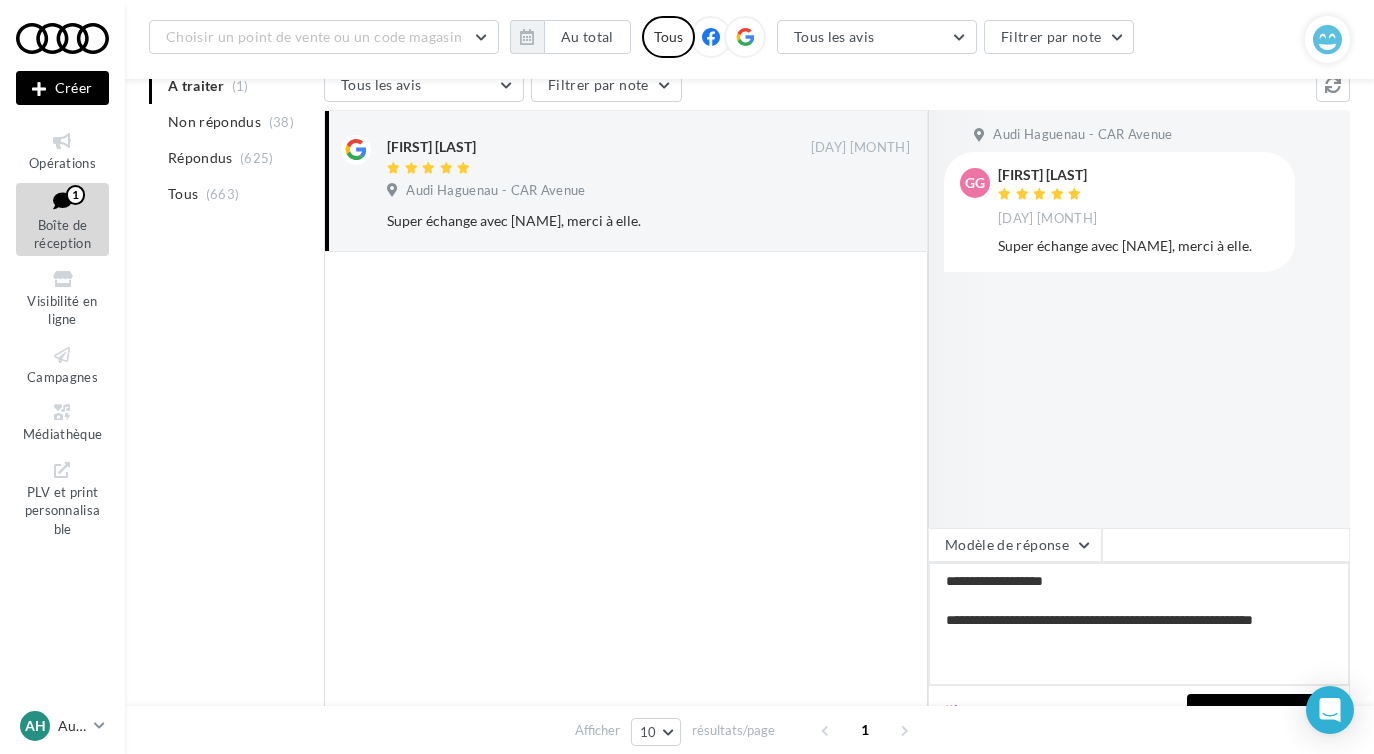 type on "**********" 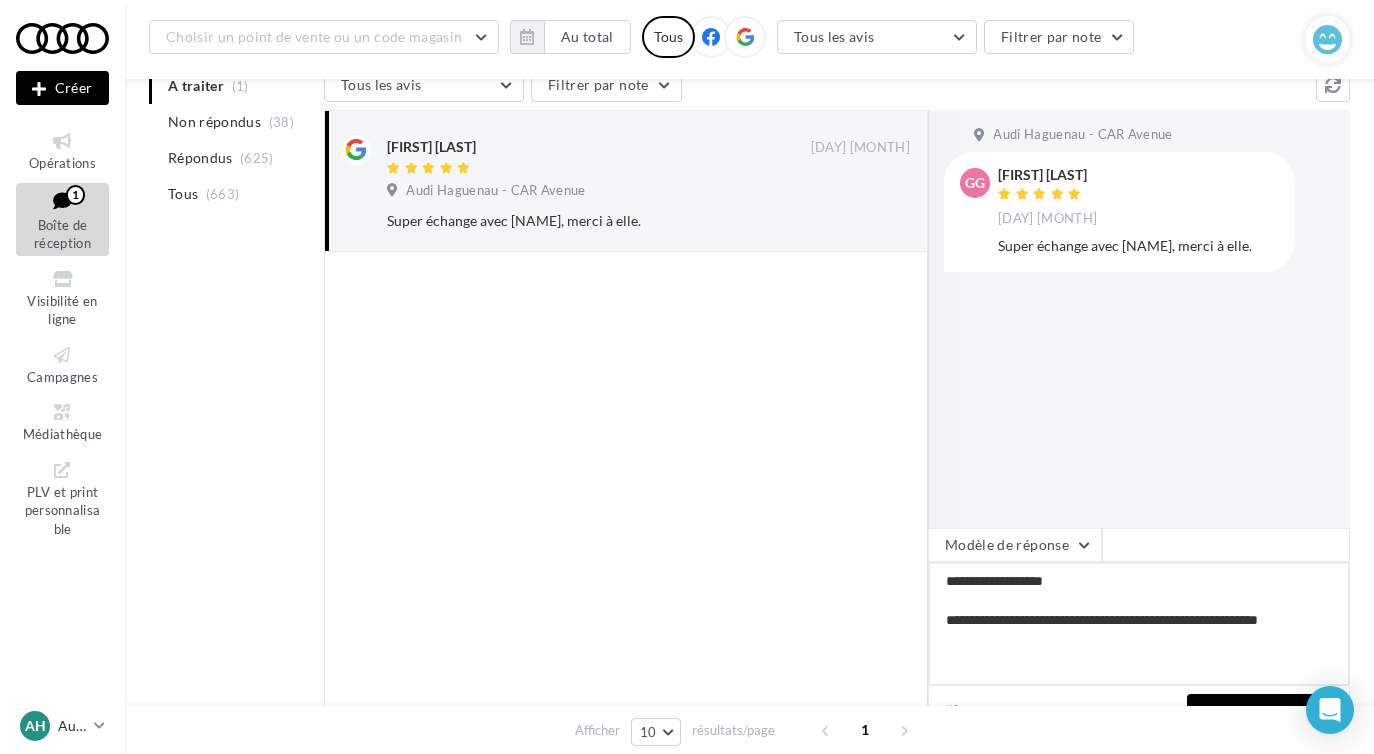 type on "**********" 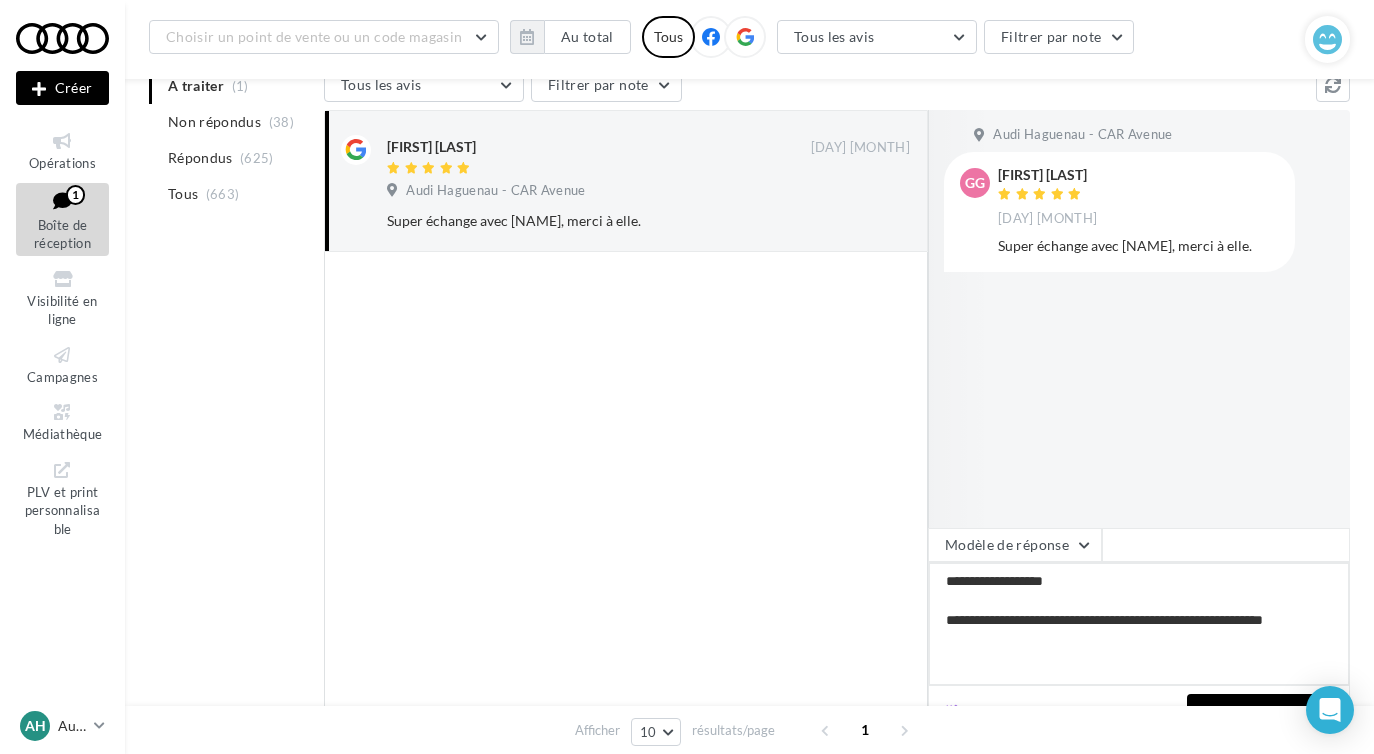type on "**********" 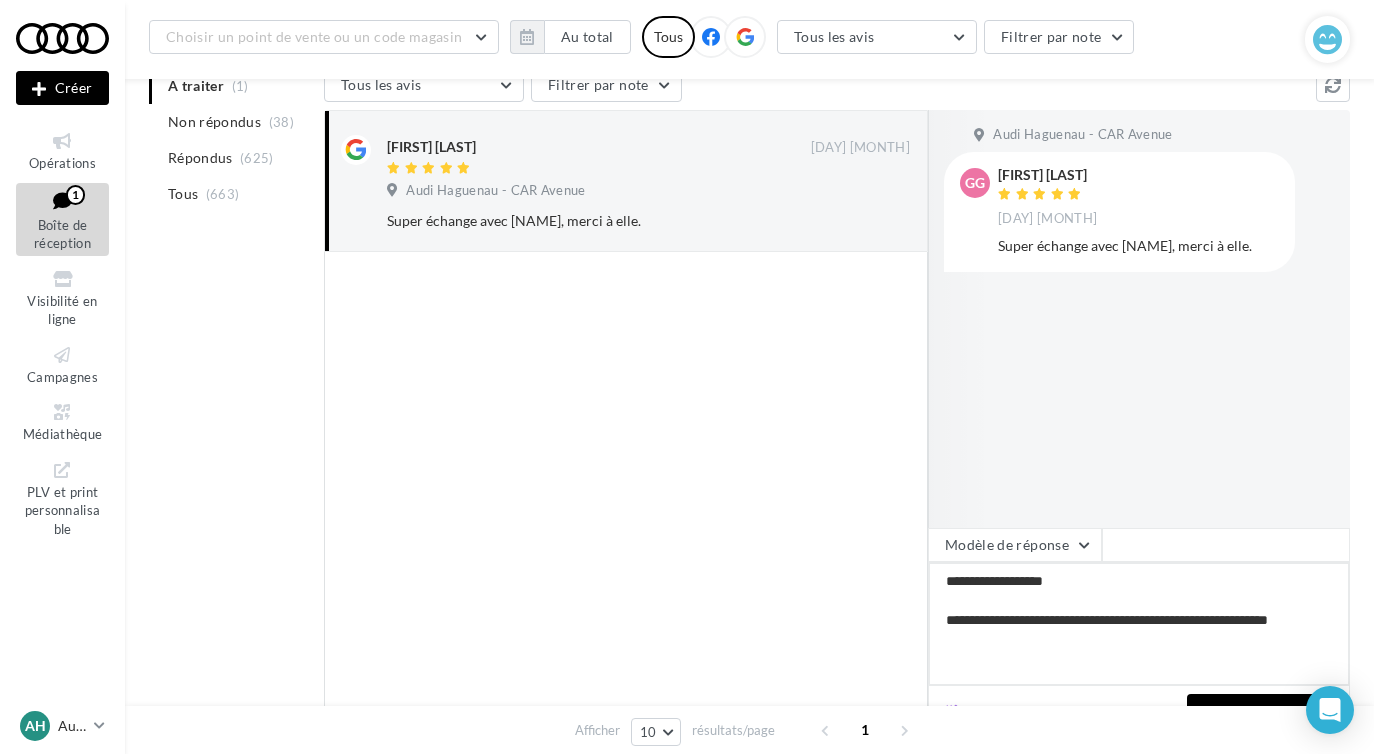 type on "**********" 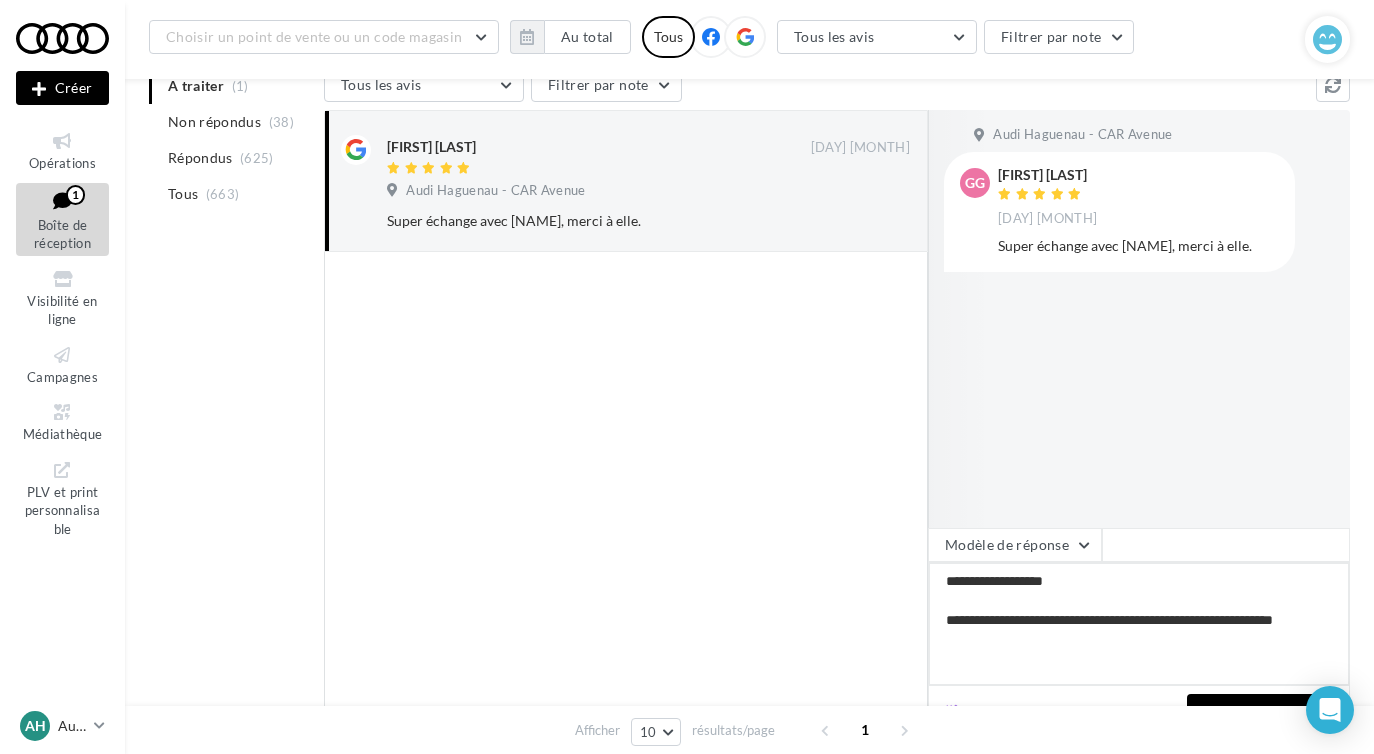 type on "**********" 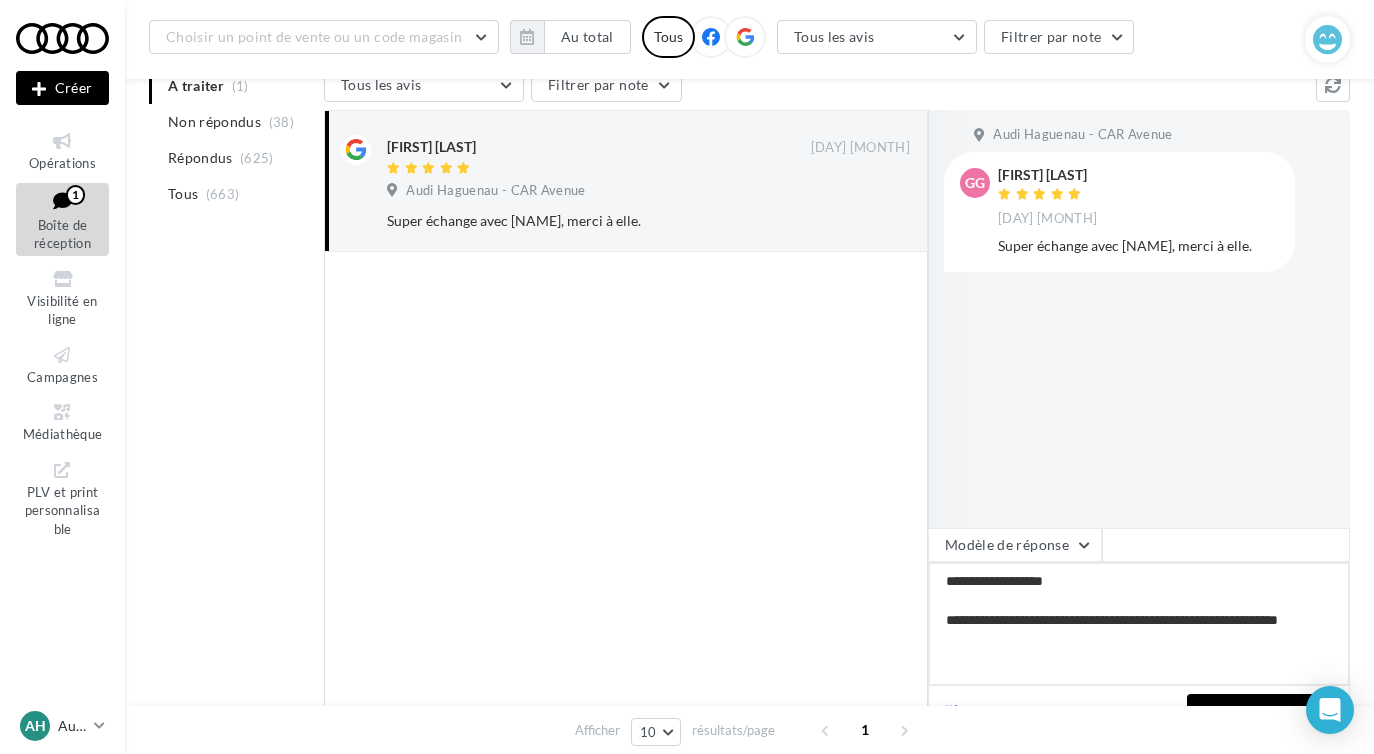type on "**********" 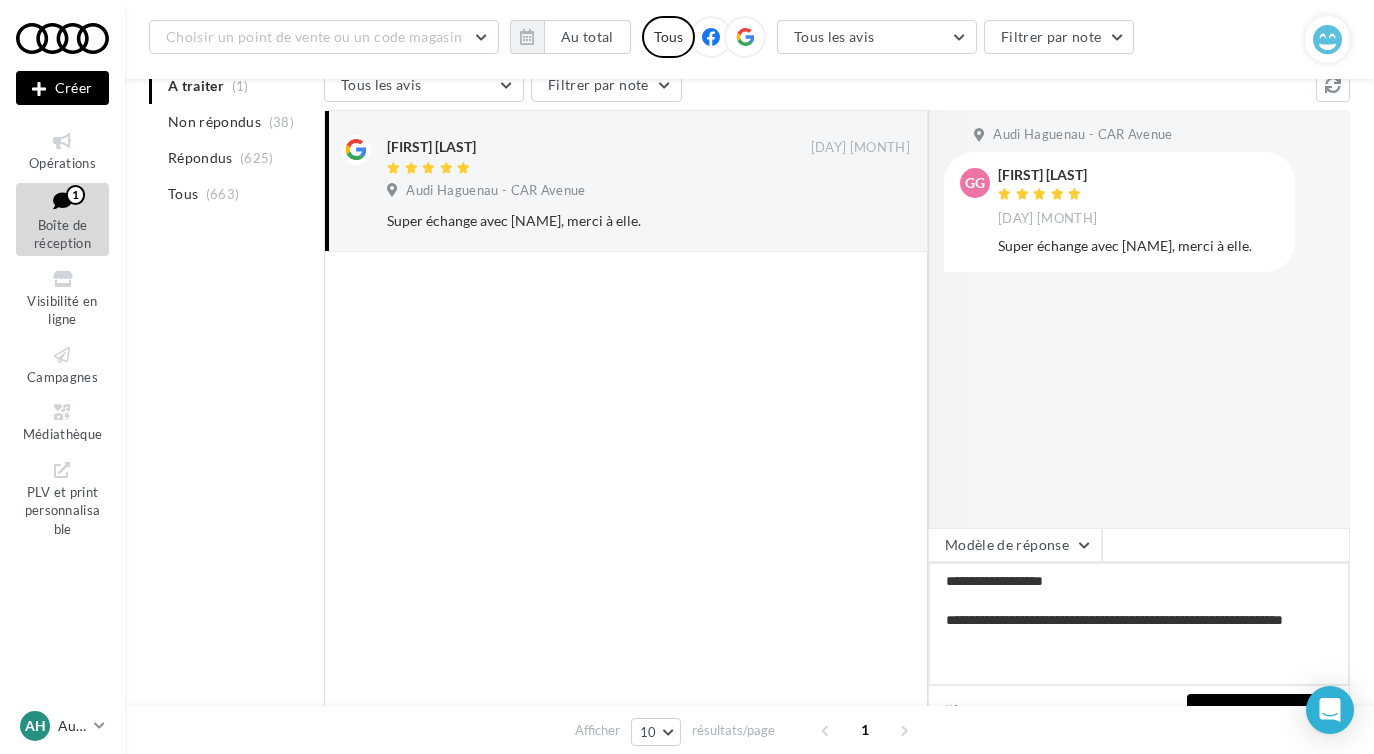 type on "**********" 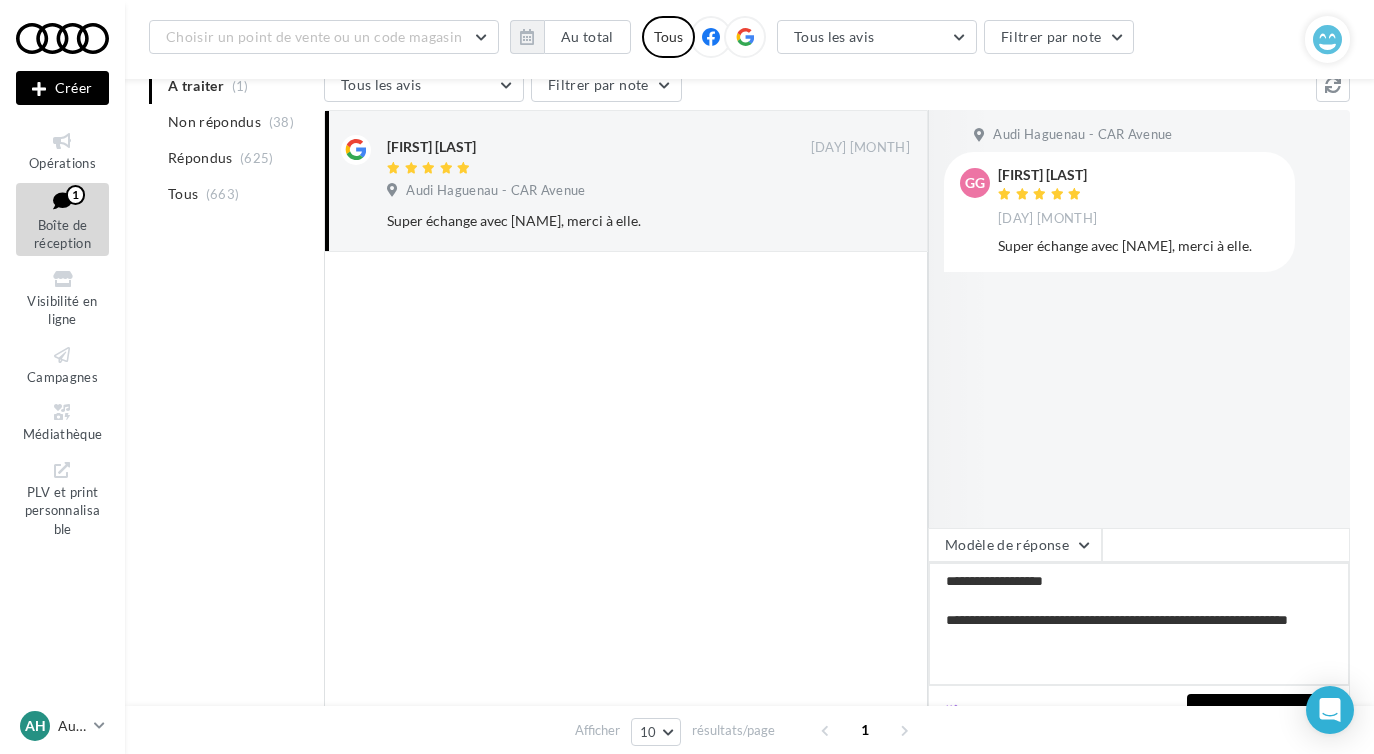 type on "**********" 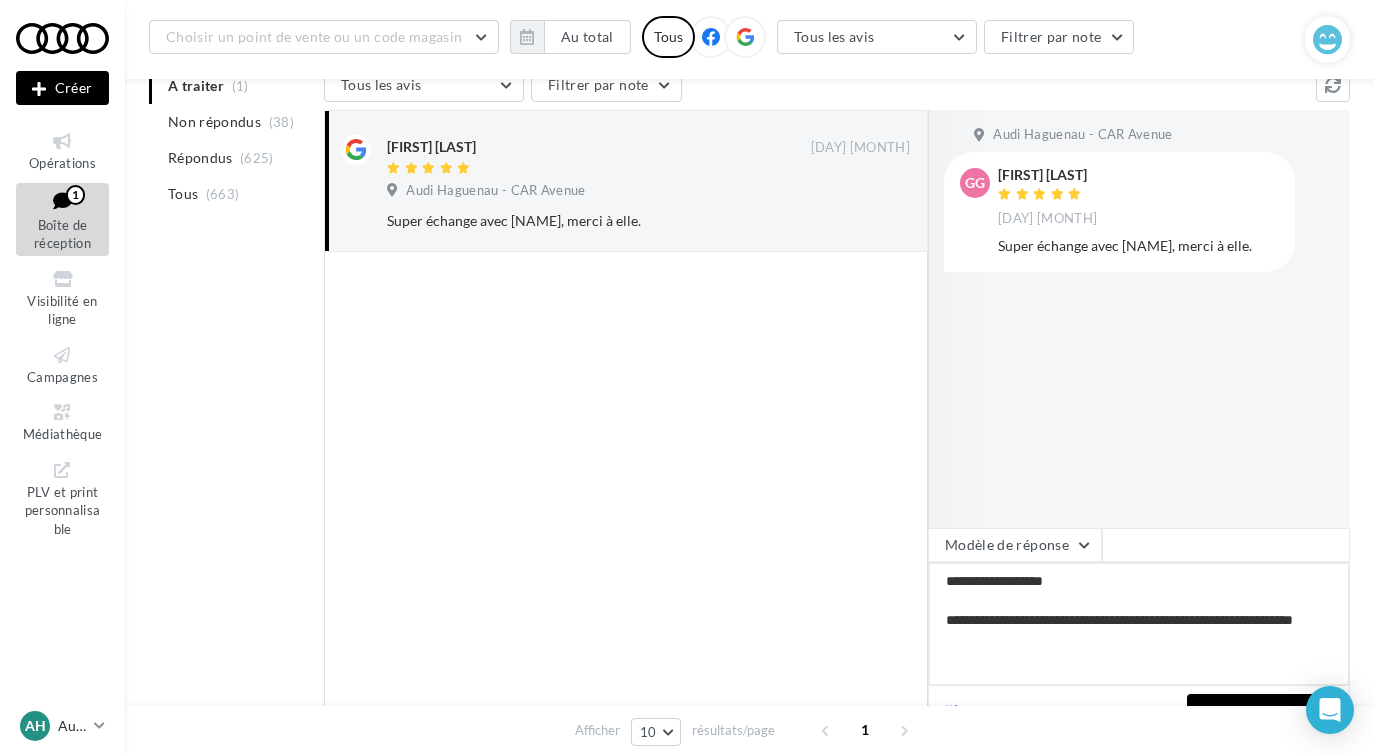 type on "**********" 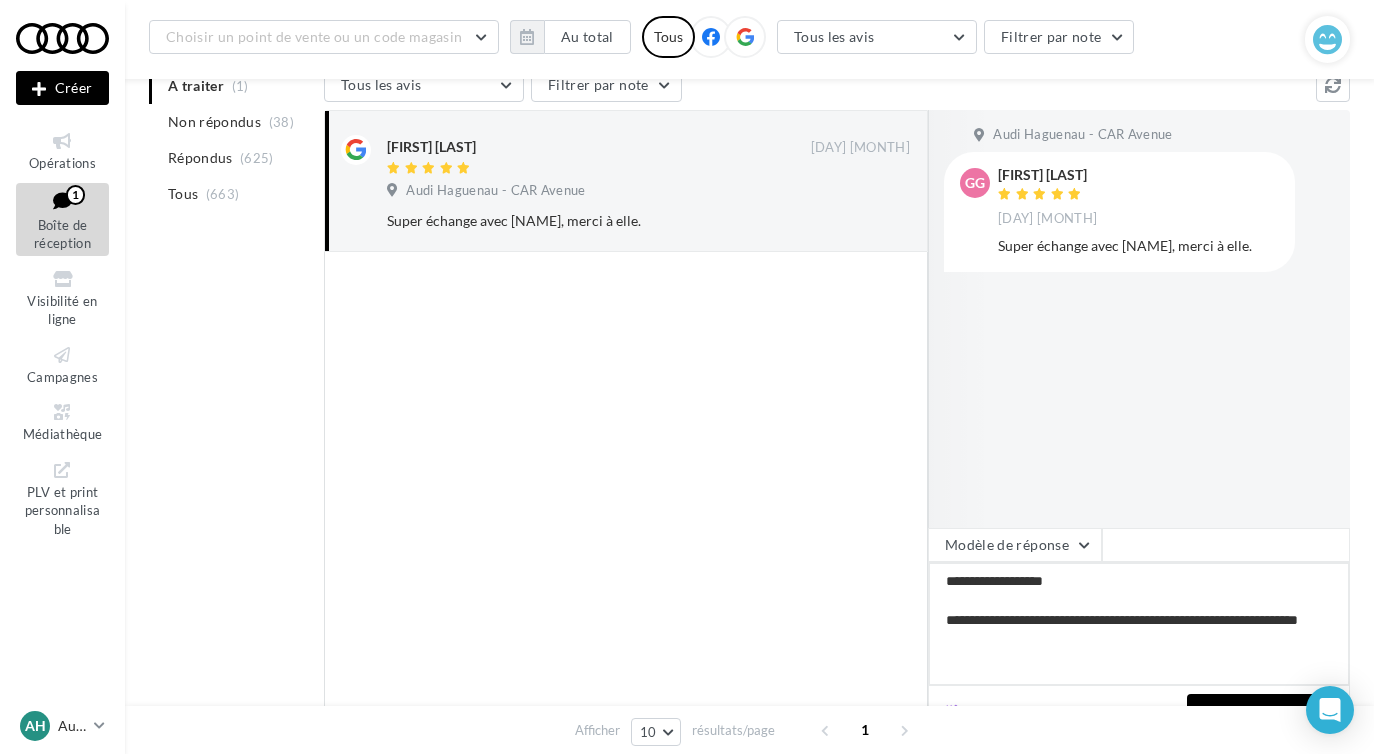 type on "**********" 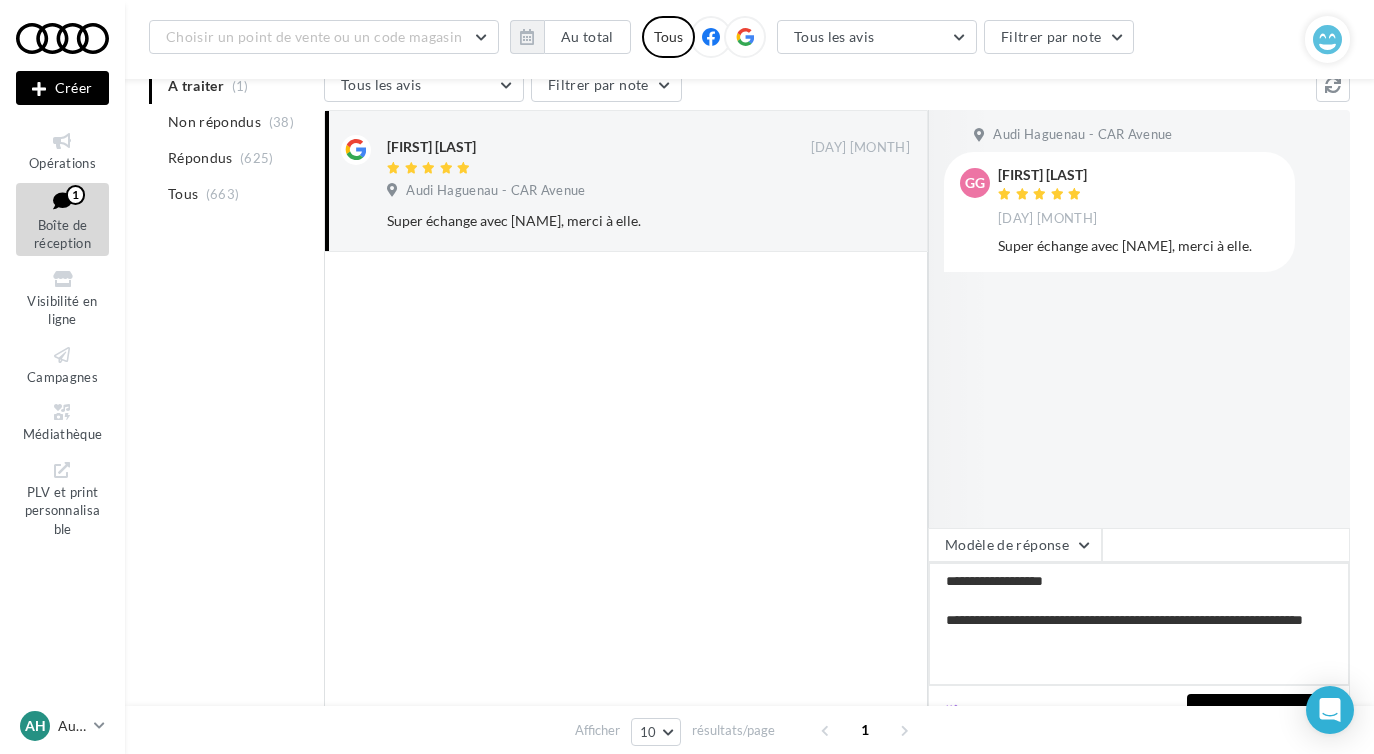 type on "**********" 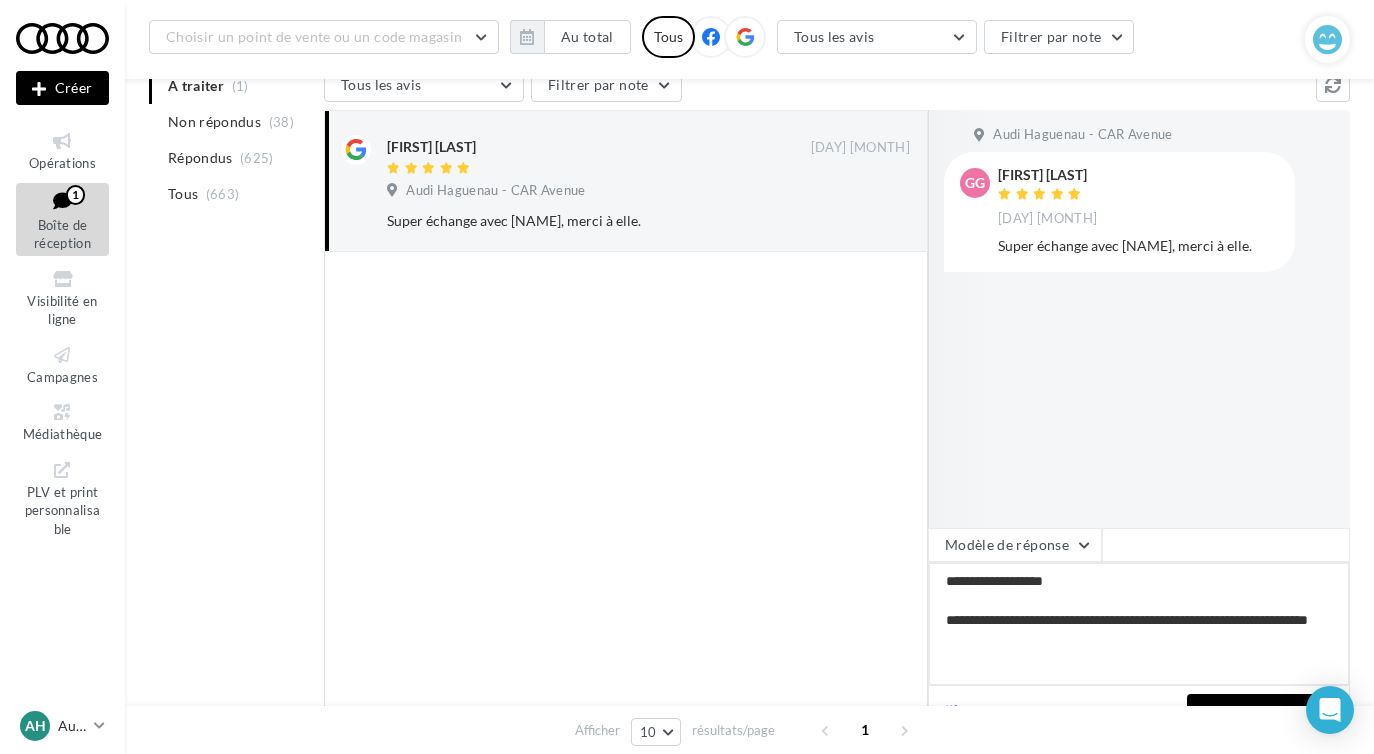 type on "**********" 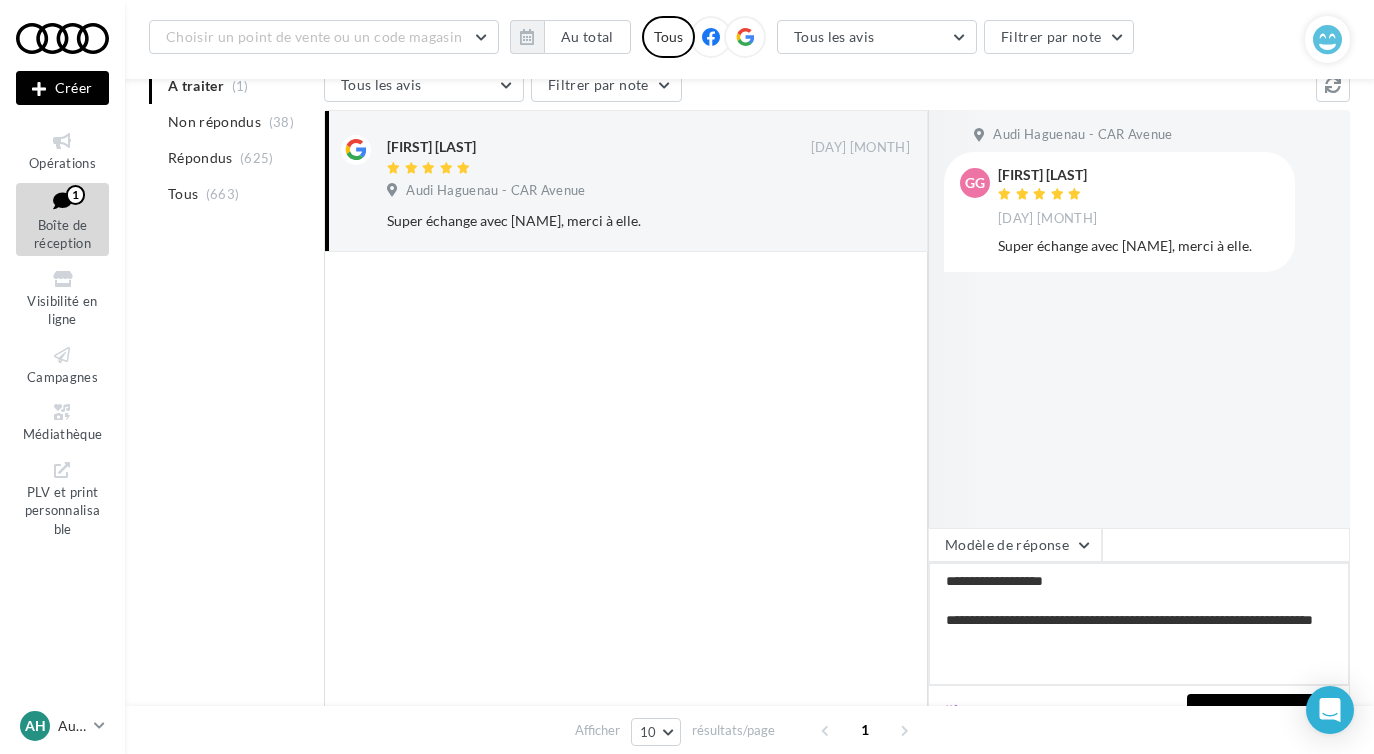 type on "**********" 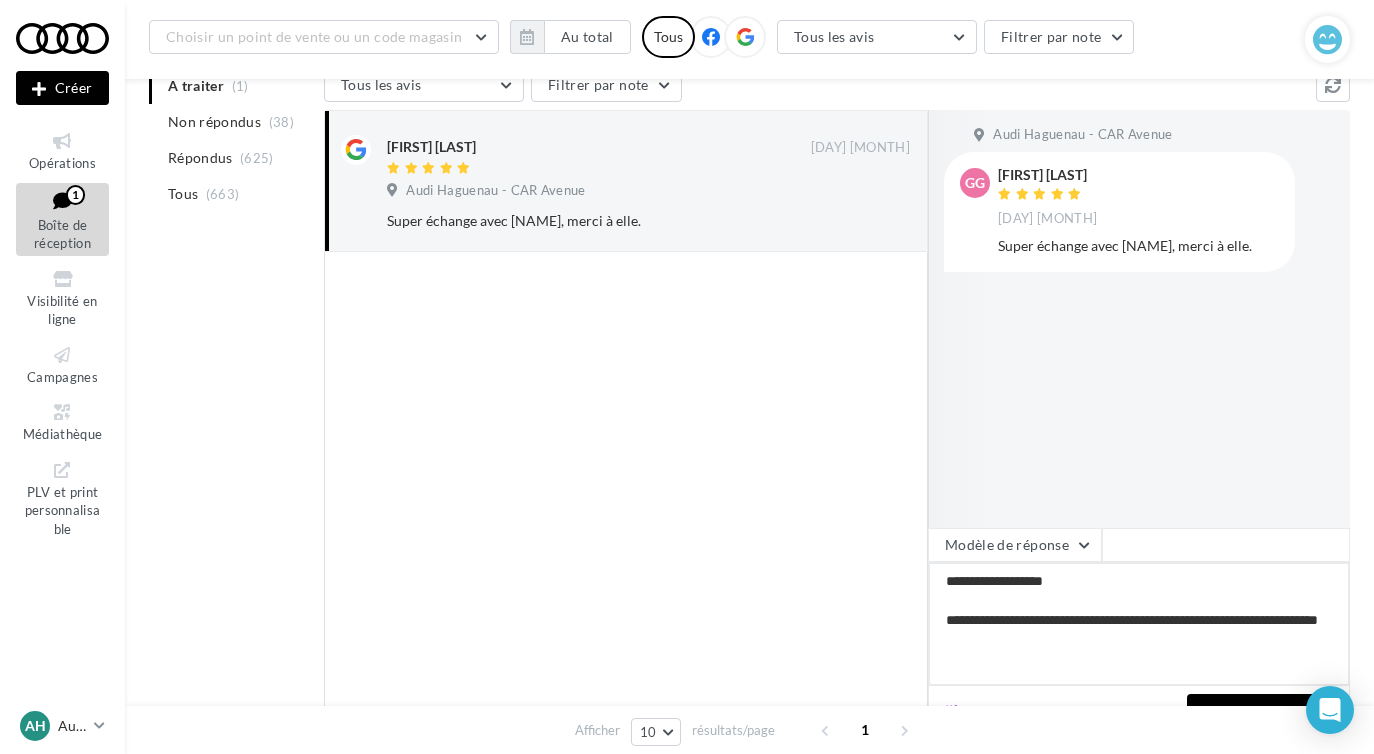type on "**********" 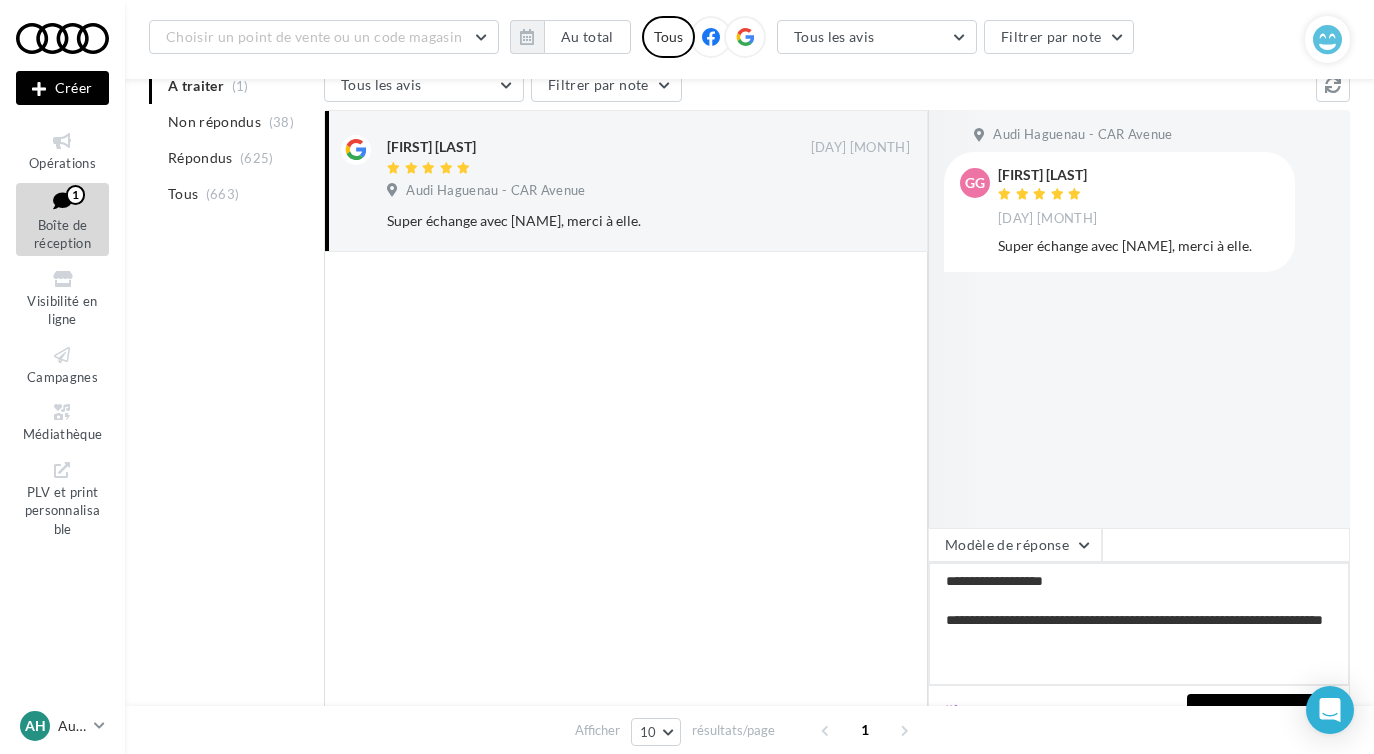 type on "**********" 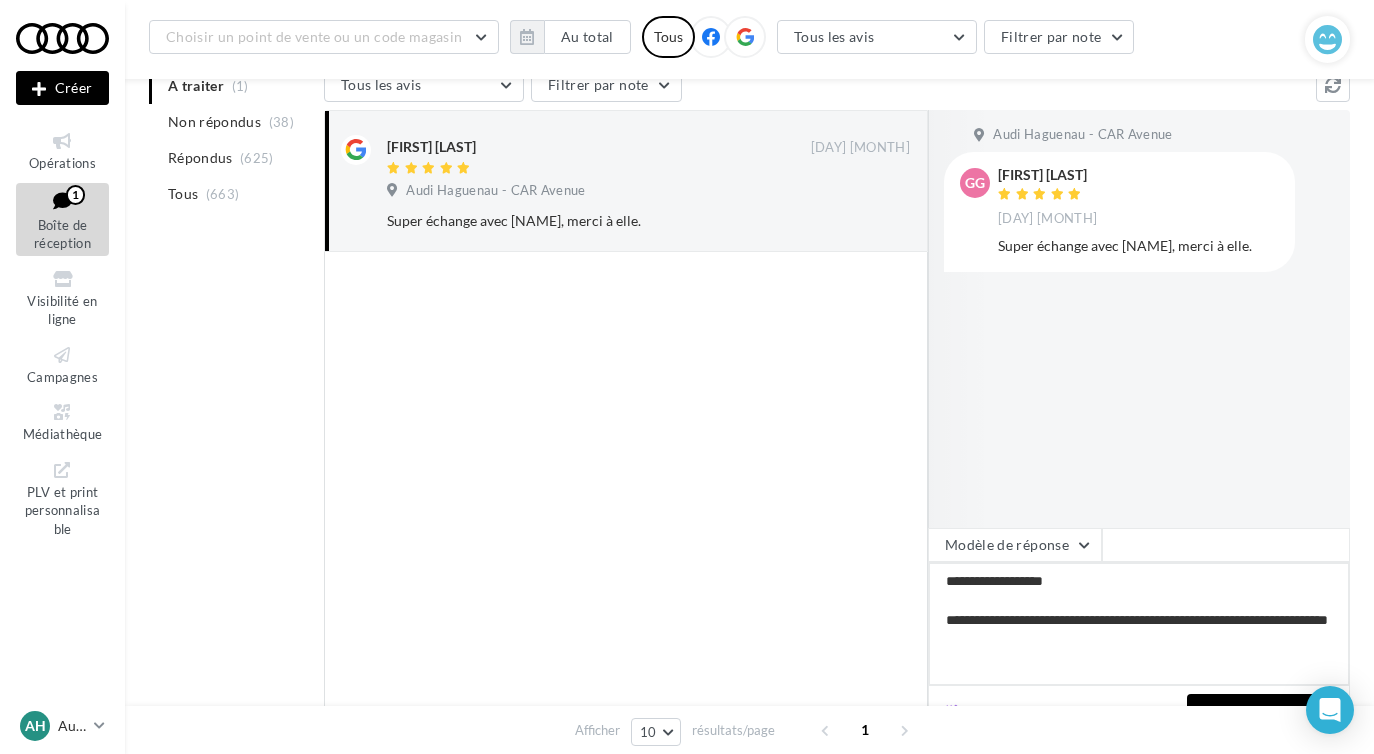 type on "**********" 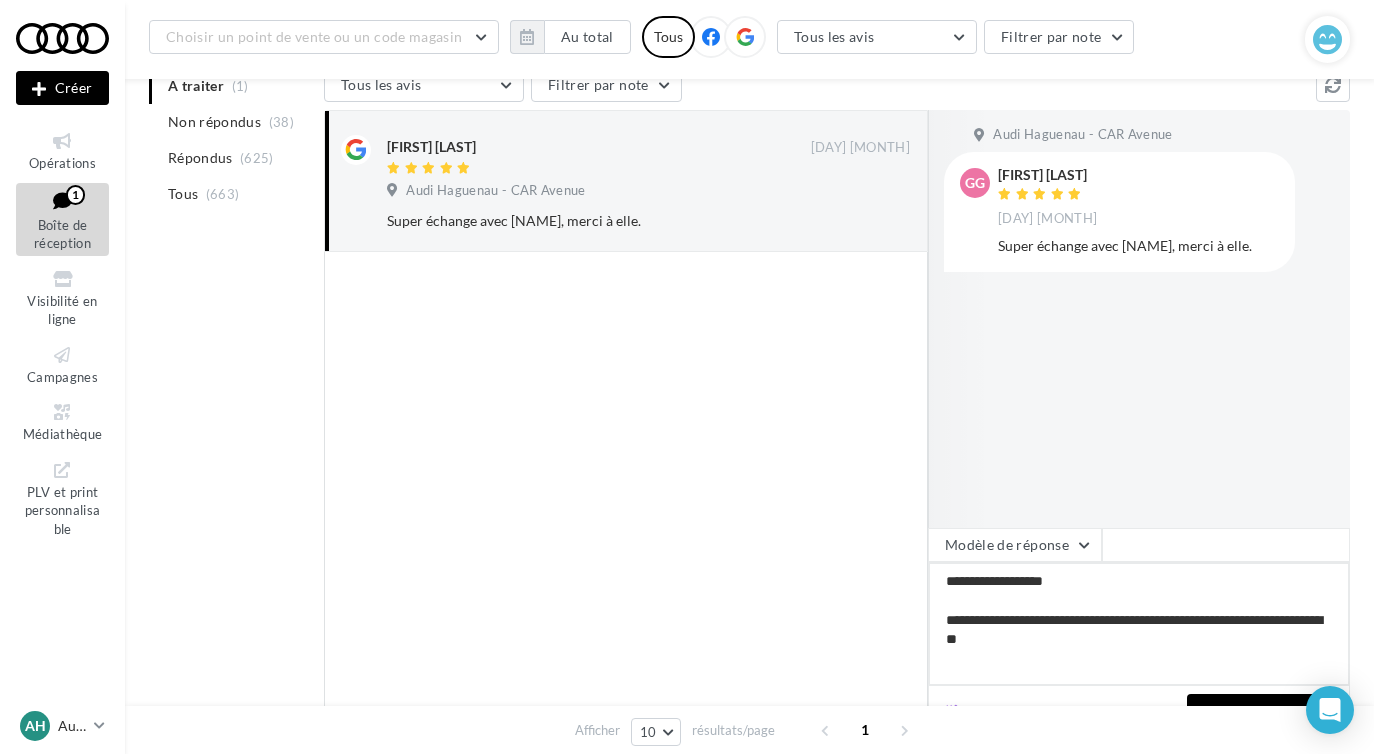 type on "**********" 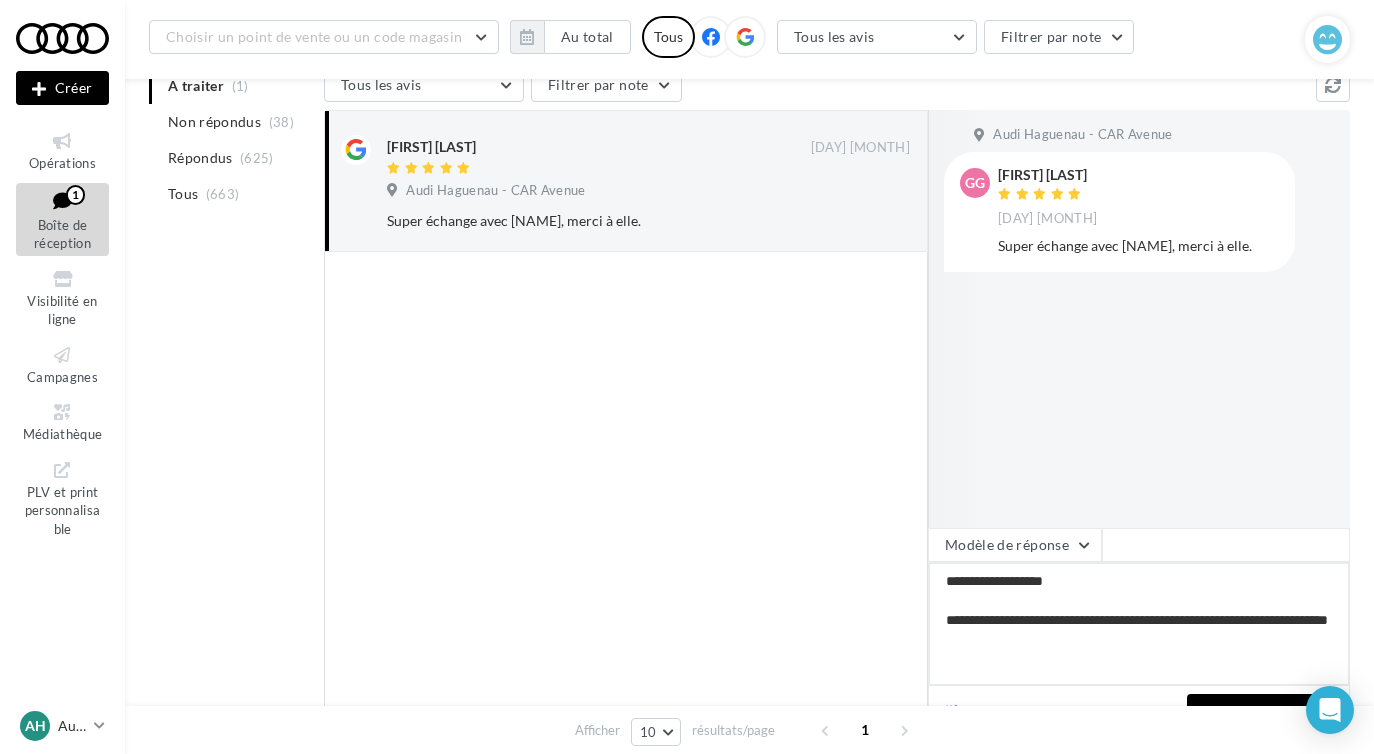 type on "**********" 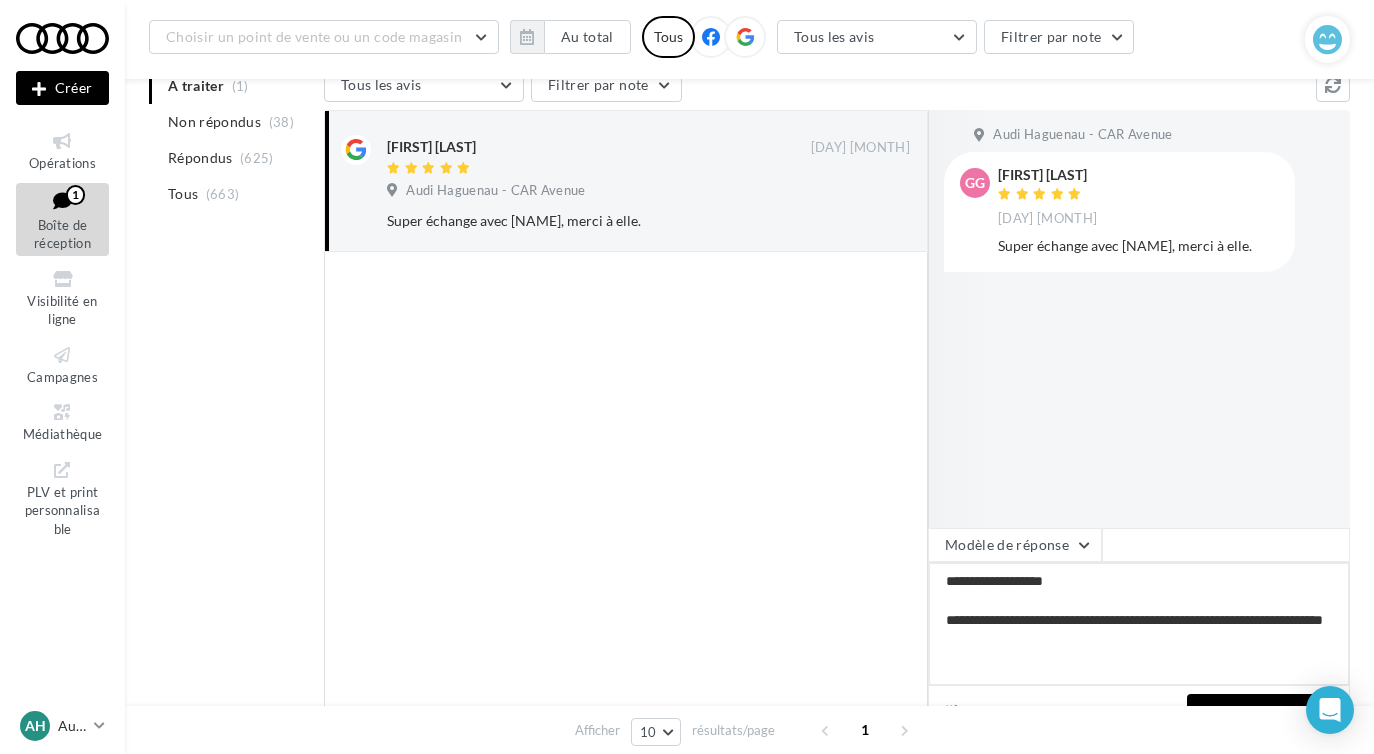 type on "**********" 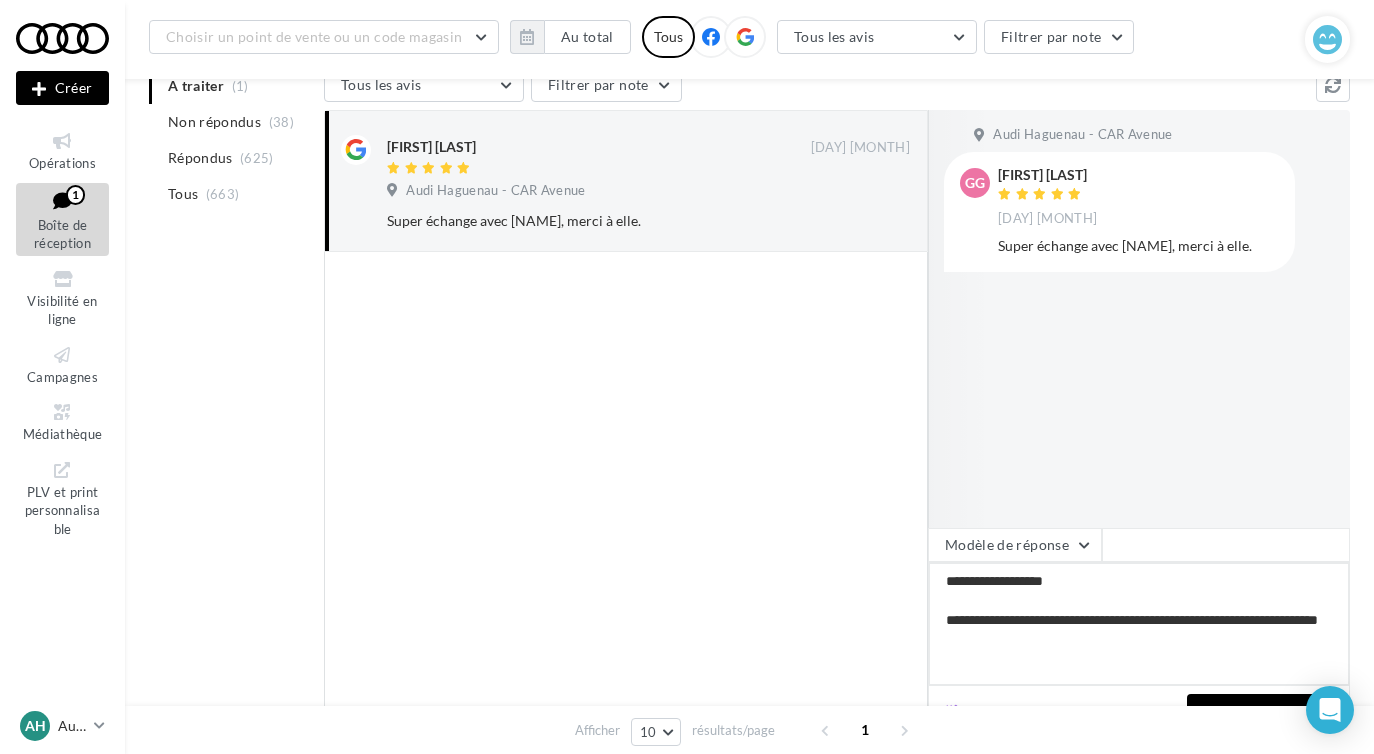 type on "**********" 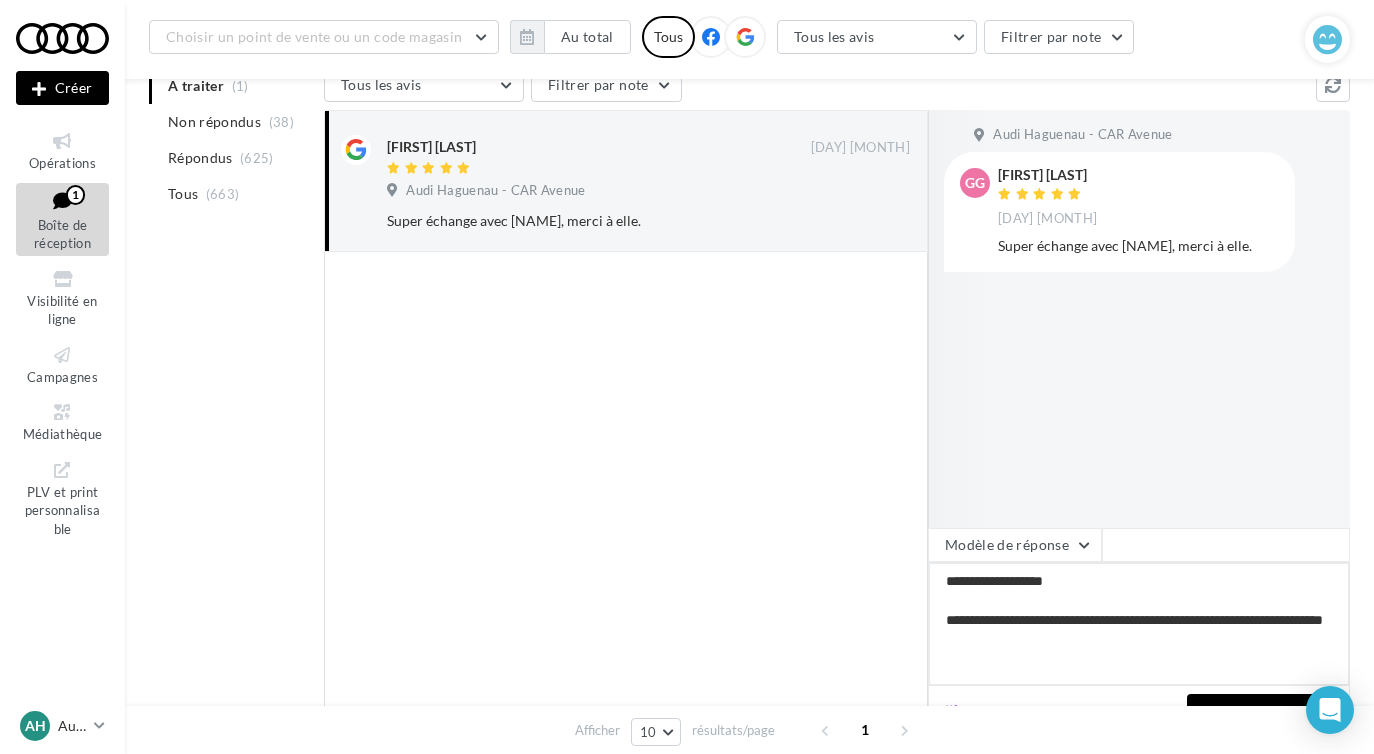 type 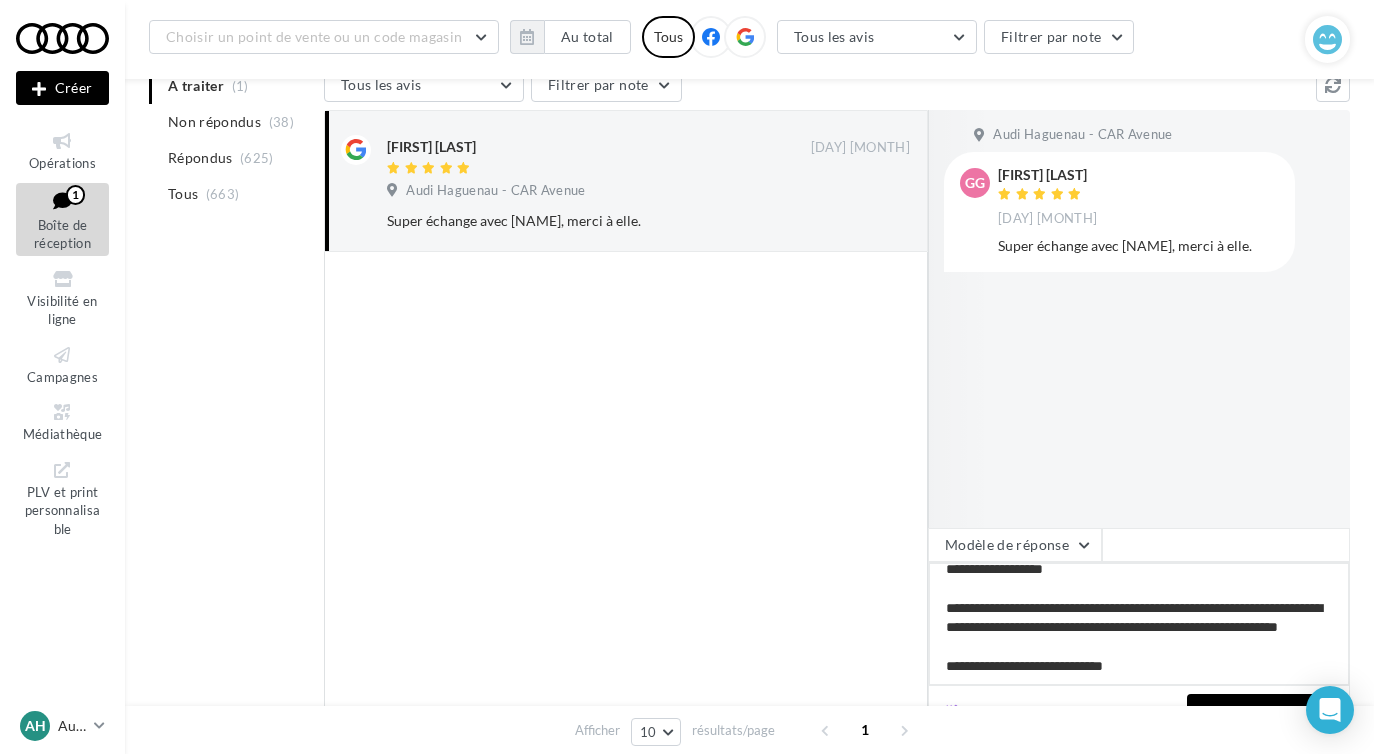 scroll, scrollTop: 60, scrollLeft: 0, axis: vertical 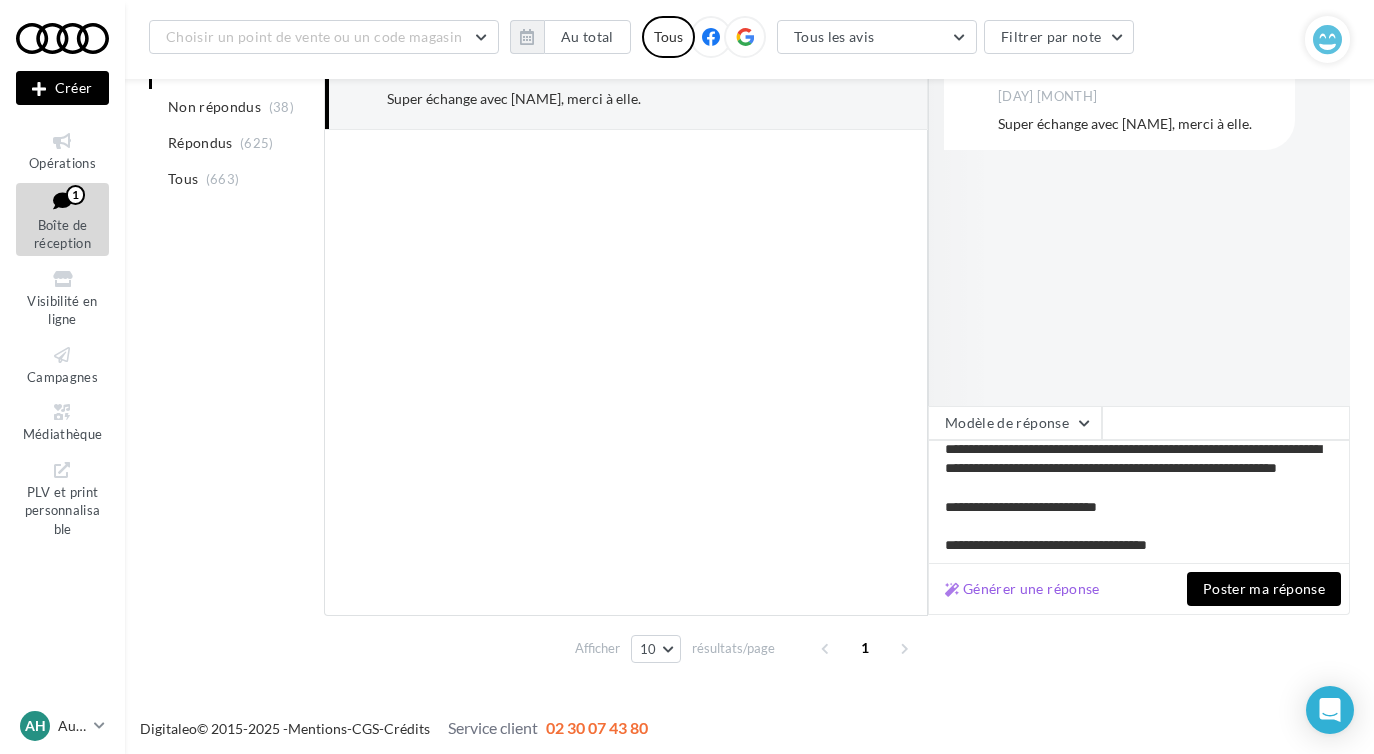 click on "Poster ma réponse" at bounding box center (1264, 589) 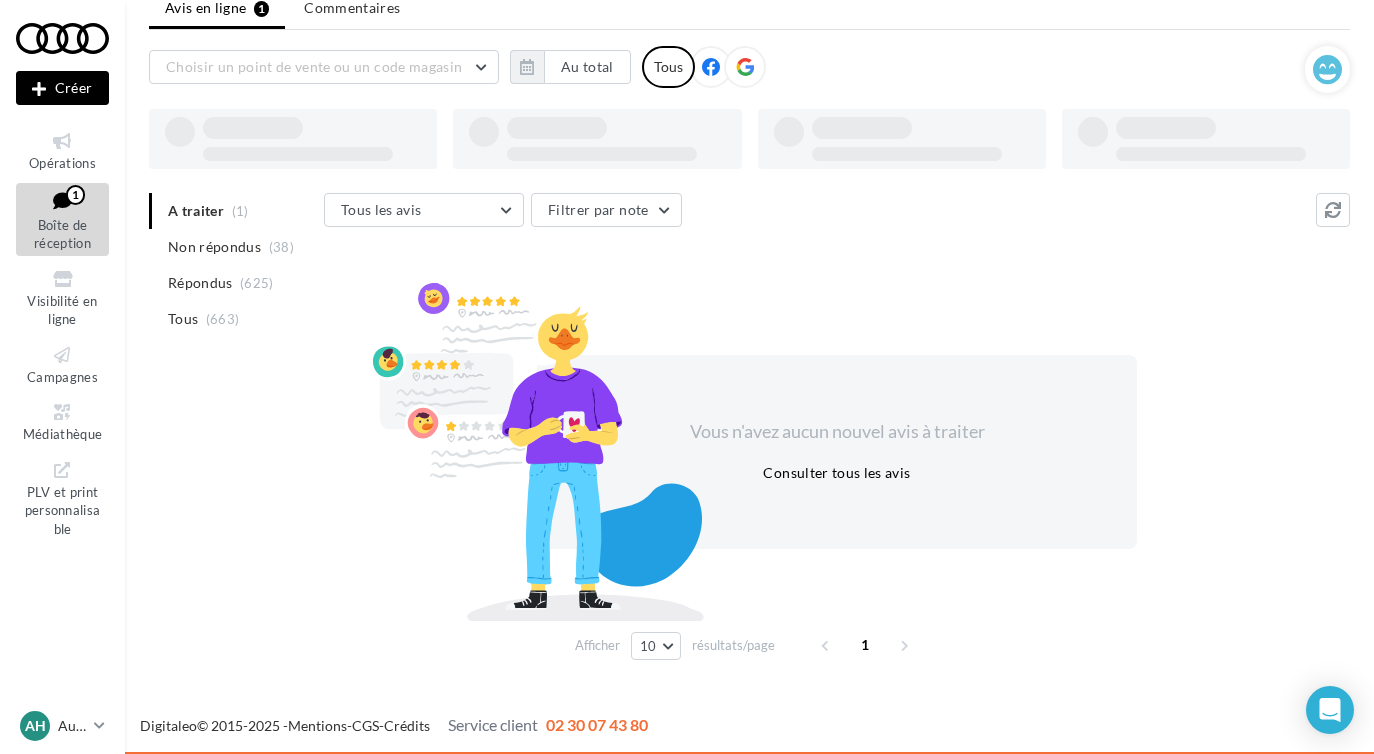scroll, scrollTop: 82, scrollLeft: 0, axis: vertical 